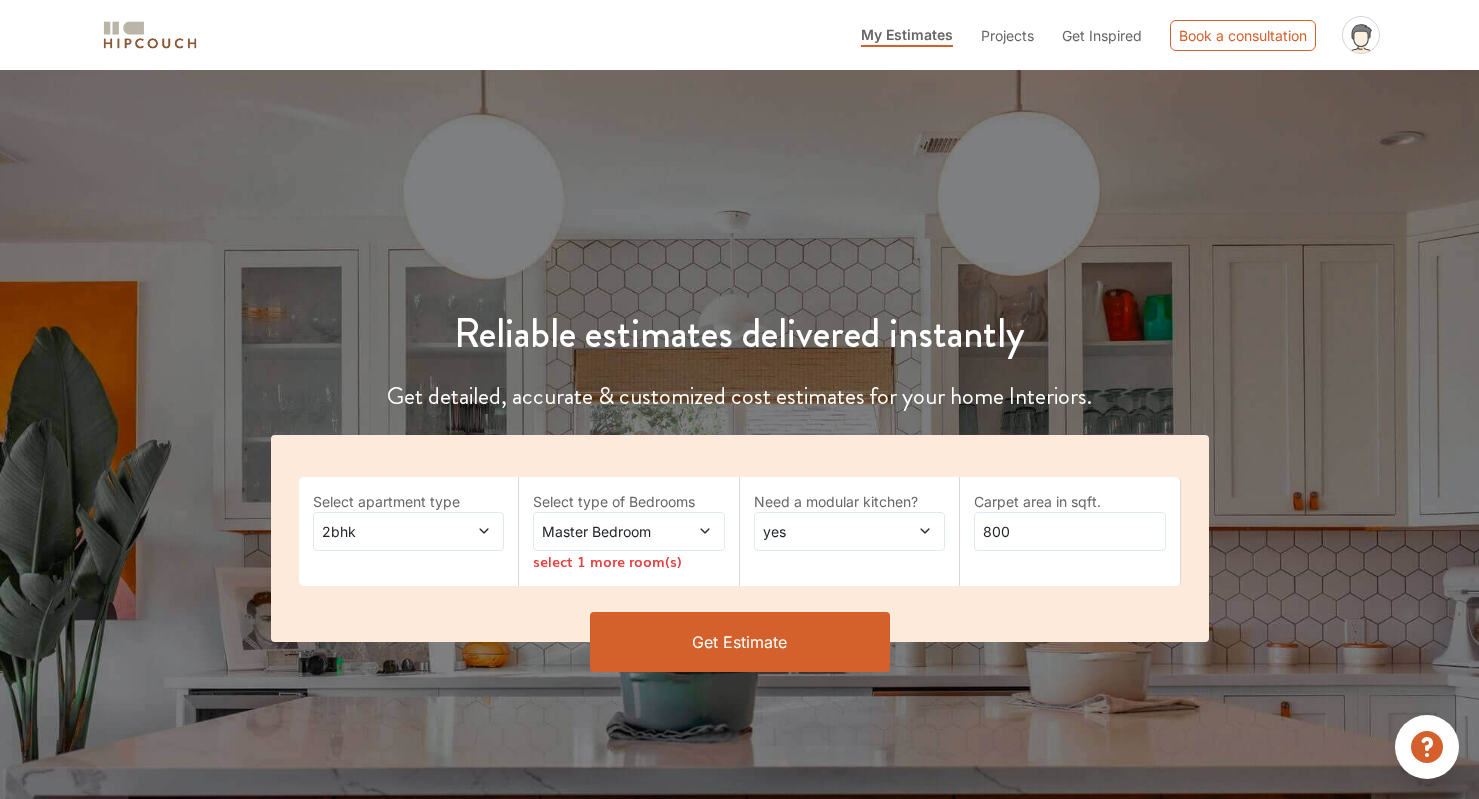 scroll, scrollTop: 0, scrollLeft: 0, axis: both 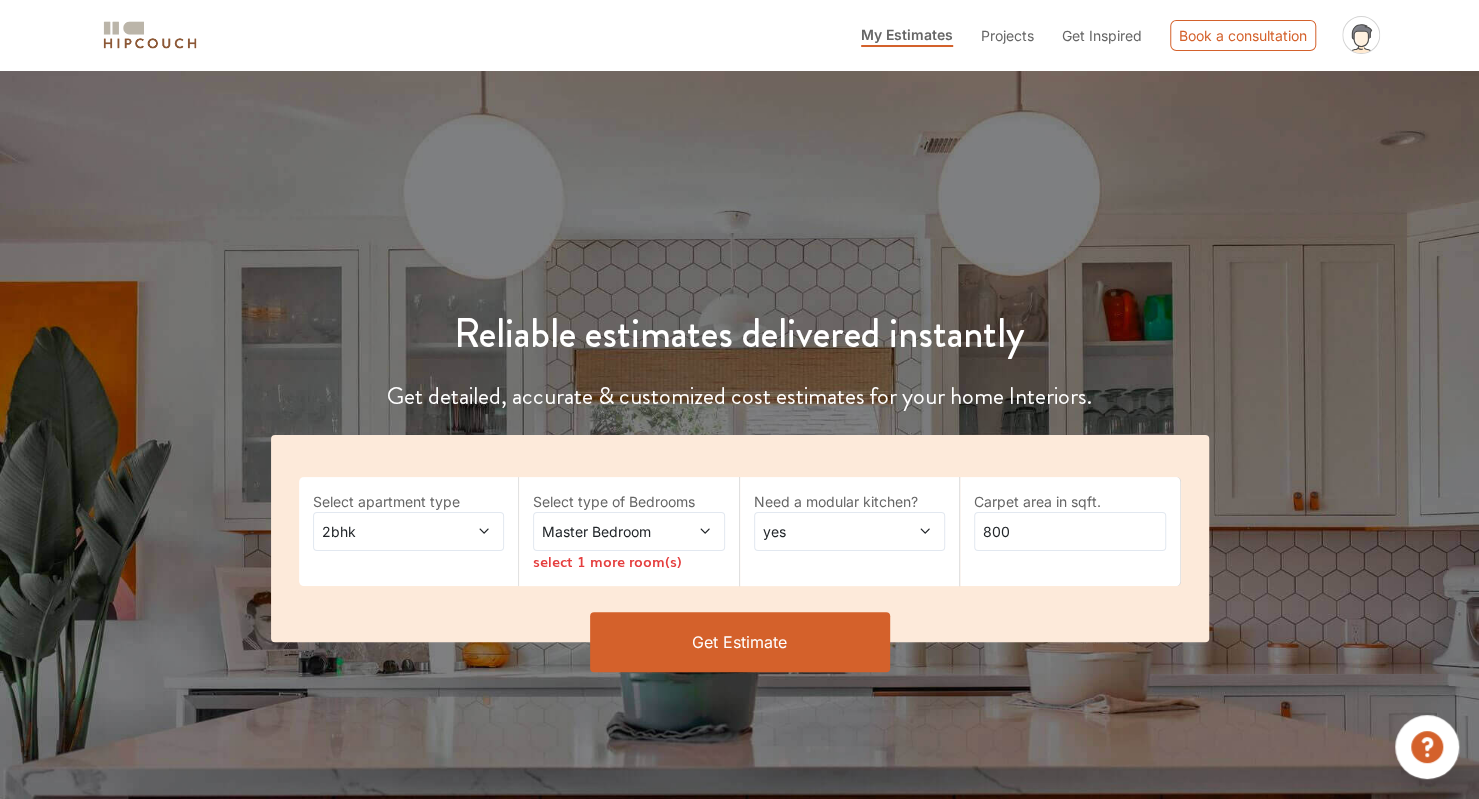 click 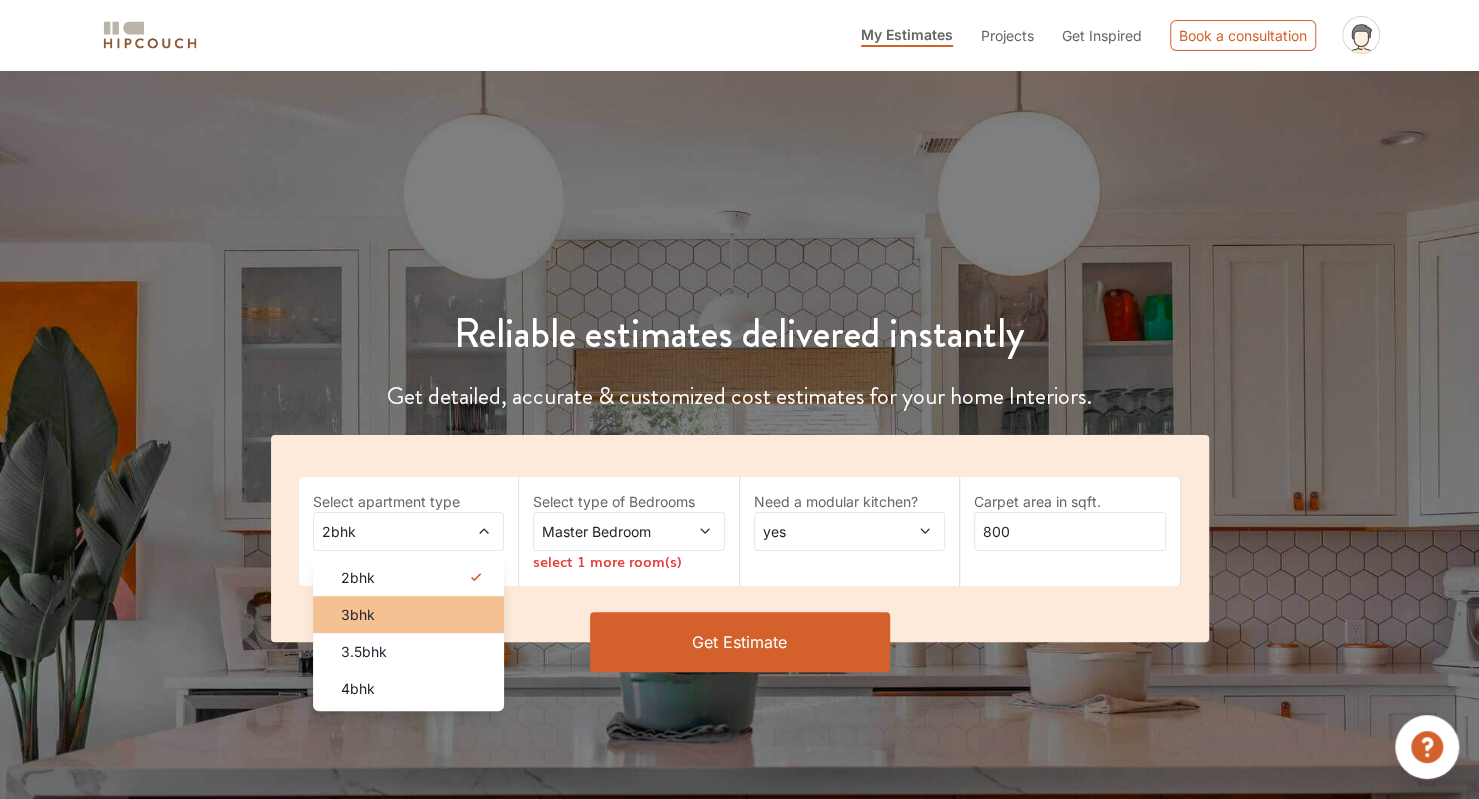 click on "3bhk" at bounding box center [415, 614] 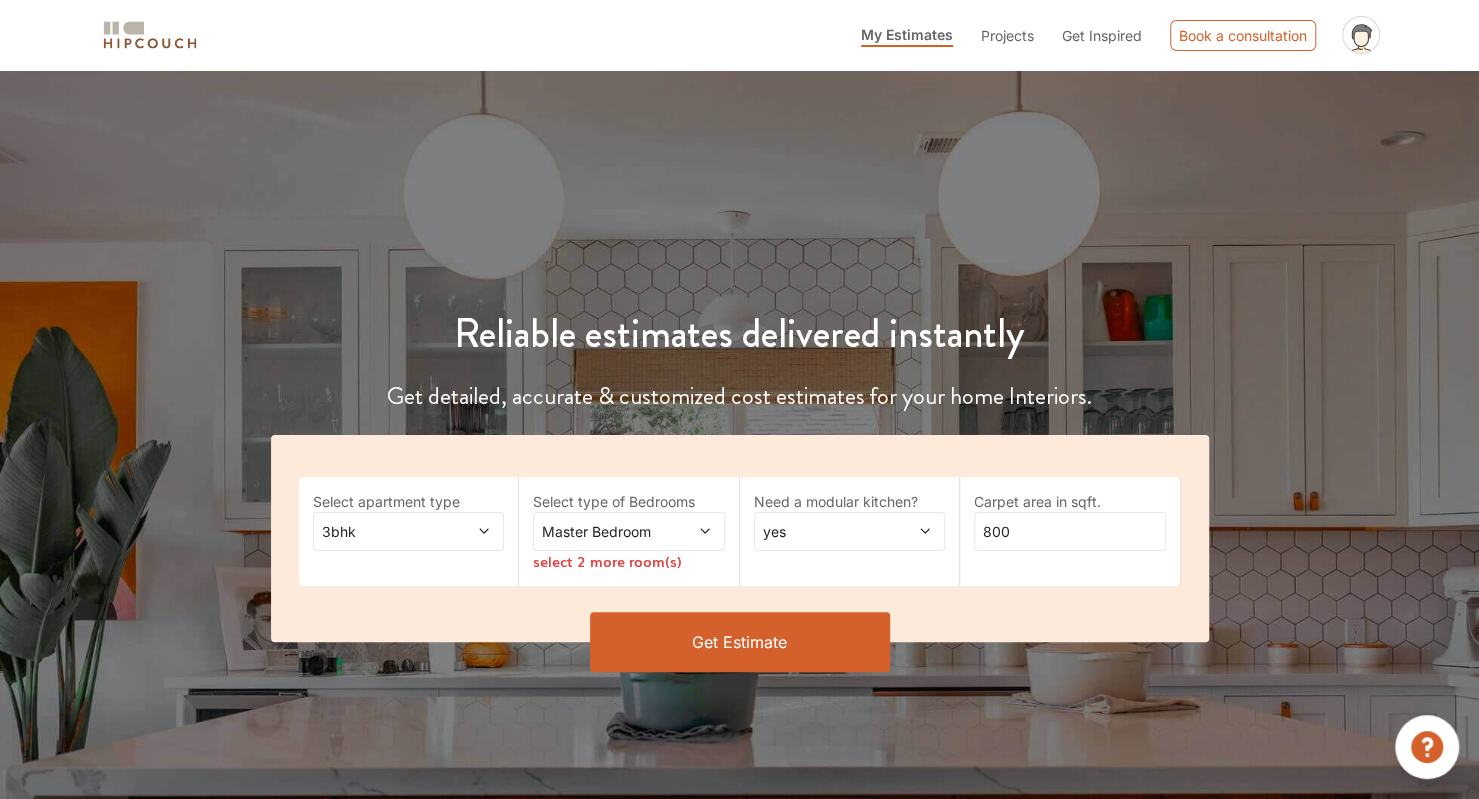 click 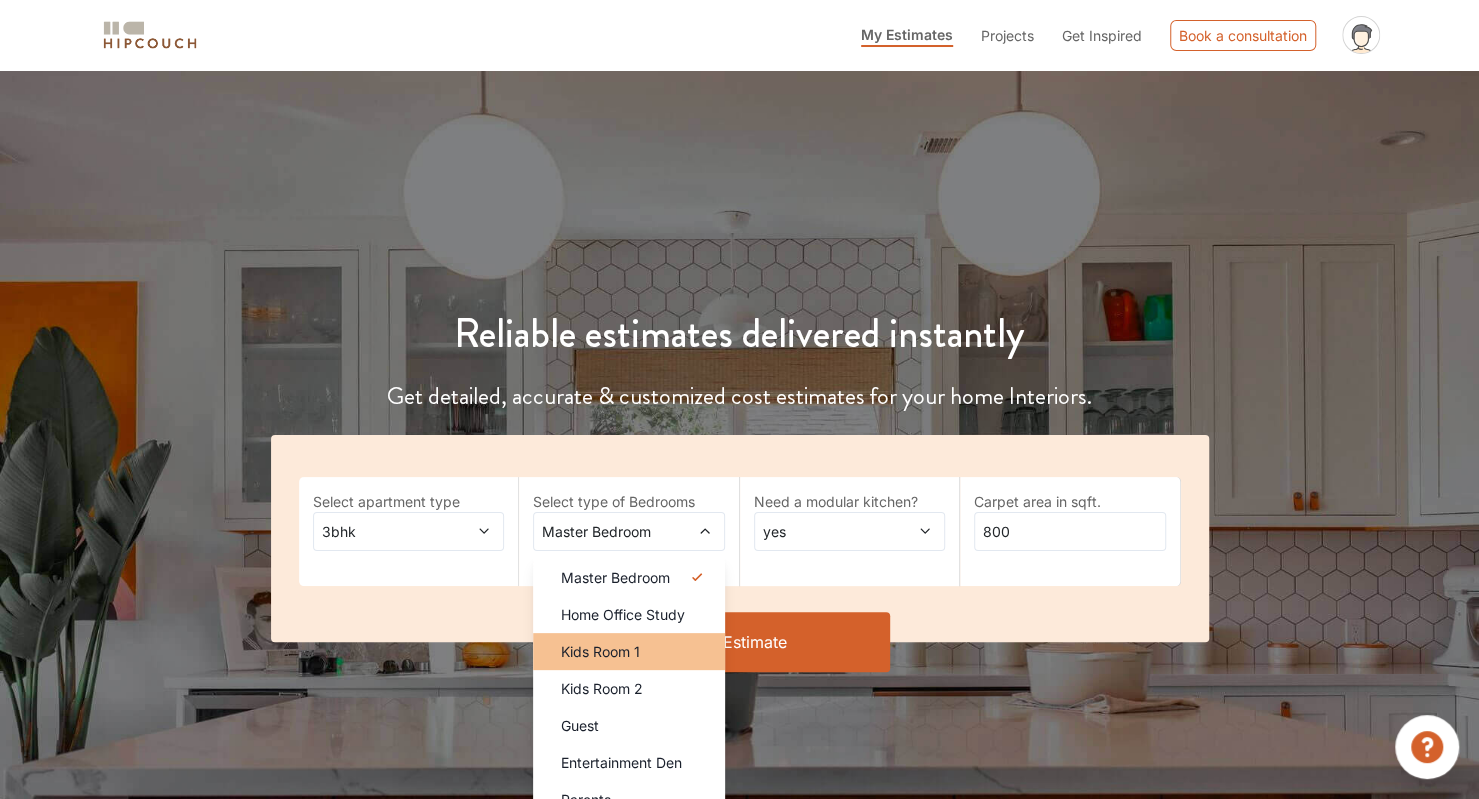 click on "Kids Room 1" at bounding box center [635, 651] 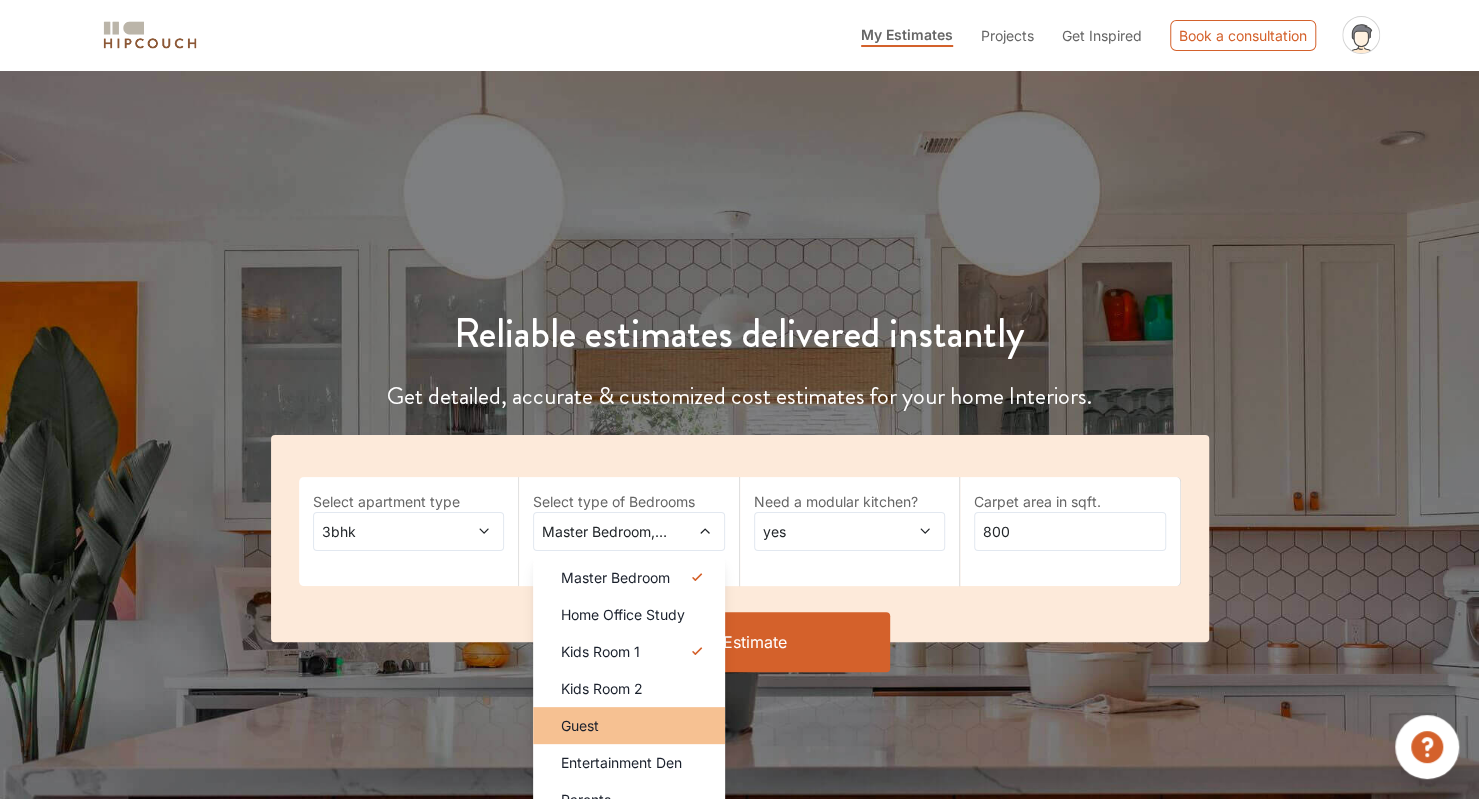 click on "Guest" at bounding box center (629, 725) 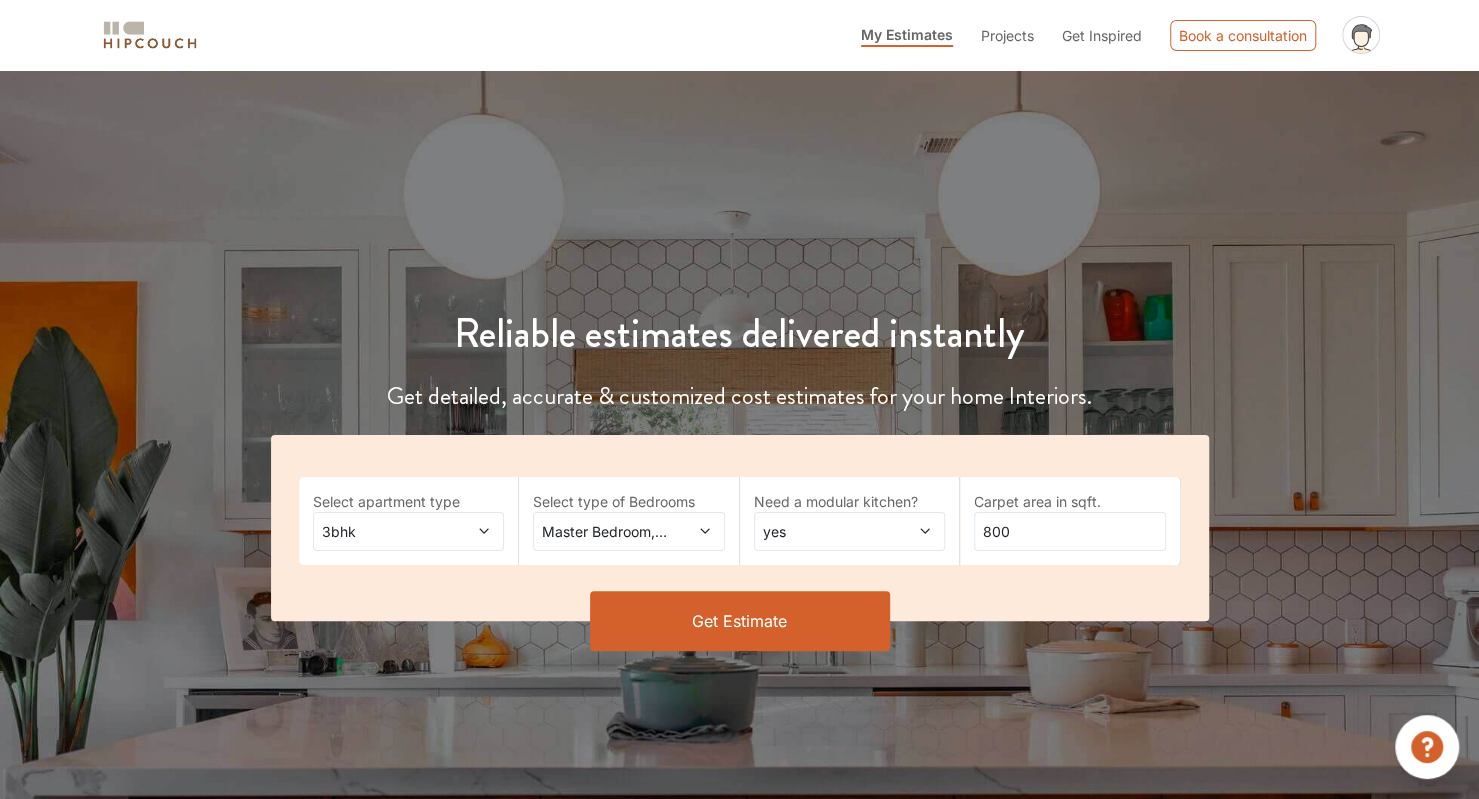 click at bounding box center (910, 531) 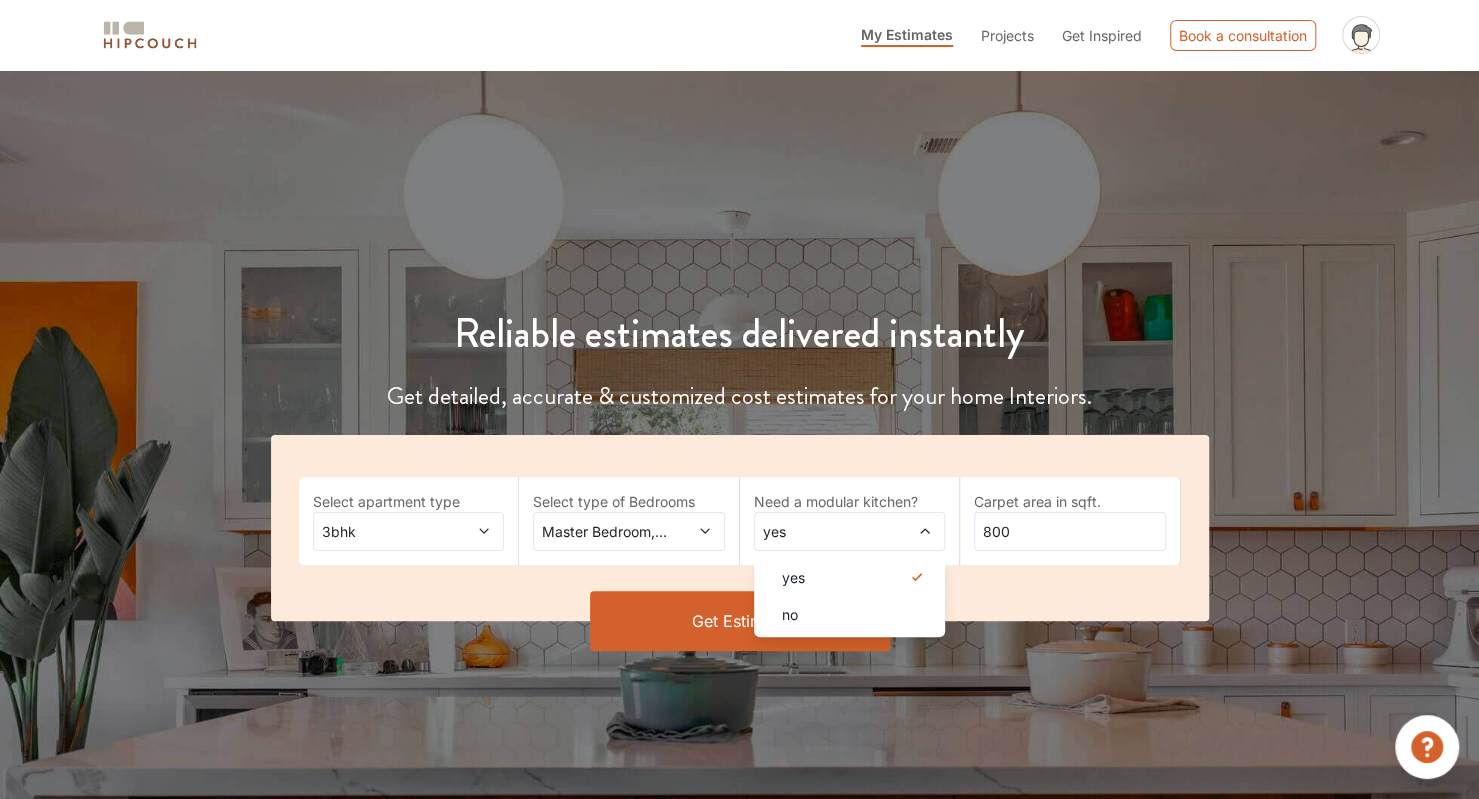 click at bounding box center (910, 531) 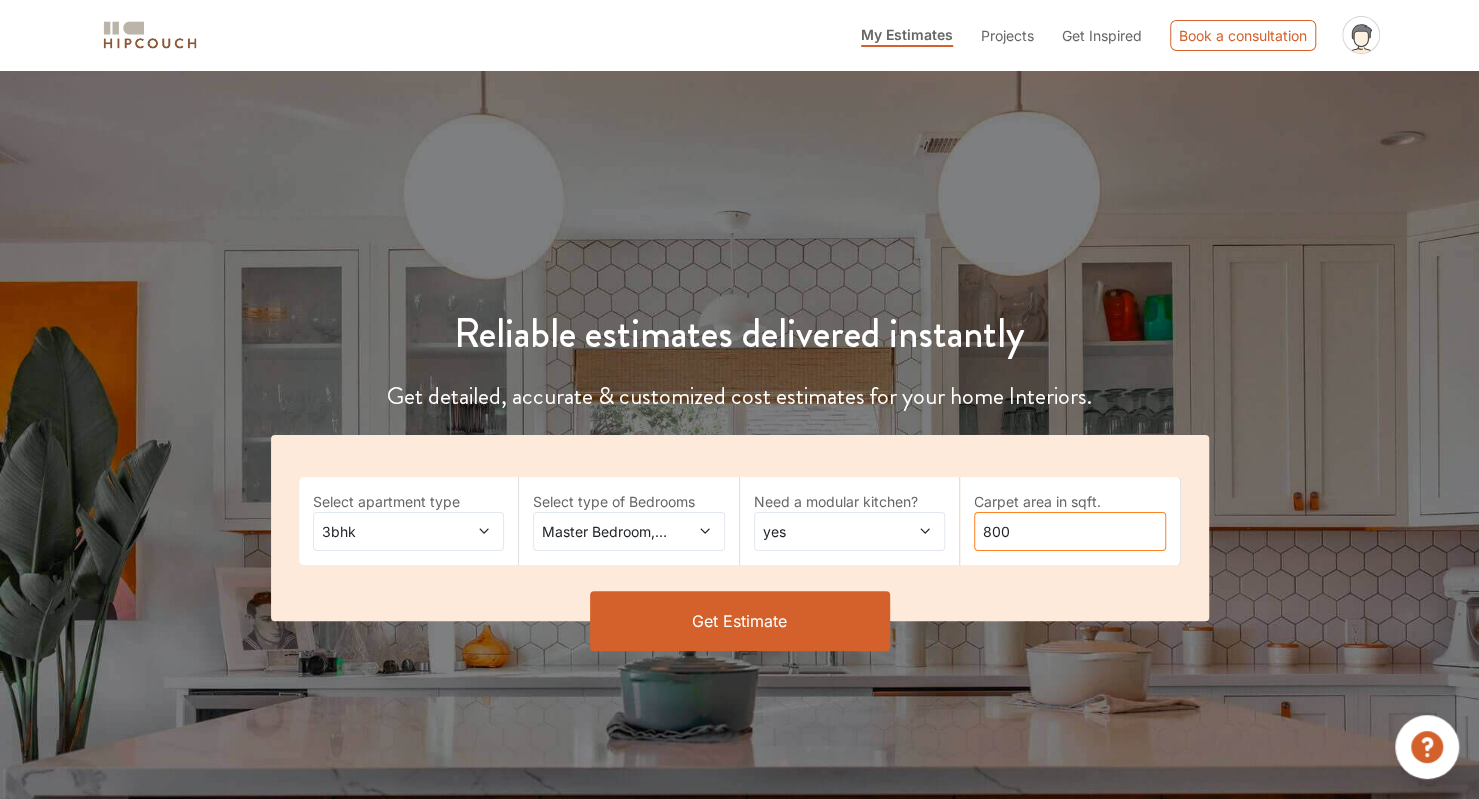 click on "800" at bounding box center [1070, 531] 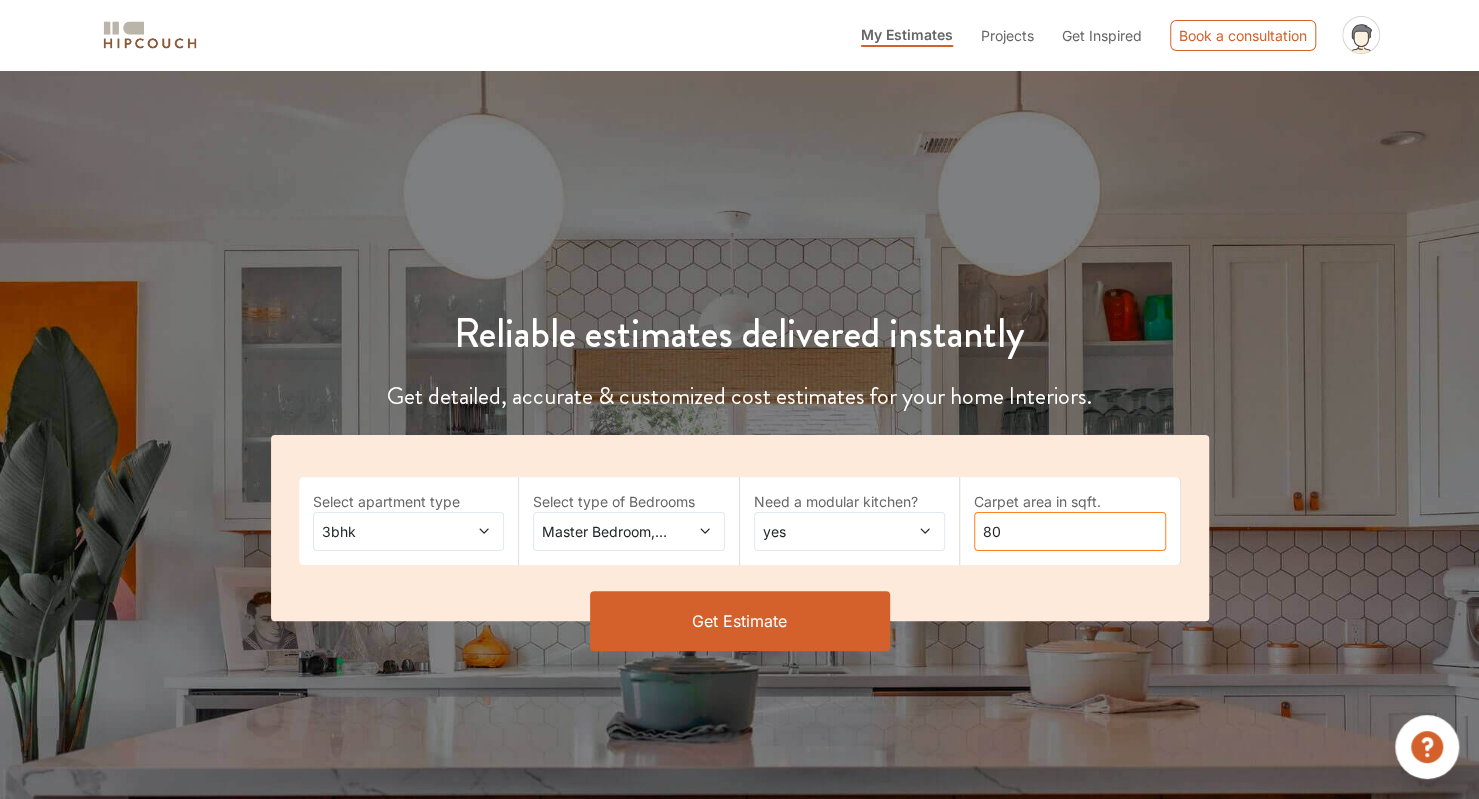 type on "8" 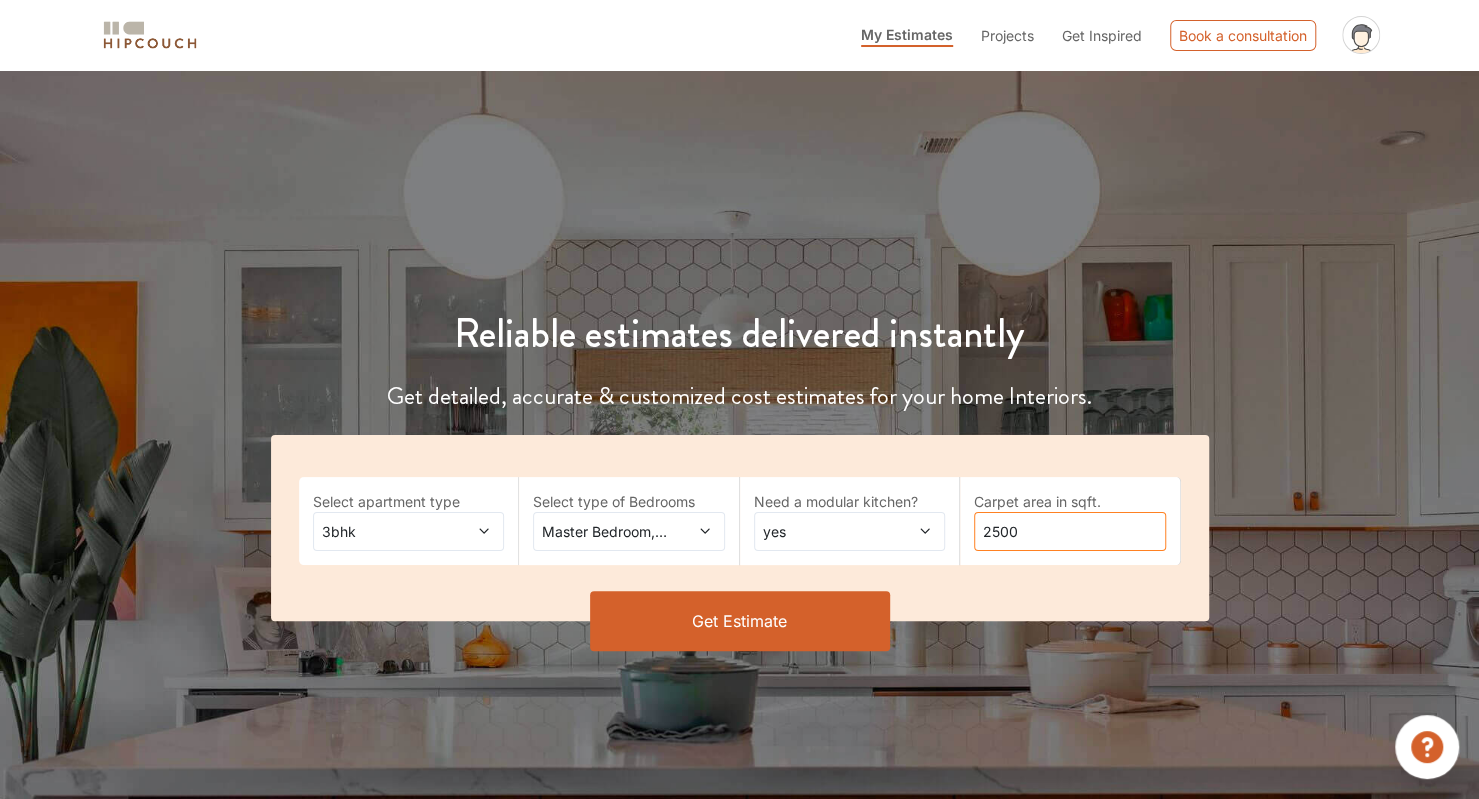 type on "2500" 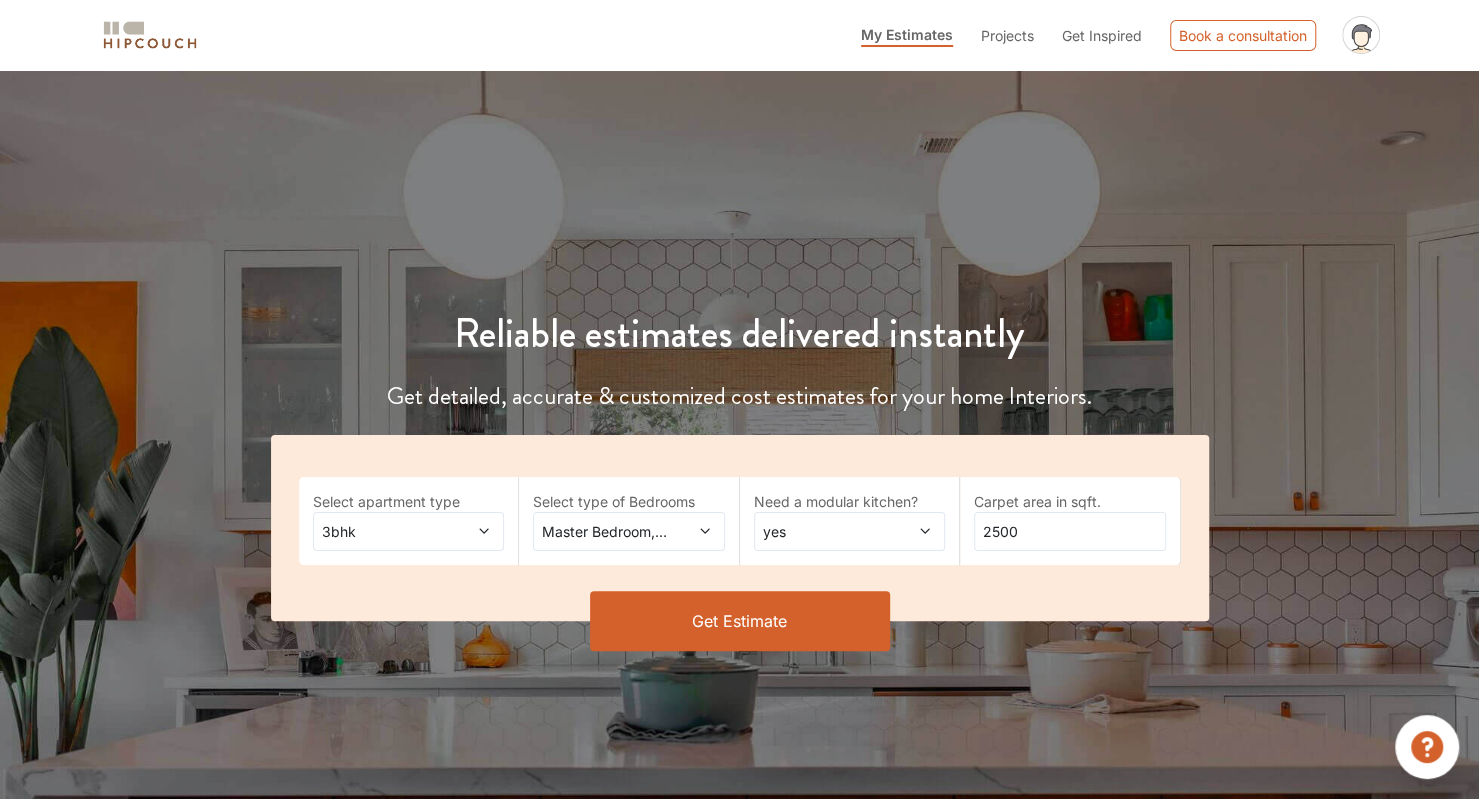 click on "Get Estimate" at bounding box center [740, 621] 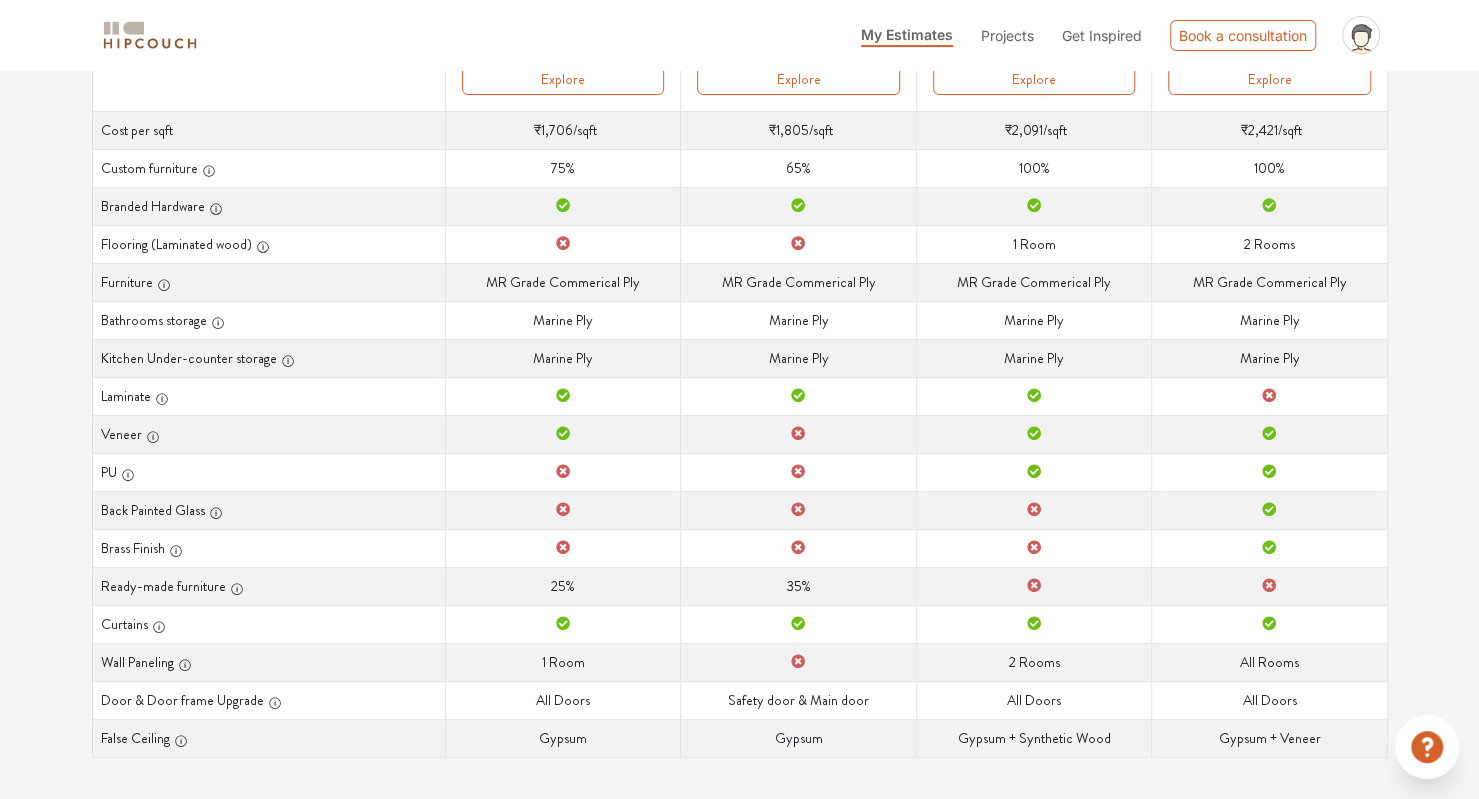 scroll, scrollTop: 0, scrollLeft: 0, axis: both 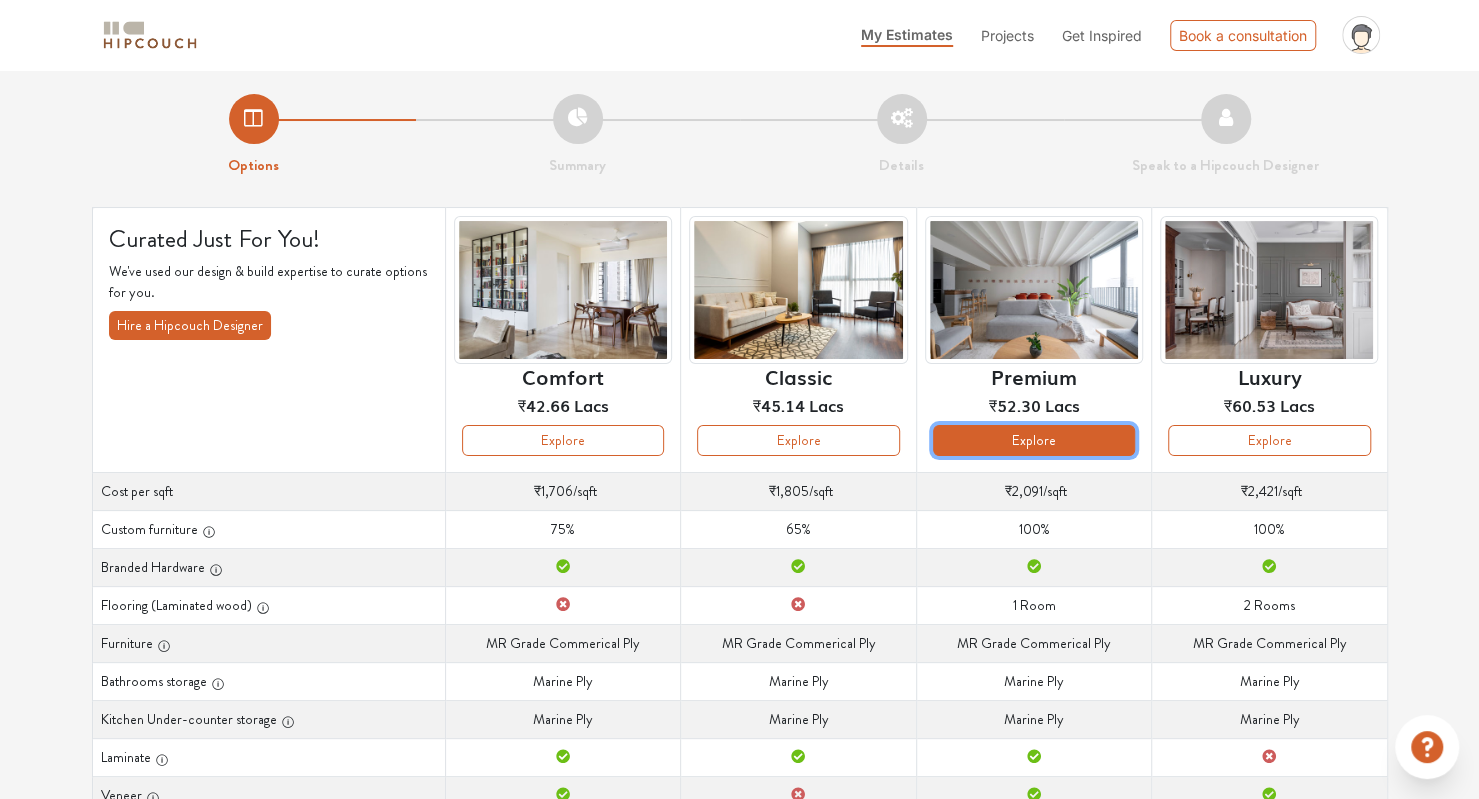 click on "Explore" at bounding box center (1034, 440) 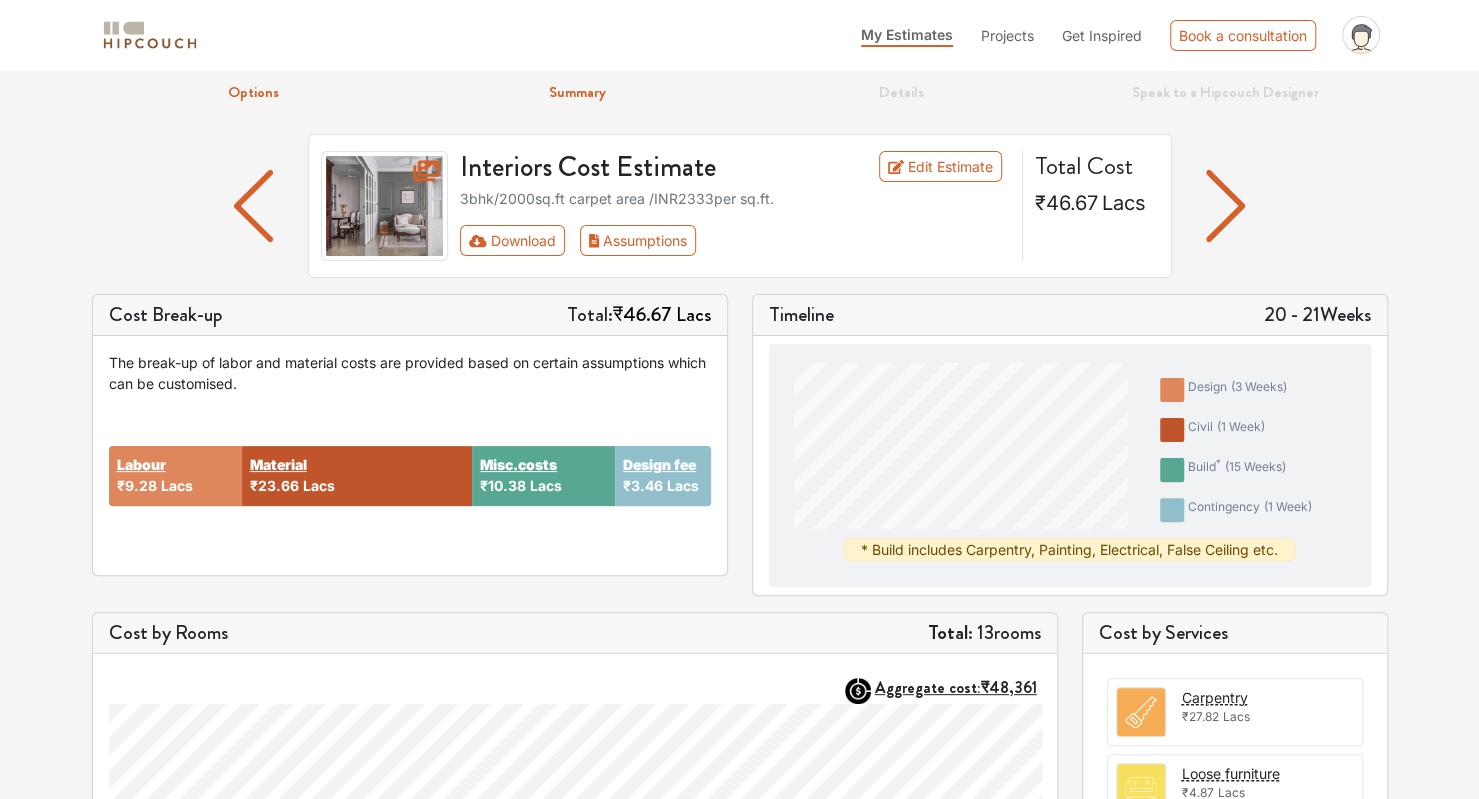 scroll, scrollTop: 72, scrollLeft: 0, axis: vertical 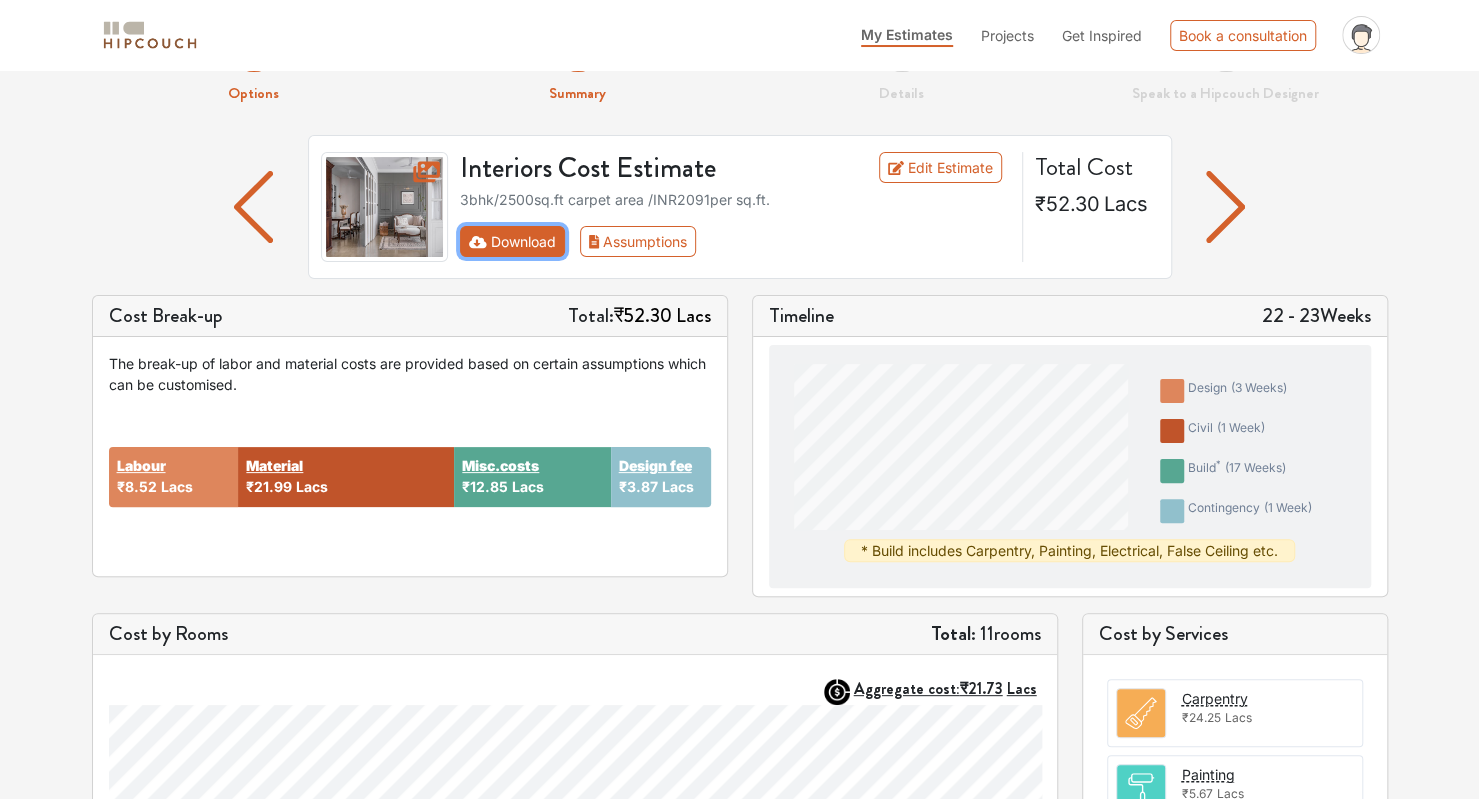 click 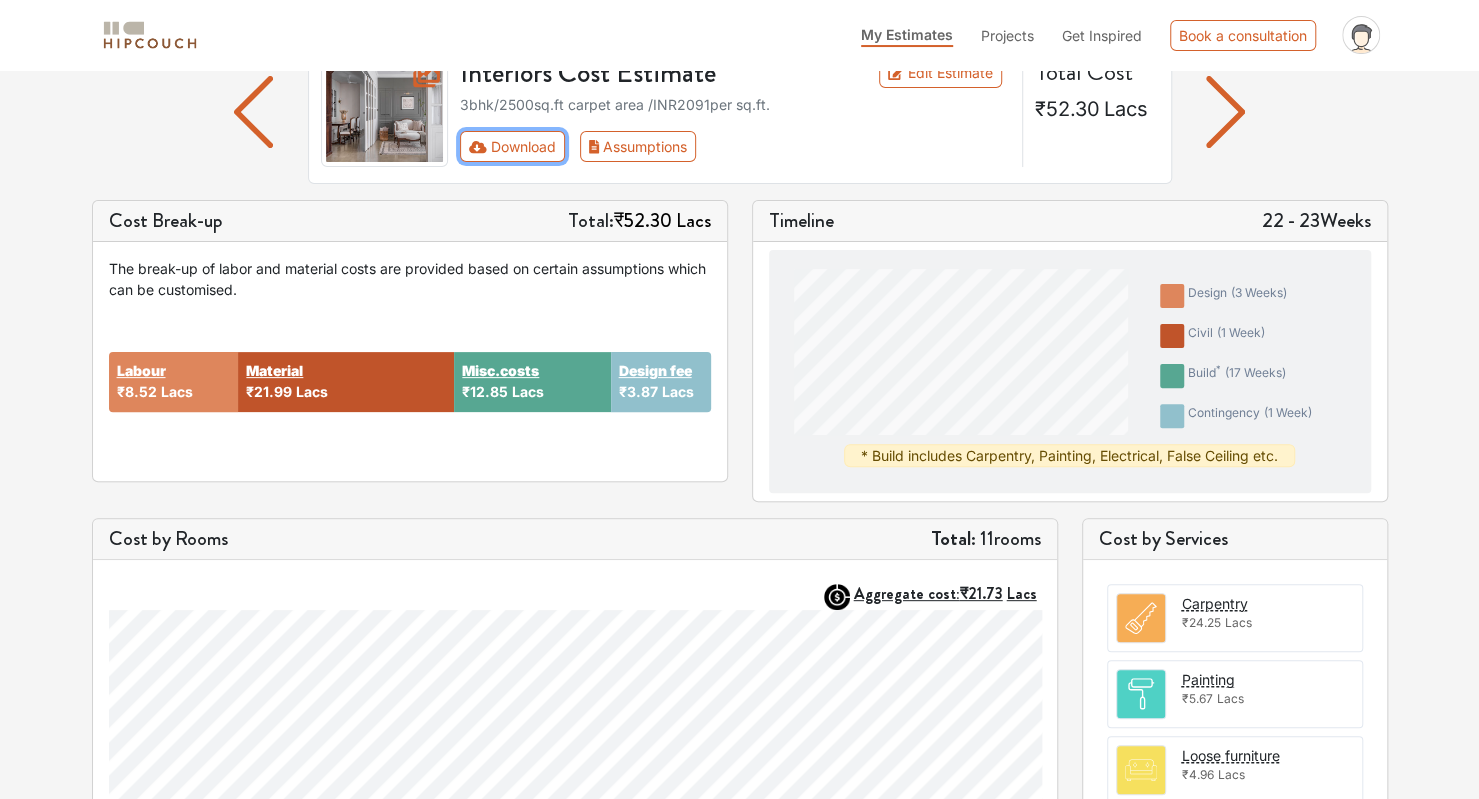 scroll, scrollTop: 170, scrollLeft: 0, axis: vertical 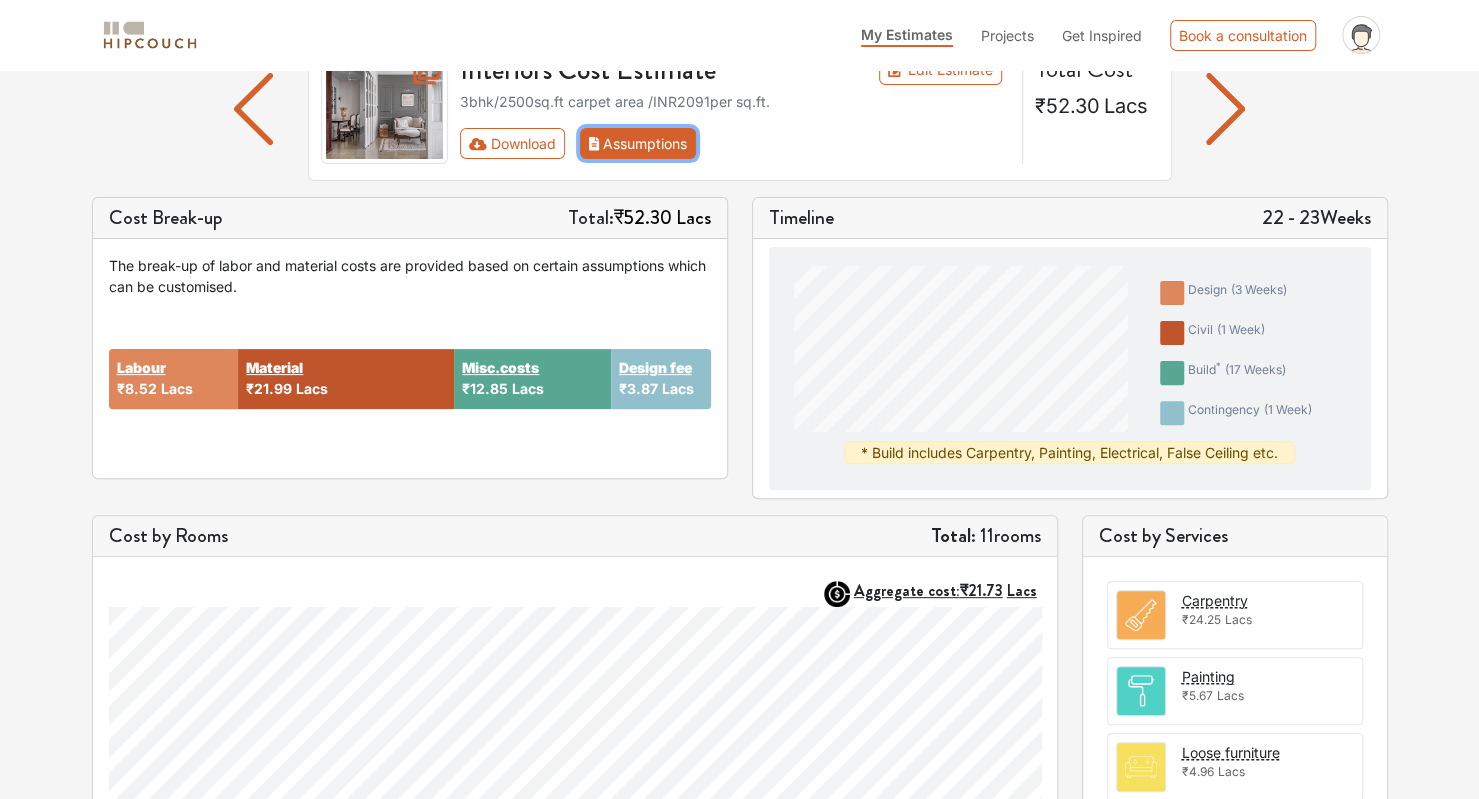 click on "Assumptions" at bounding box center [638, 143] 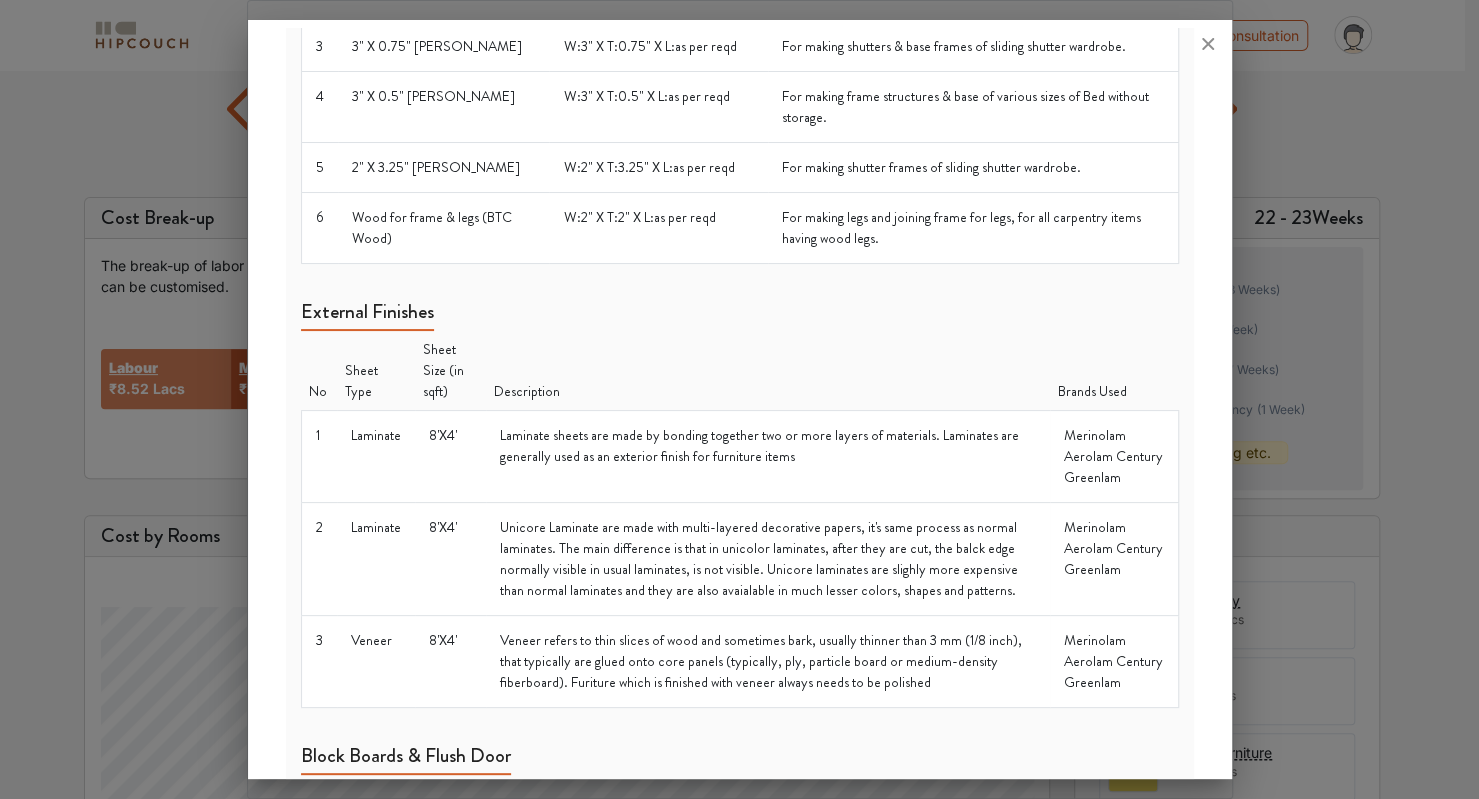 scroll, scrollTop: 0, scrollLeft: 0, axis: both 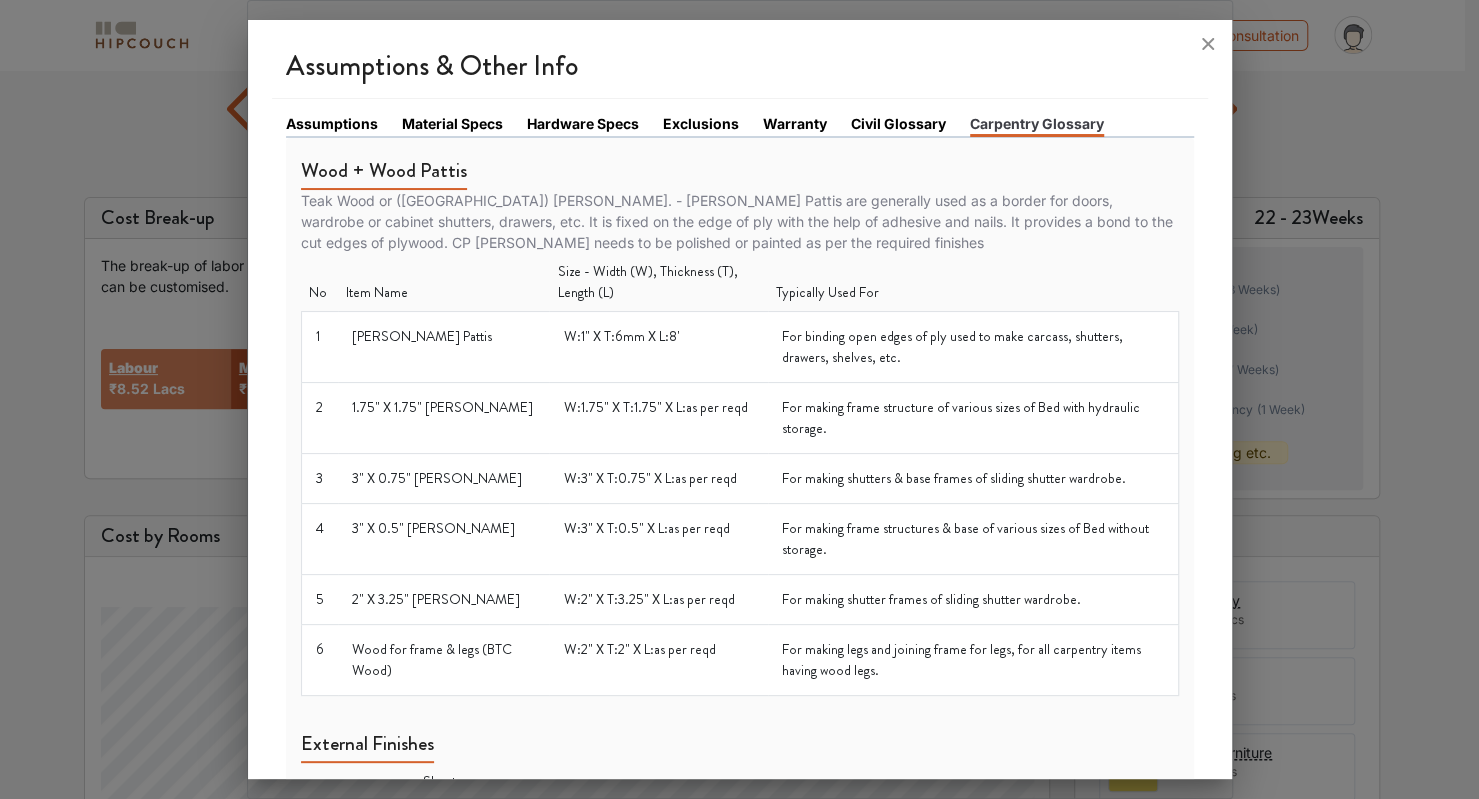 click on "For binding open edges of ply used to make carcass, shutters, drawers, shelves, etc." at bounding box center [973, 346] 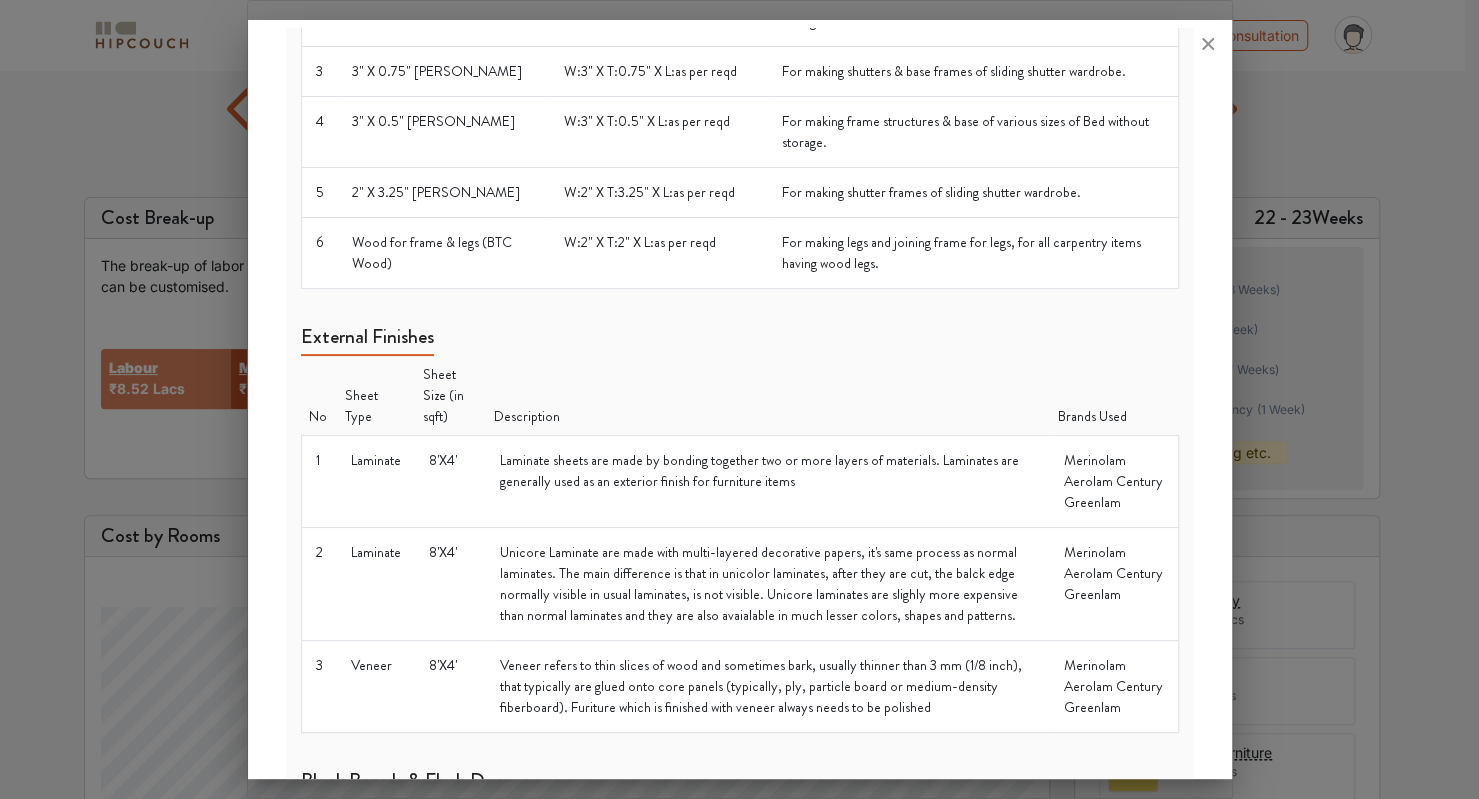 scroll, scrollTop: 0, scrollLeft: 0, axis: both 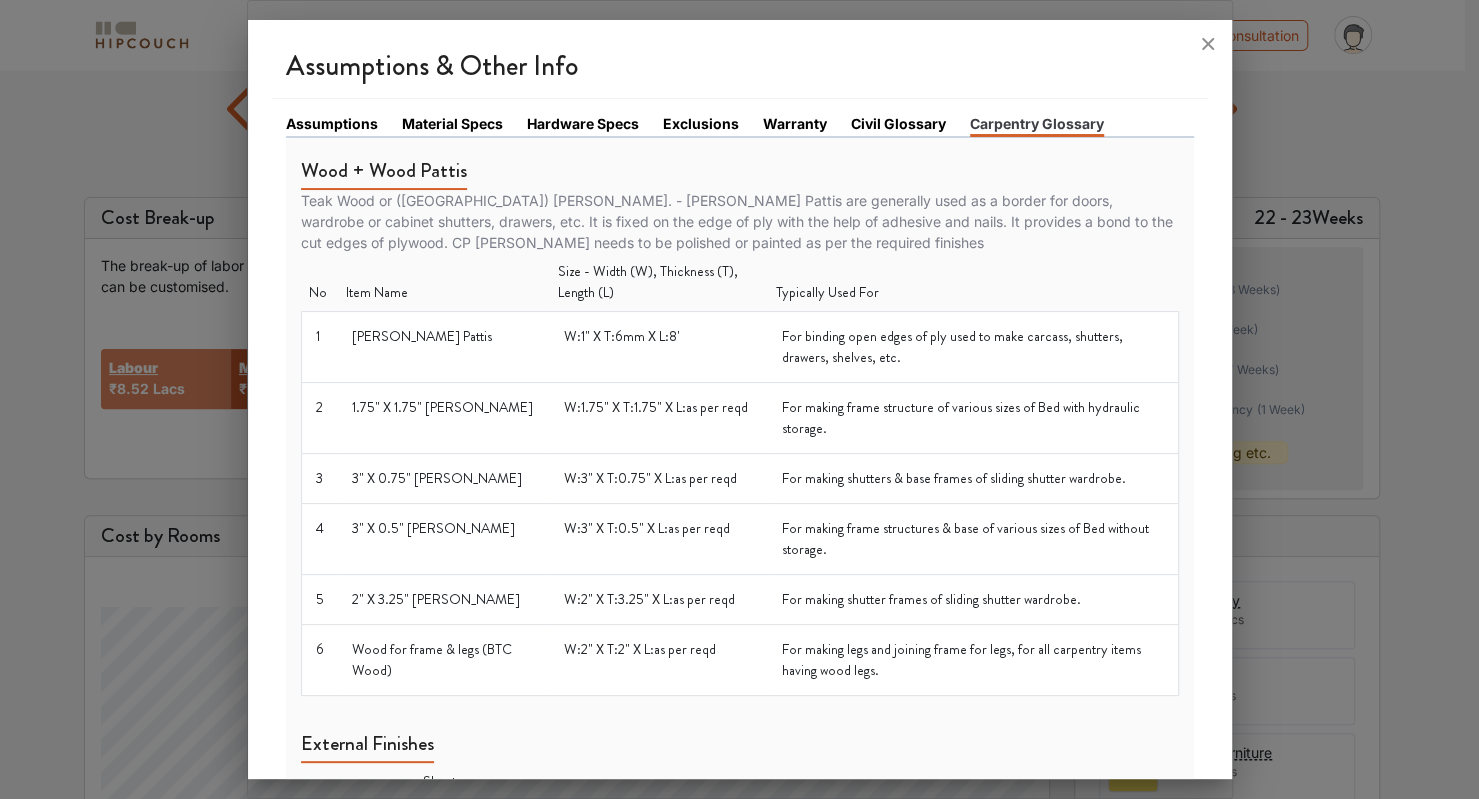 click on "Assumptions" at bounding box center (332, 123) 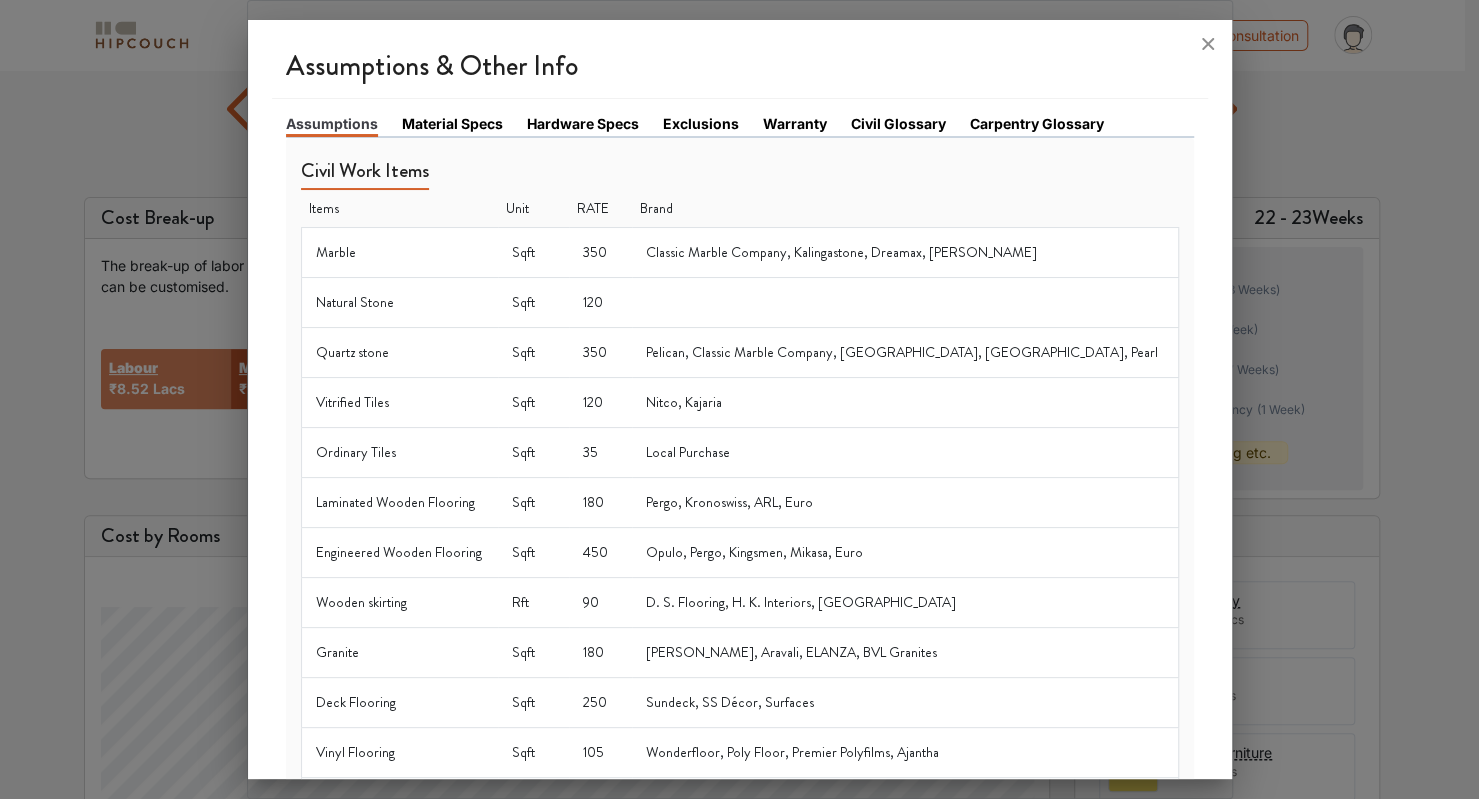click on "Material Specs" at bounding box center [452, 123] 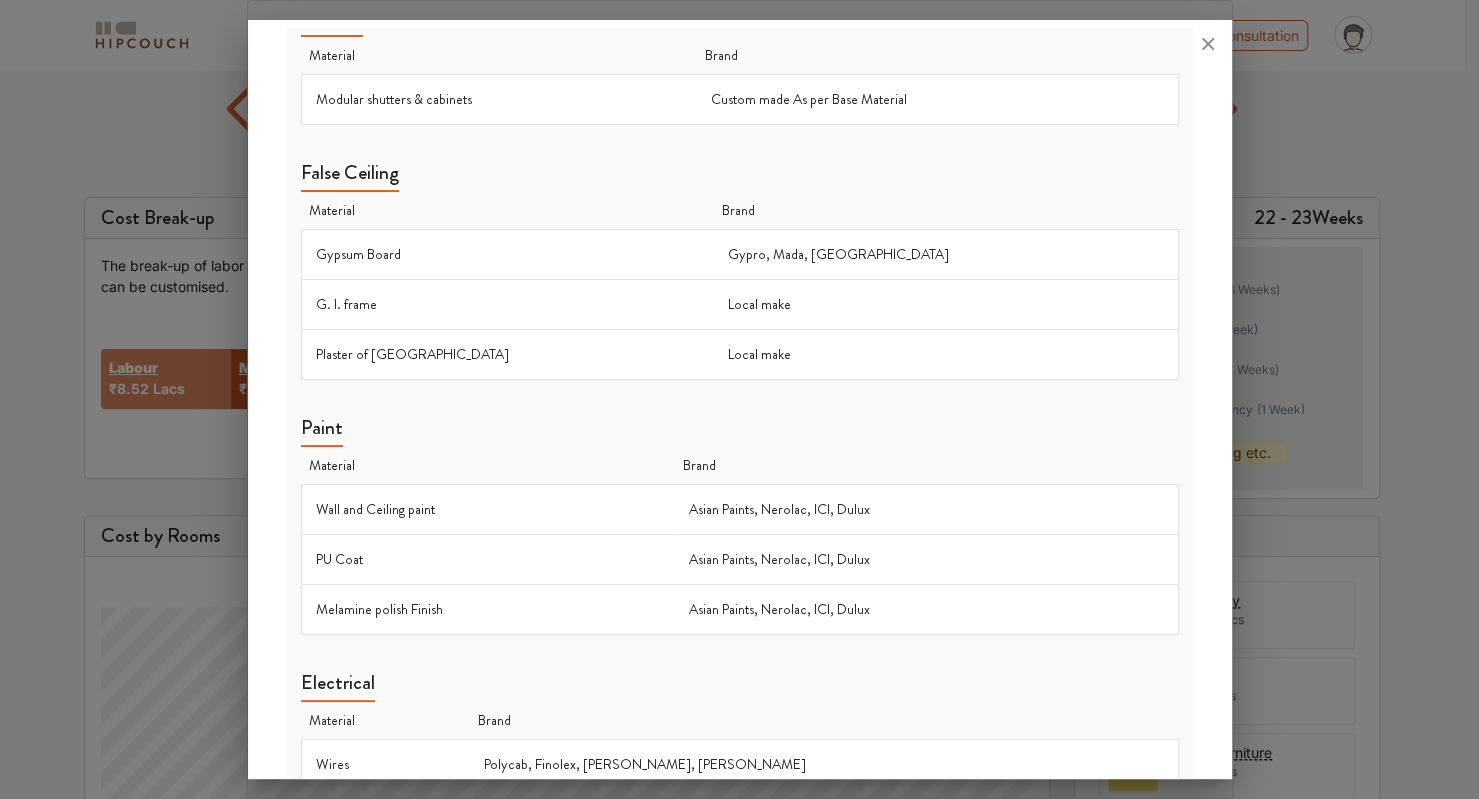 scroll, scrollTop: 1654, scrollLeft: 0, axis: vertical 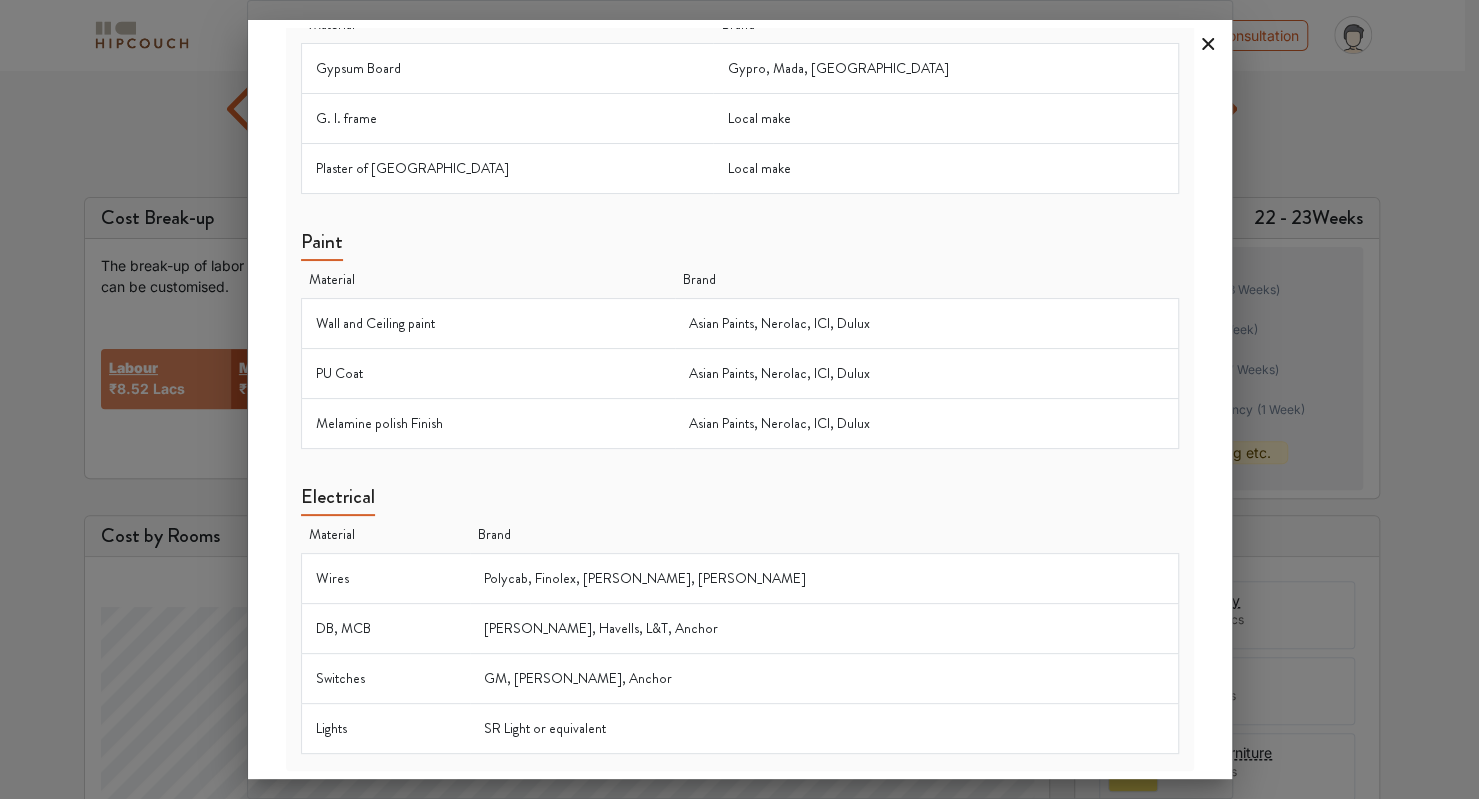 click 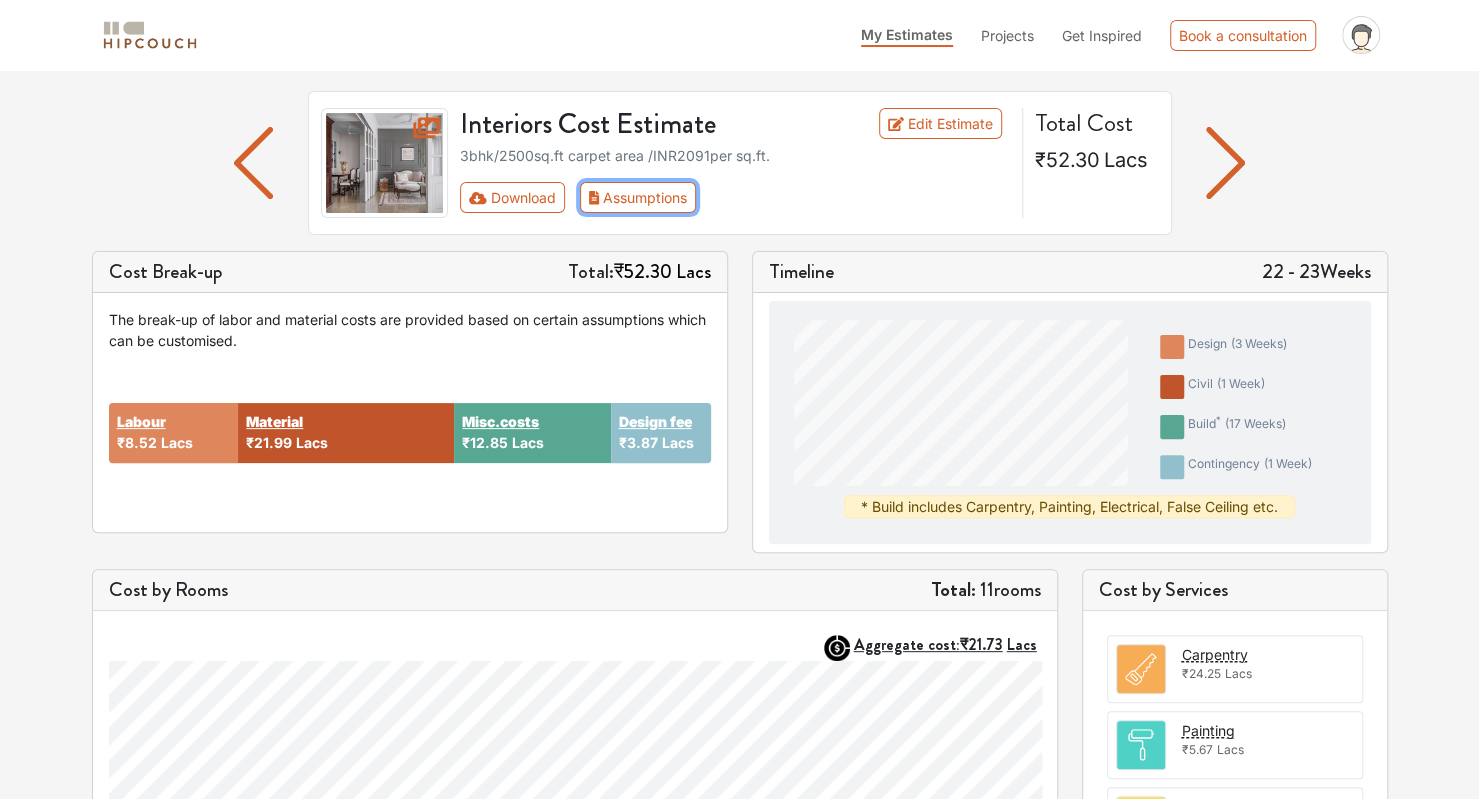 scroll, scrollTop: 0, scrollLeft: 0, axis: both 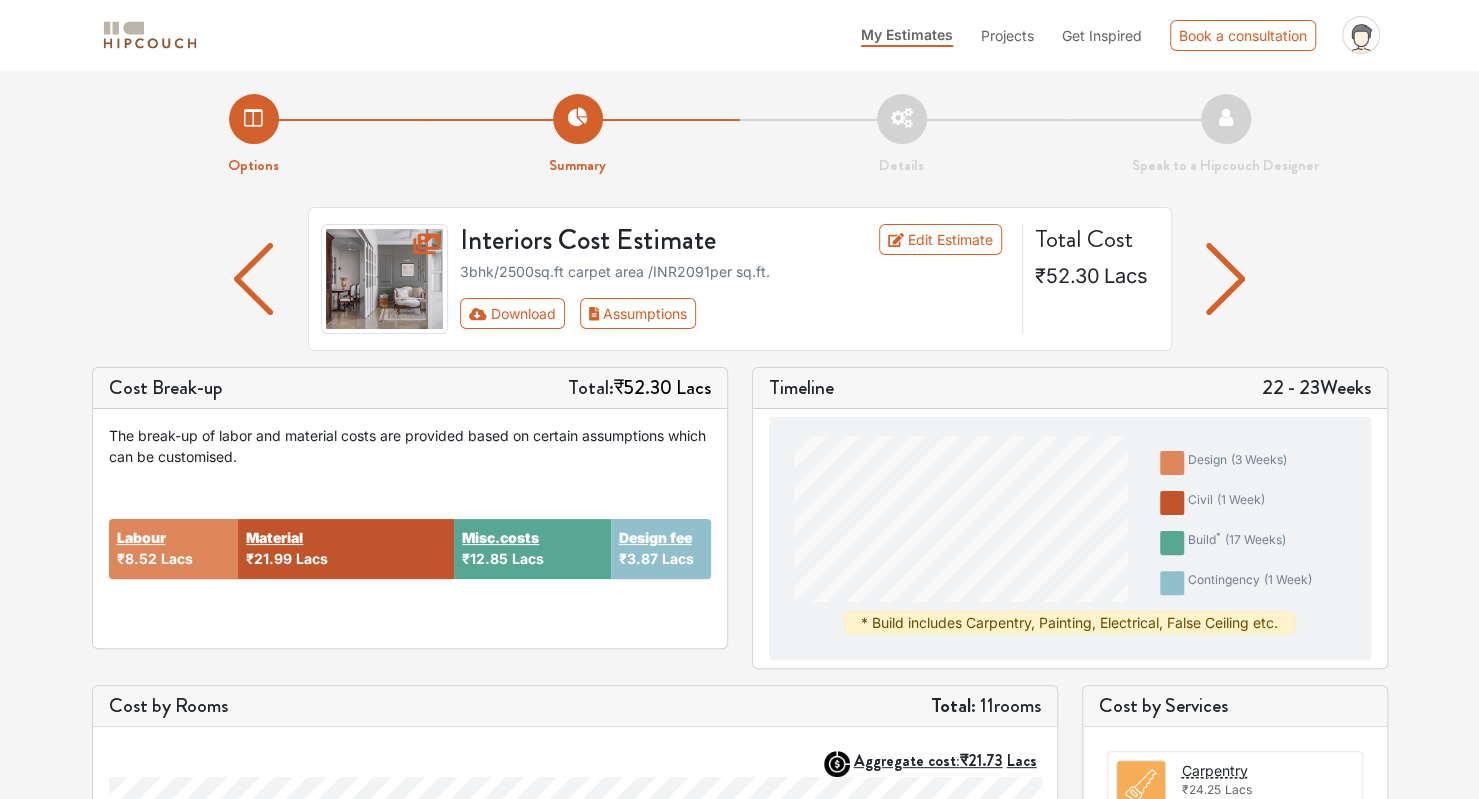 click on "Details" at bounding box center (902, 135) 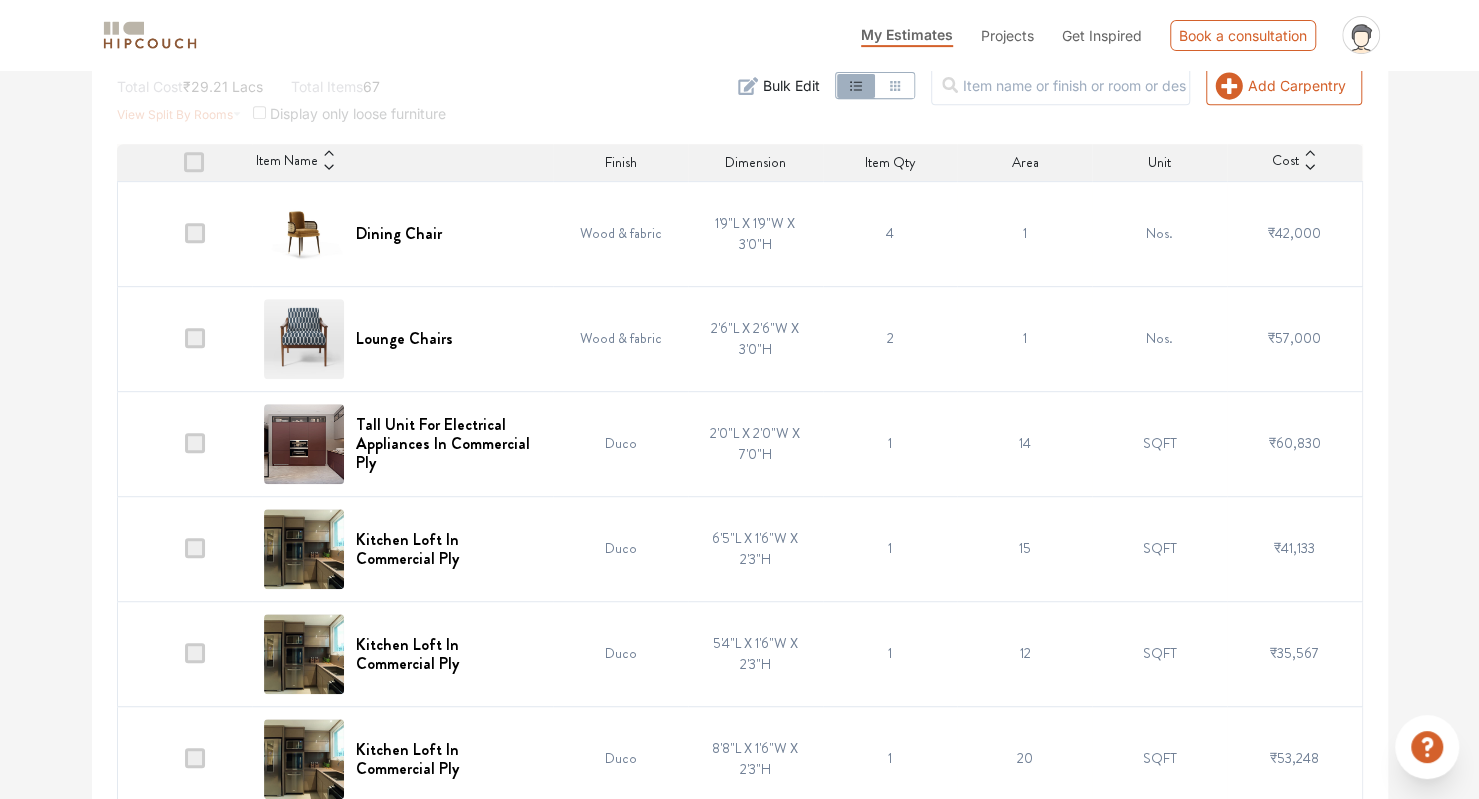 scroll, scrollTop: 0, scrollLeft: 0, axis: both 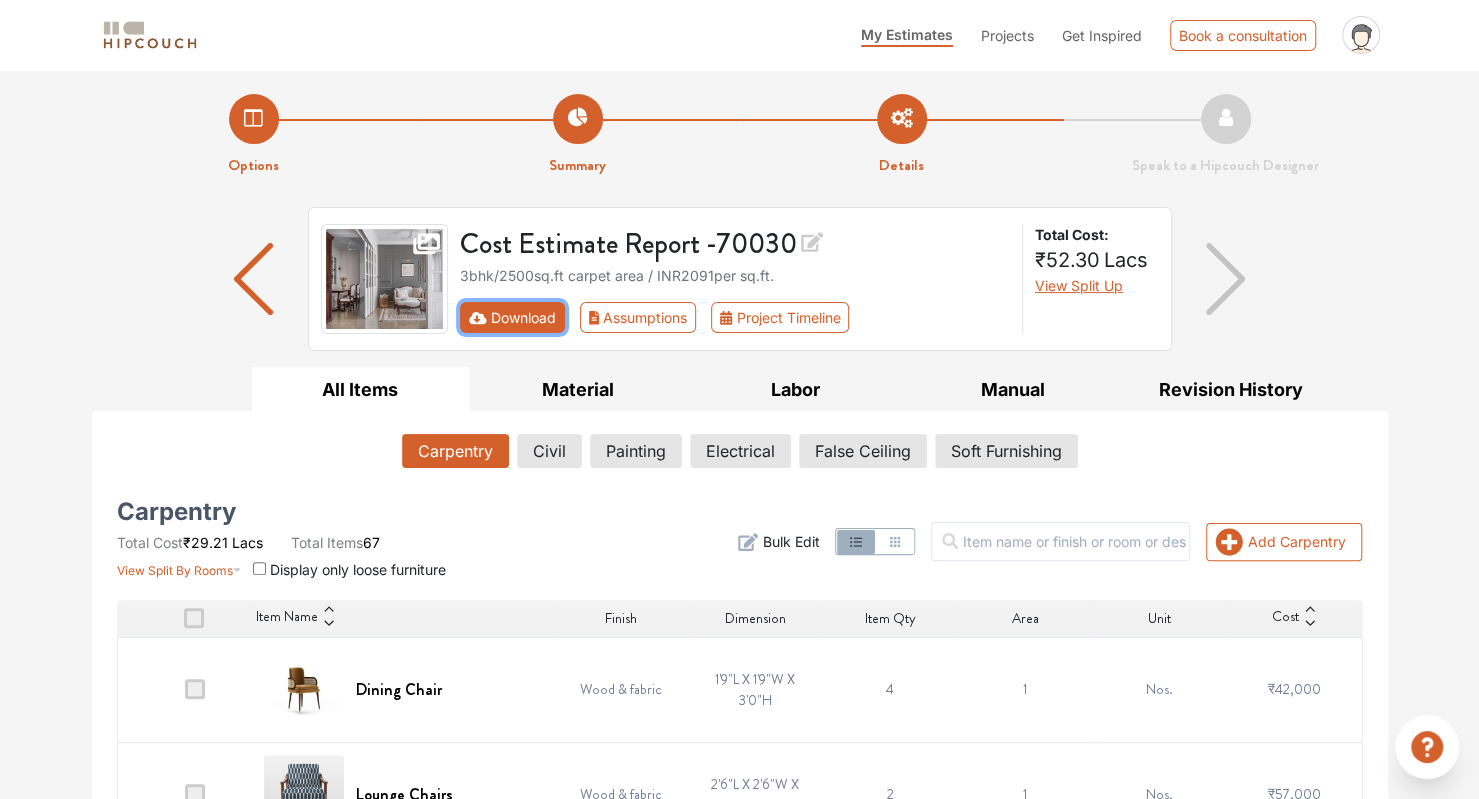 click on "Download" at bounding box center (512, 317) 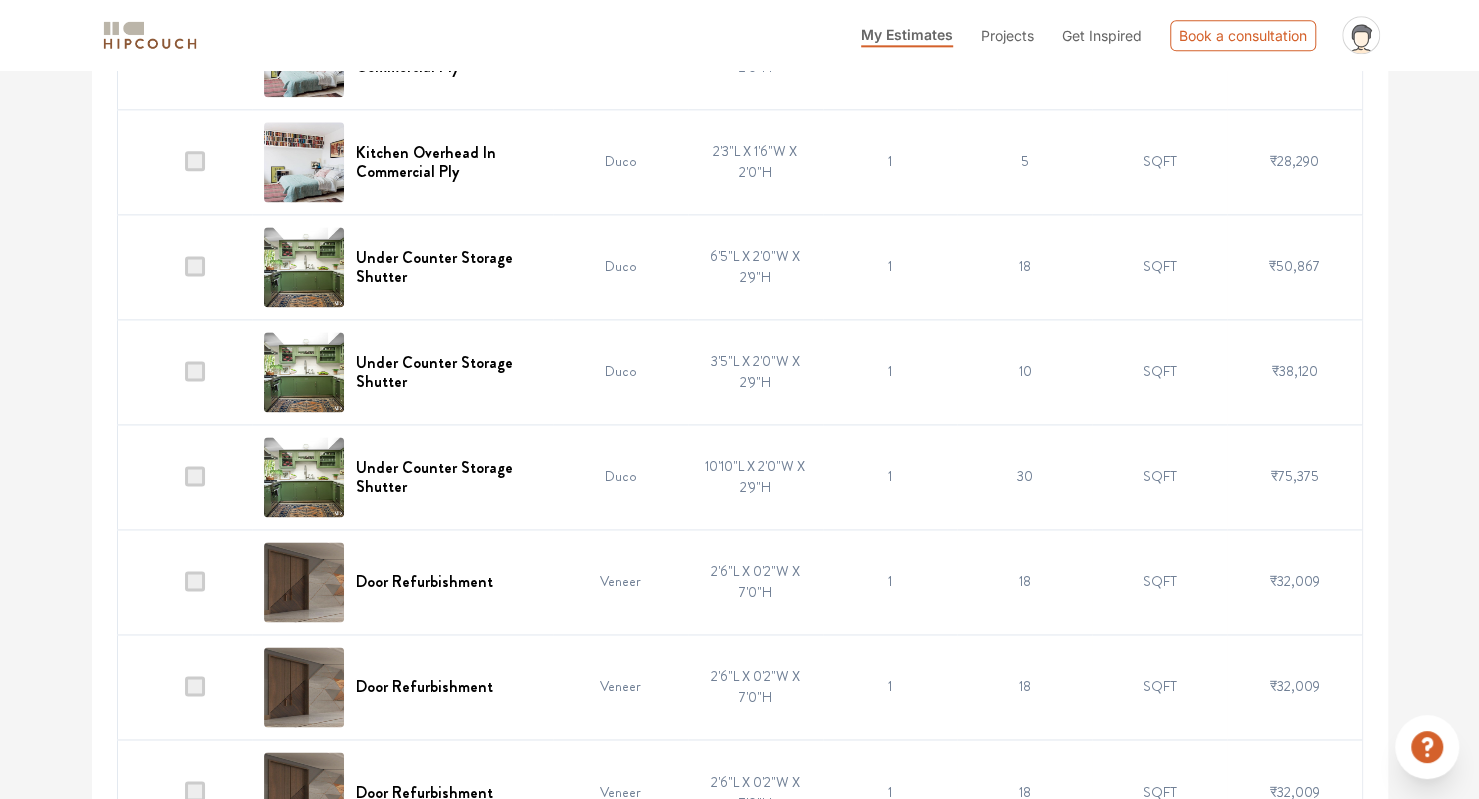 scroll, scrollTop: 1480, scrollLeft: 0, axis: vertical 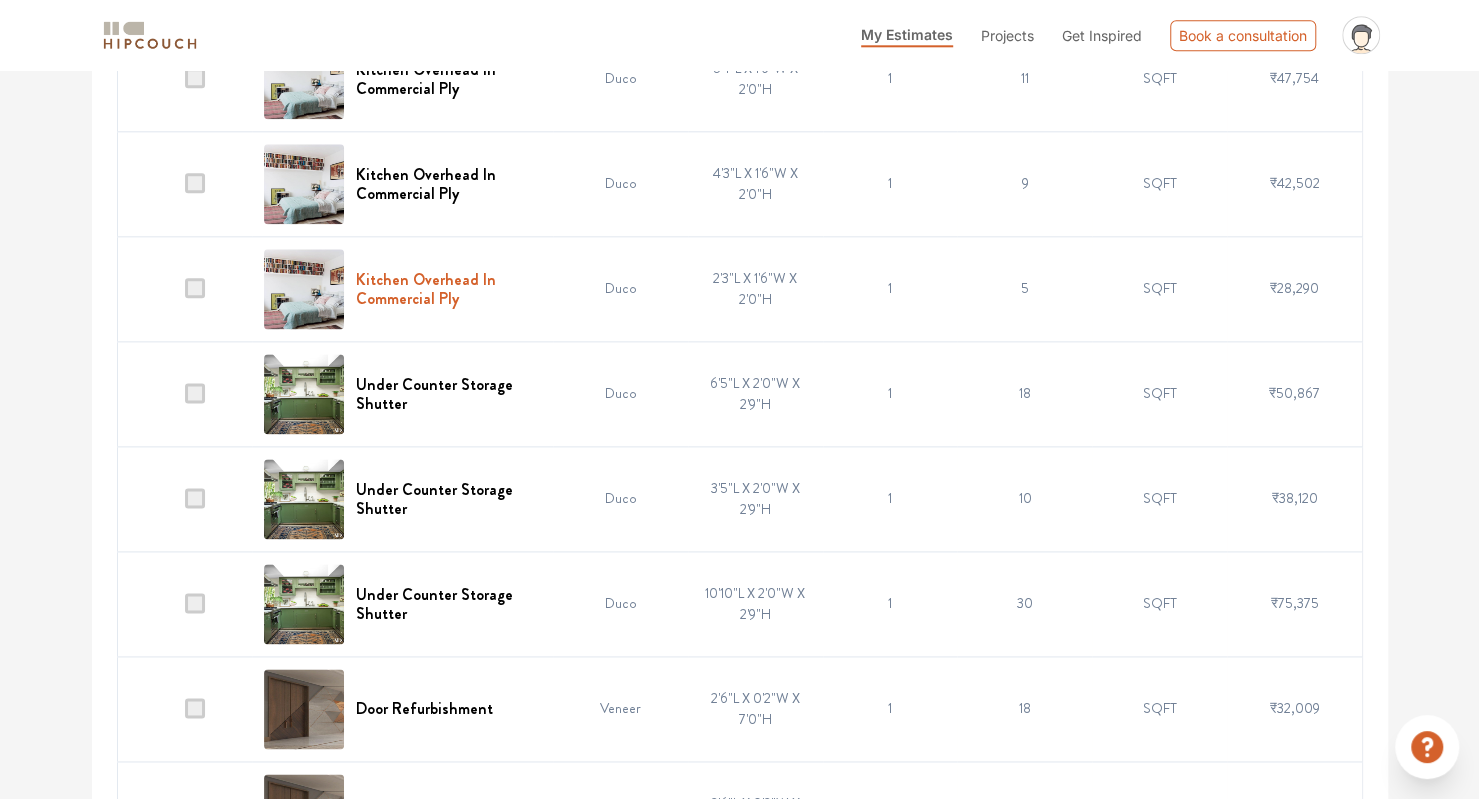 click on "Kitchen Overhead In Commercial Ply" at bounding box center [448, 289] 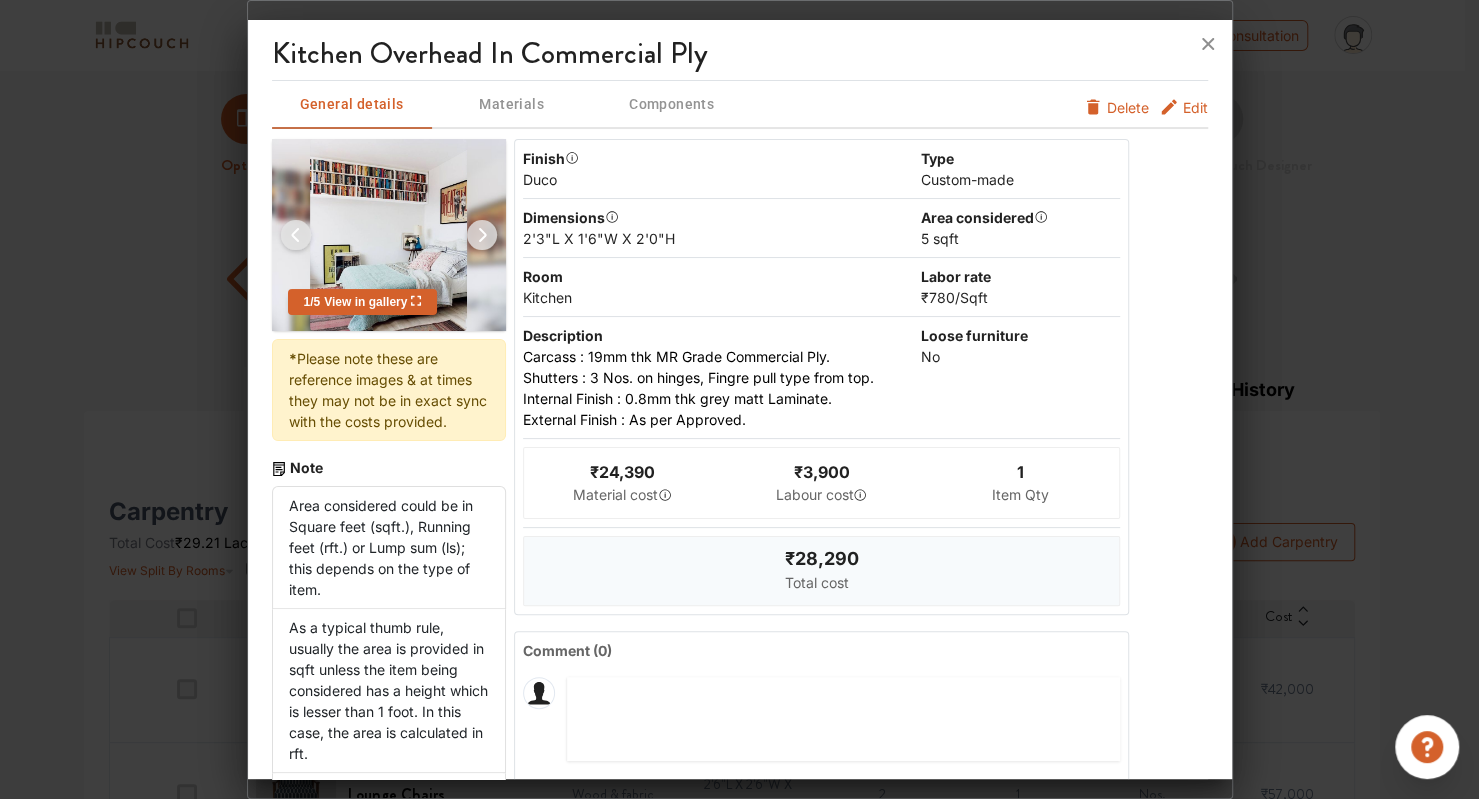 scroll, scrollTop: 0, scrollLeft: 0, axis: both 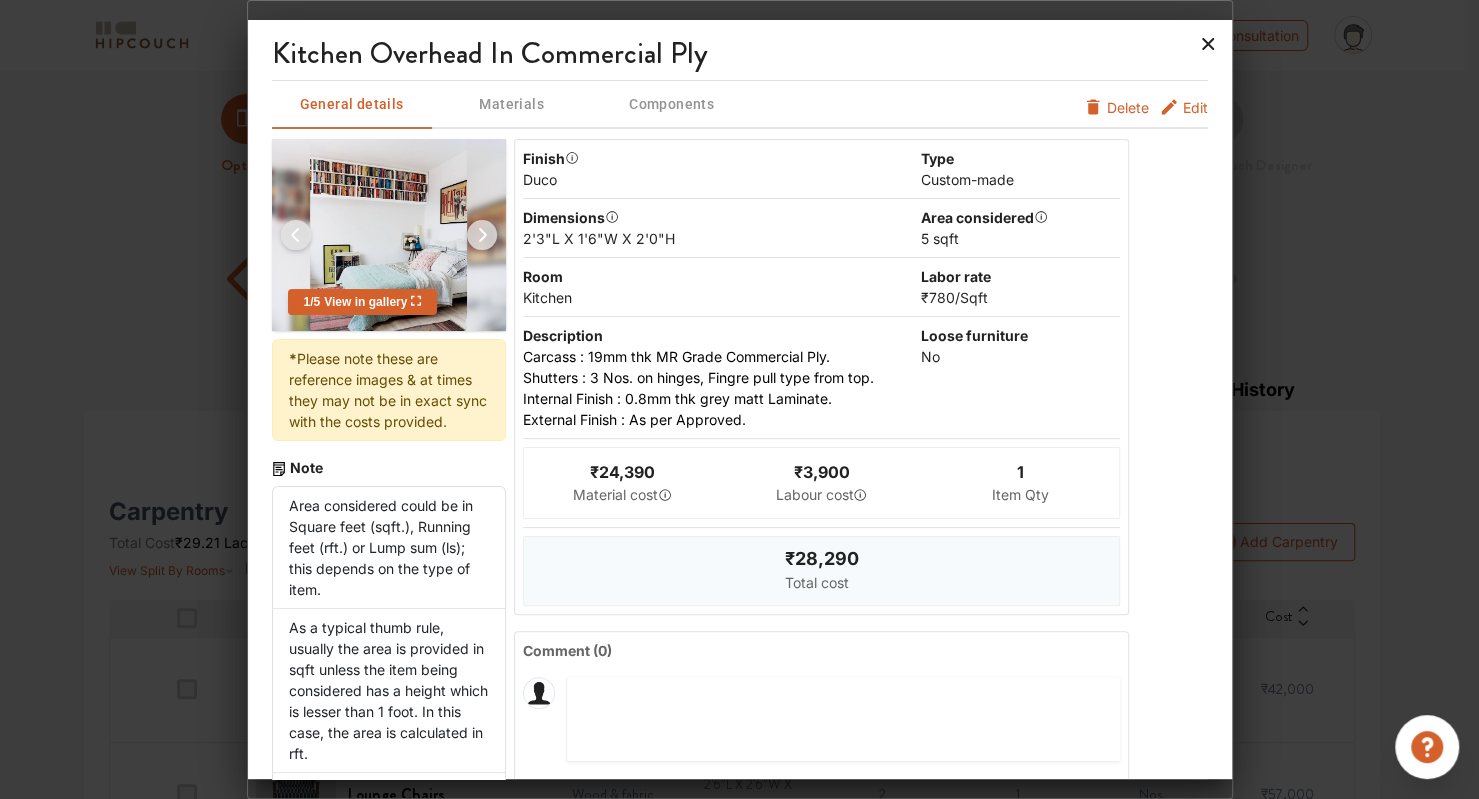 click 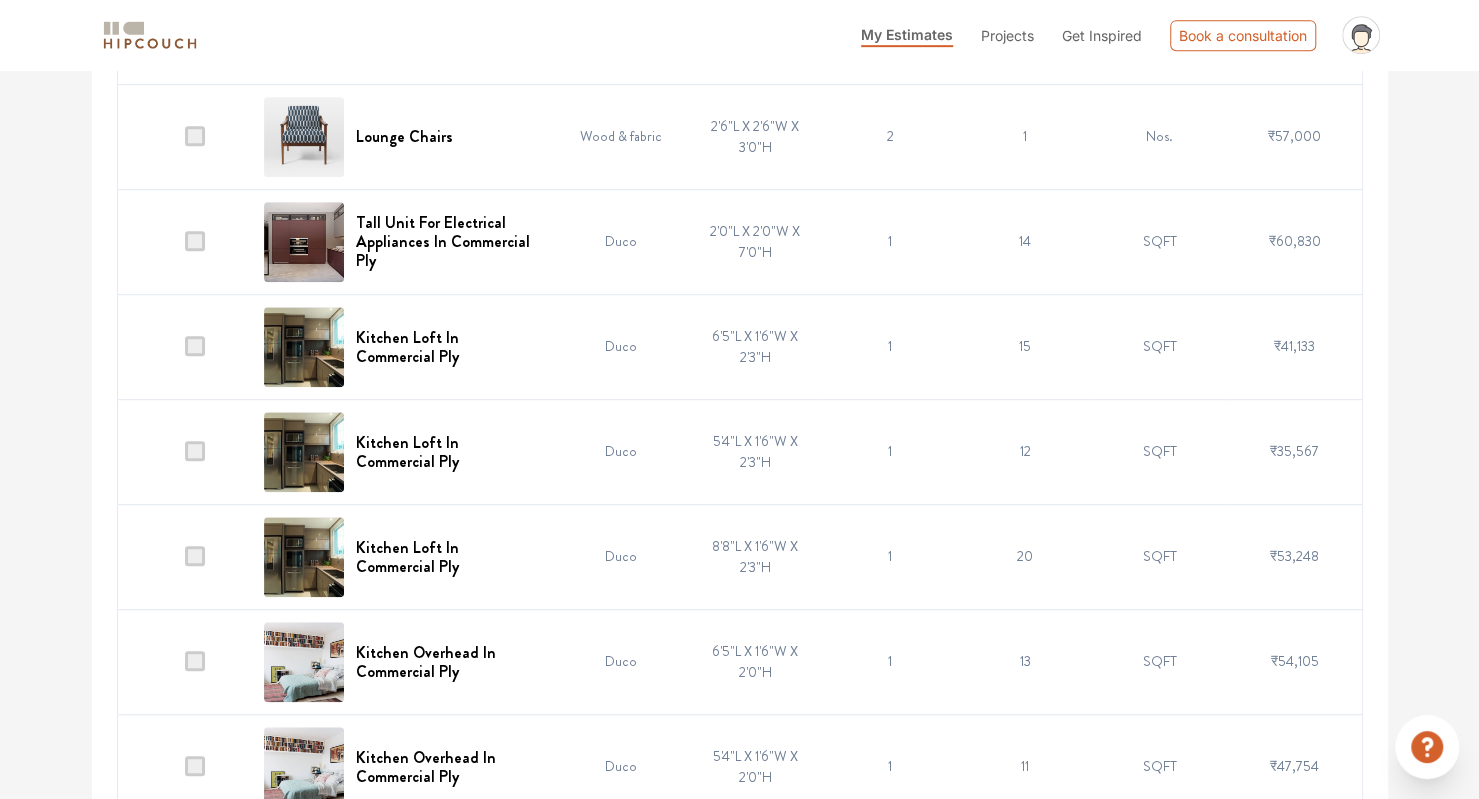 scroll, scrollTop: 660, scrollLeft: 0, axis: vertical 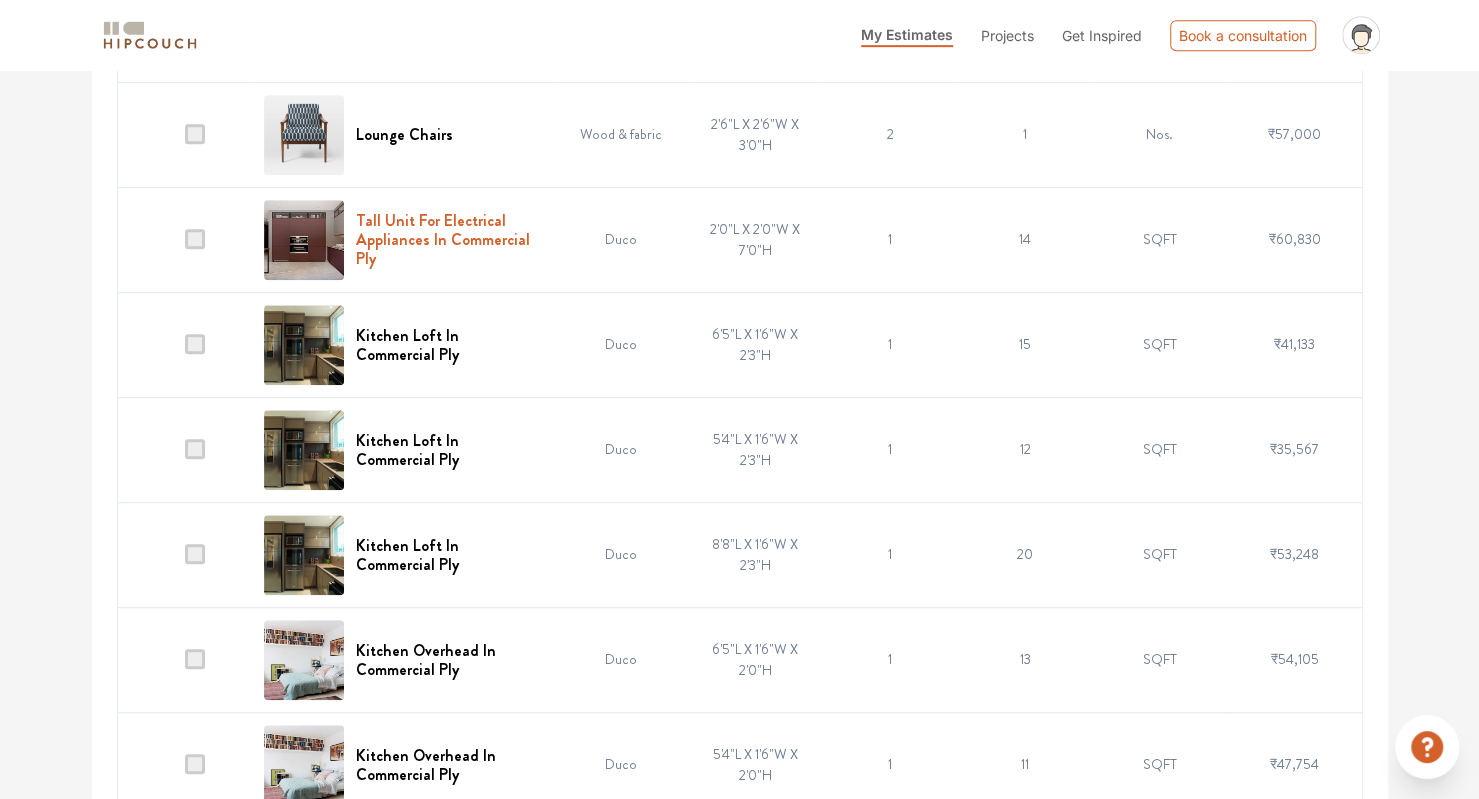click on "Tall Unit For Electrical Appliances In Commercial Ply" at bounding box center [448, 240] 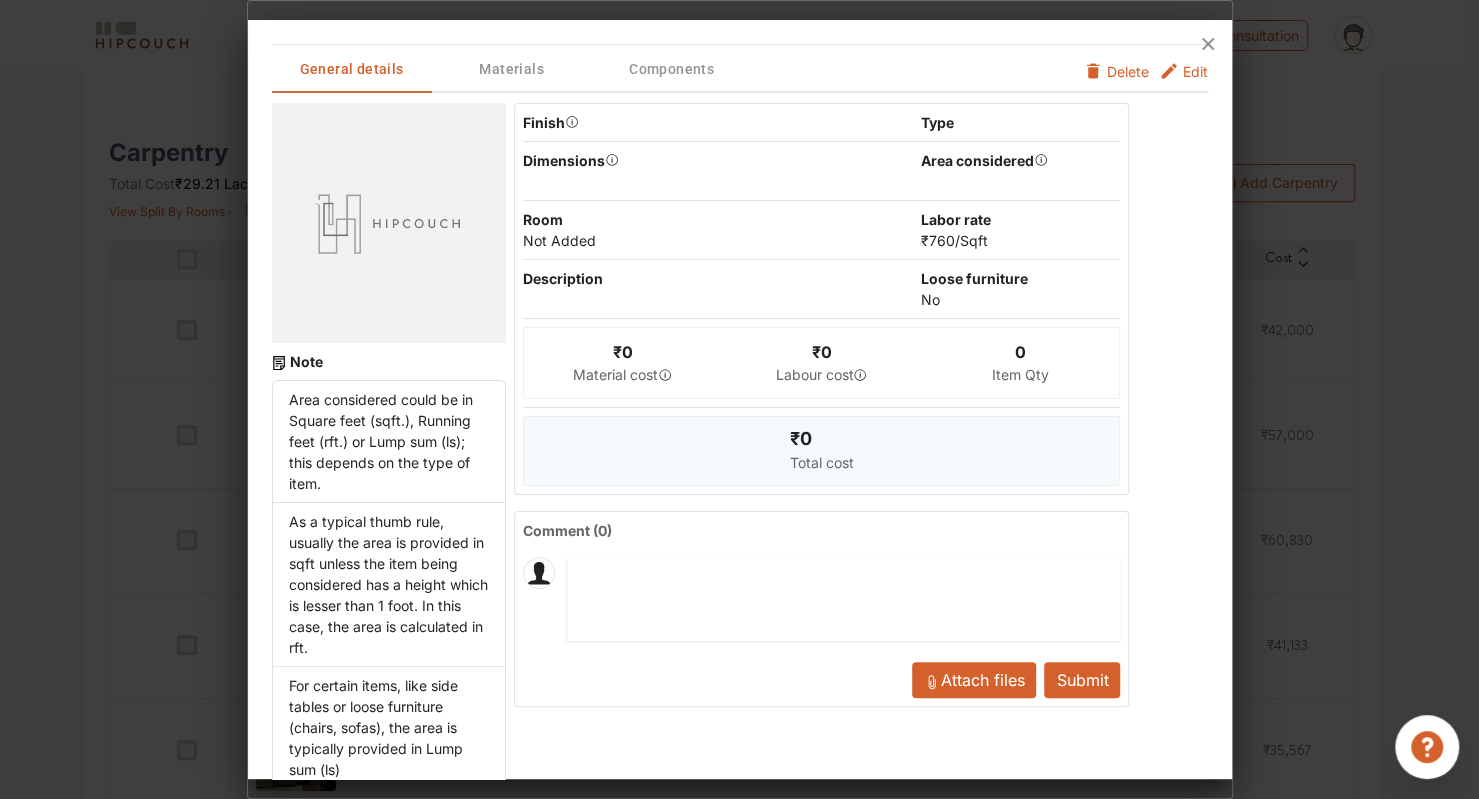 scroll, scrollTop: 358, scrollLeft: 0, axis: vertical 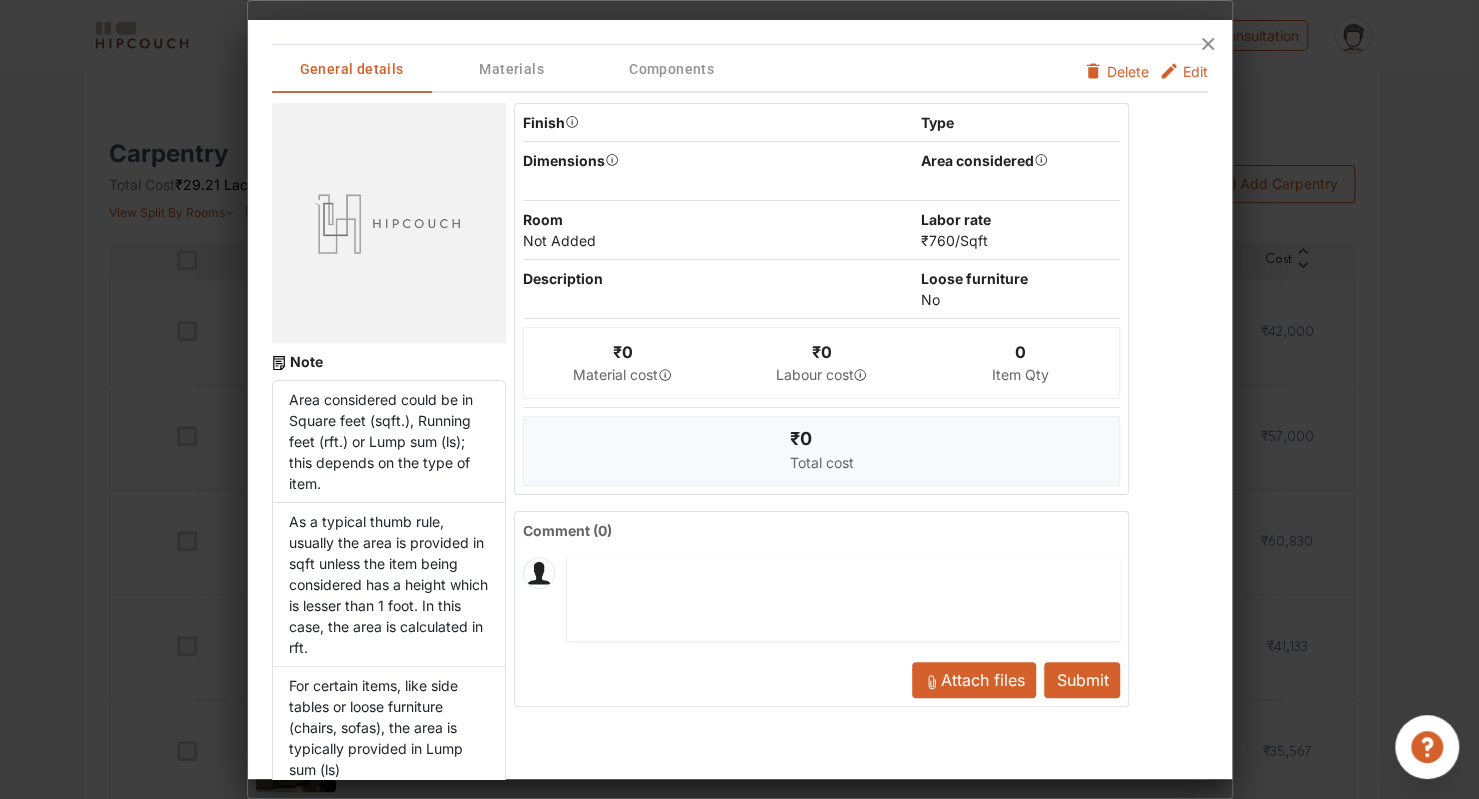 click on "As a typical thumb rule, usually the area is provided in sqft unless the item being considered has a height which is lesser than 1 foot. In this case, the area is calculated in rft." at bounding box center [389, 585] 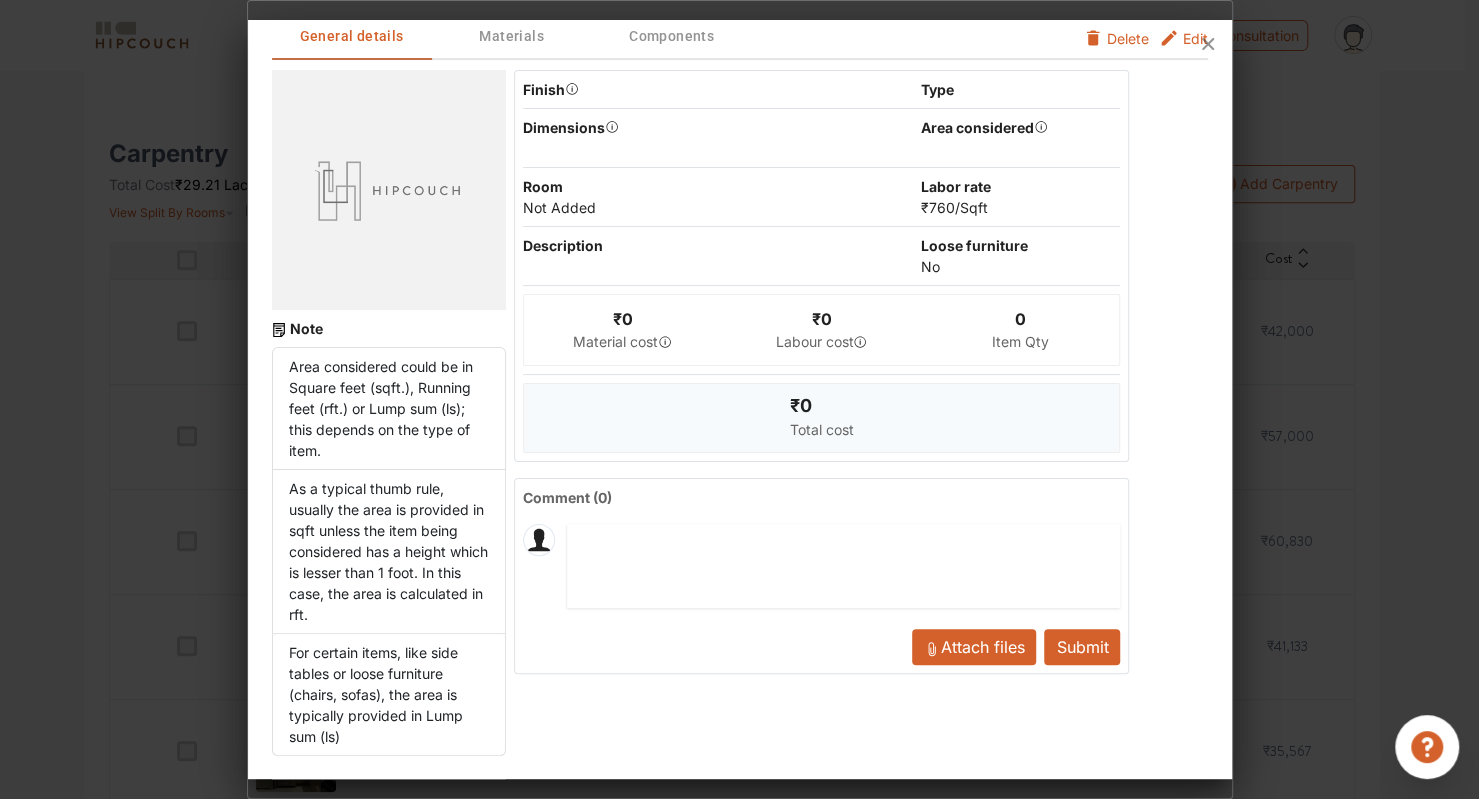 scroll, scrollTop: 0, scrollLeft: 0, axis: both 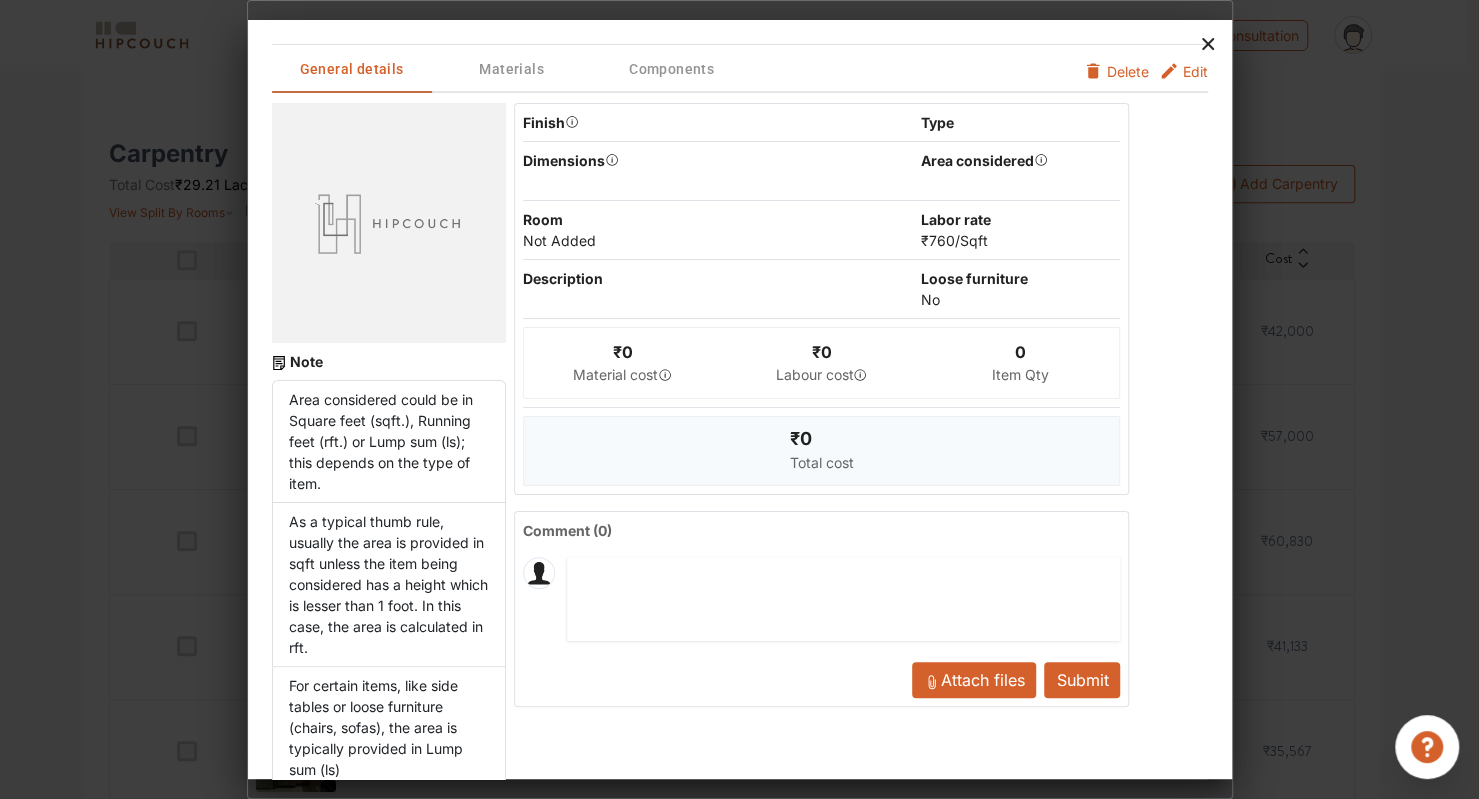 click 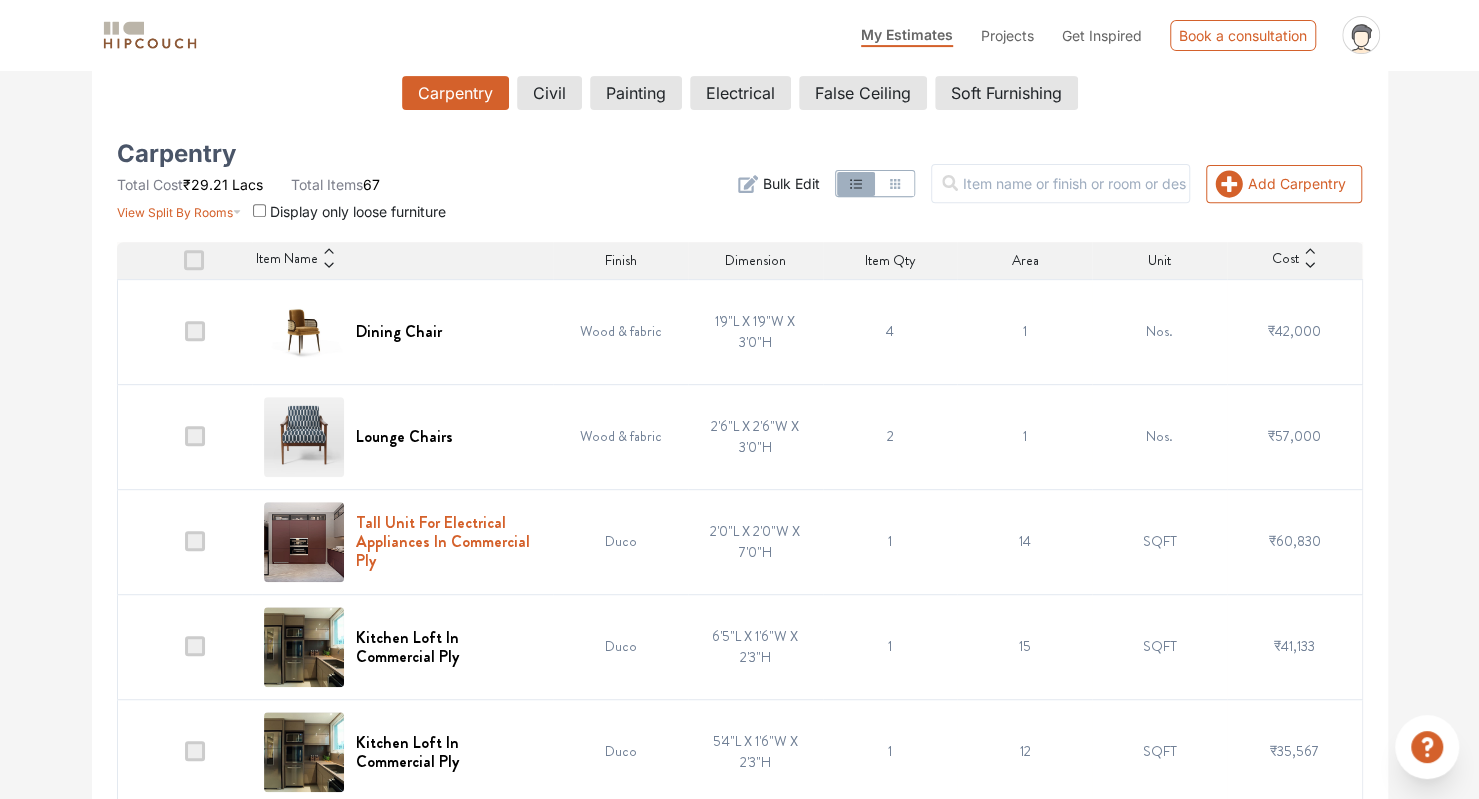 click on "Tall Unit For Electrical Appliances In Commercial Ply" at bounding box center [448, 542] 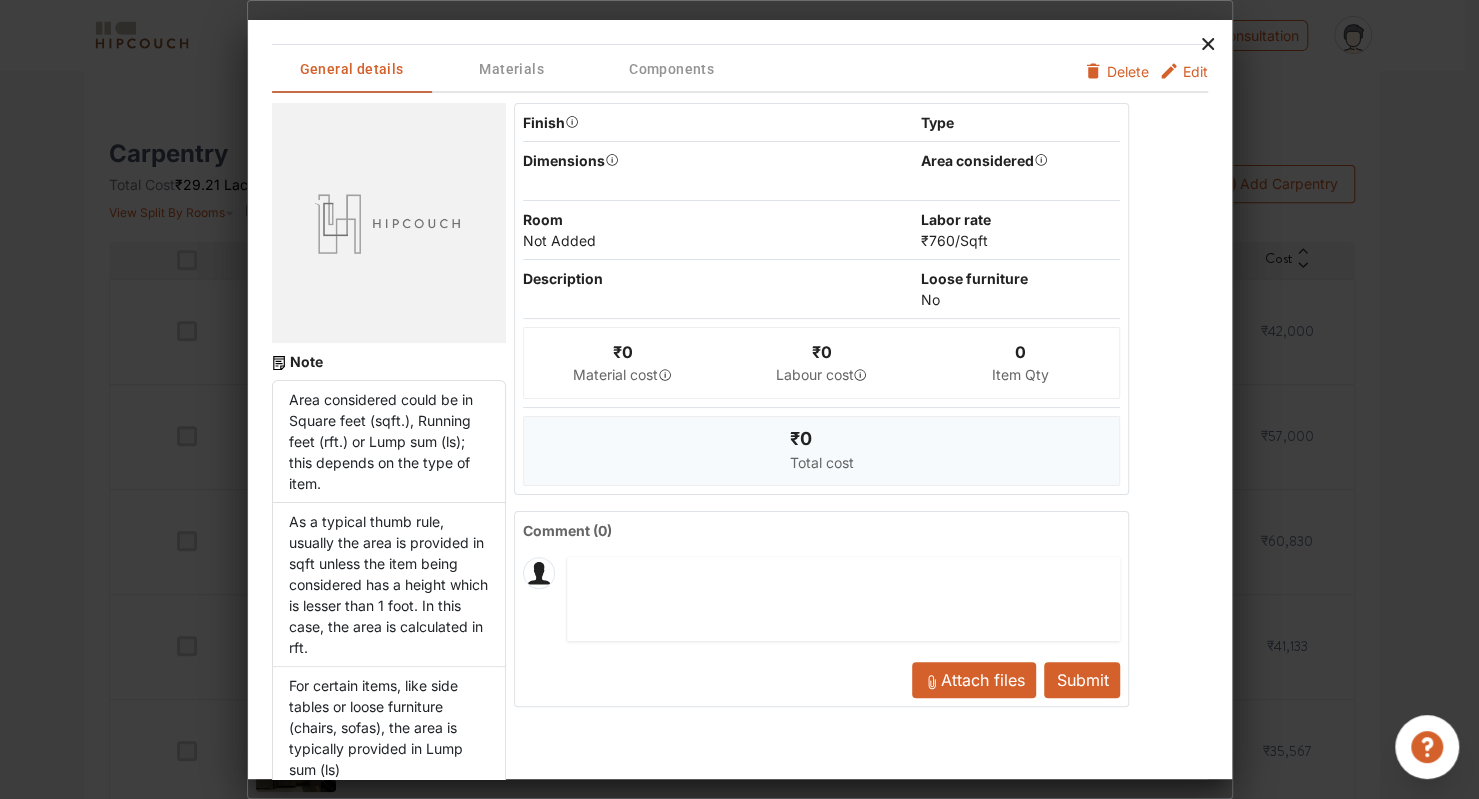 click 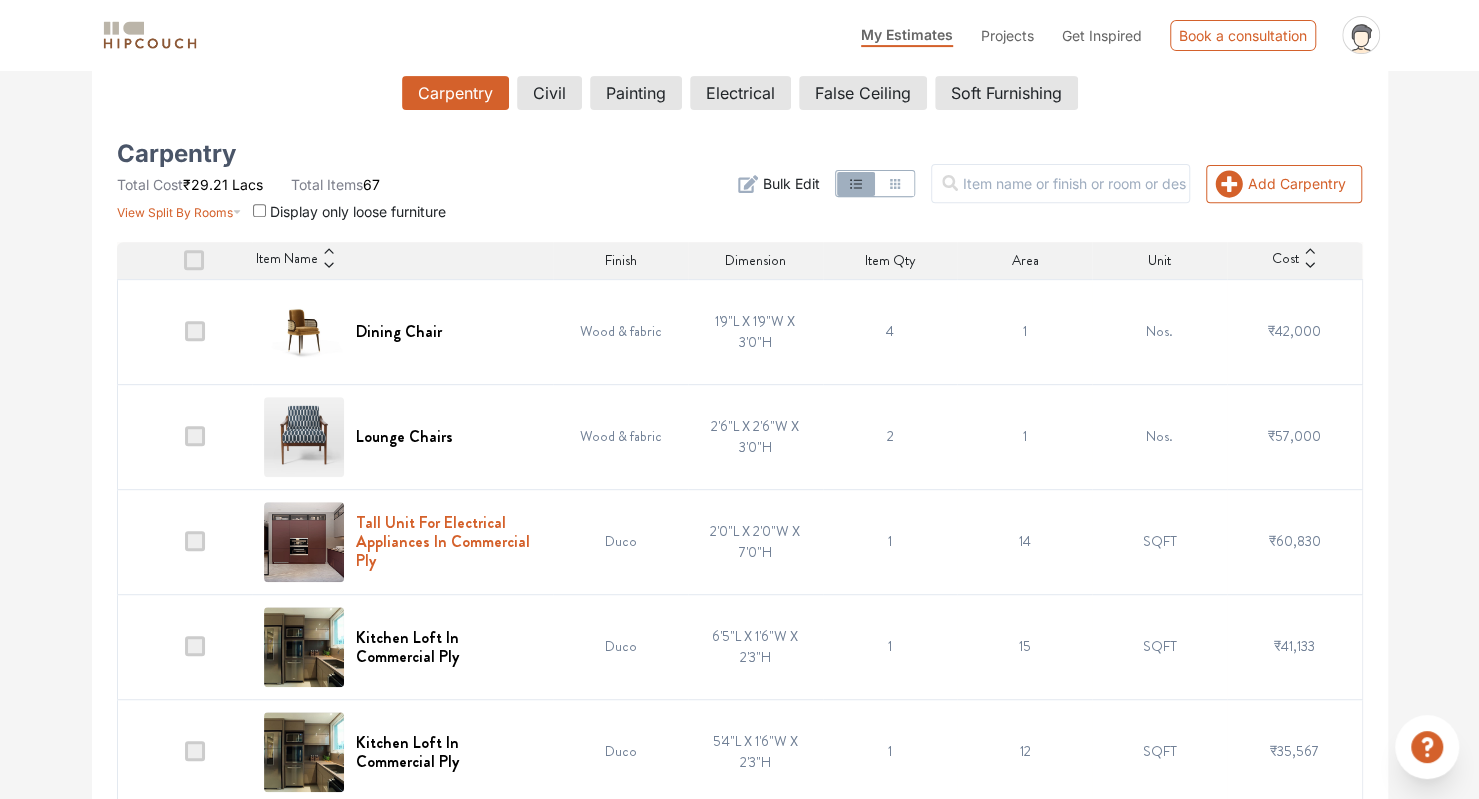 click on "Tall Unit For Electrical Appliances In Commercial Ply" at bounding box center [448, 542] 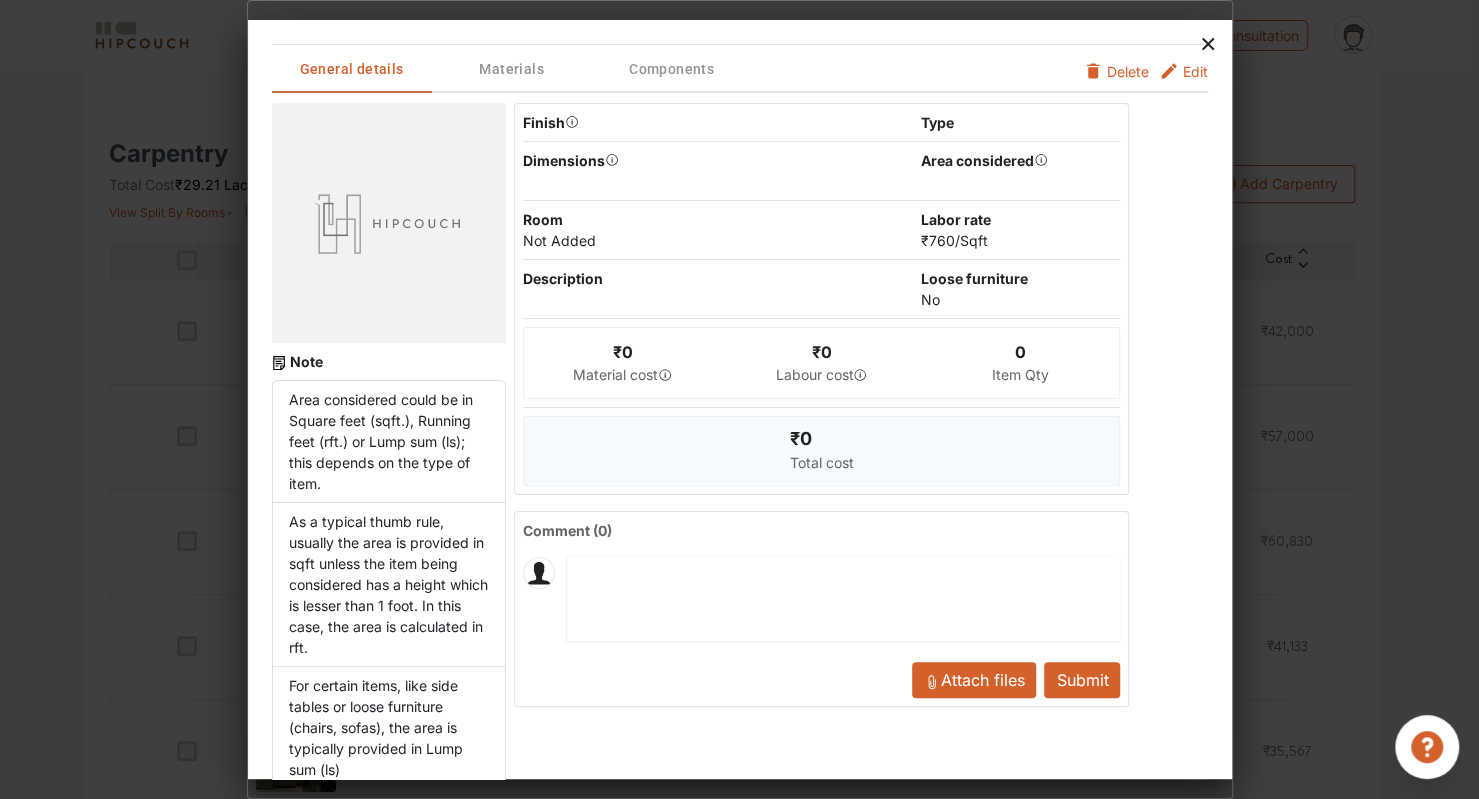 click 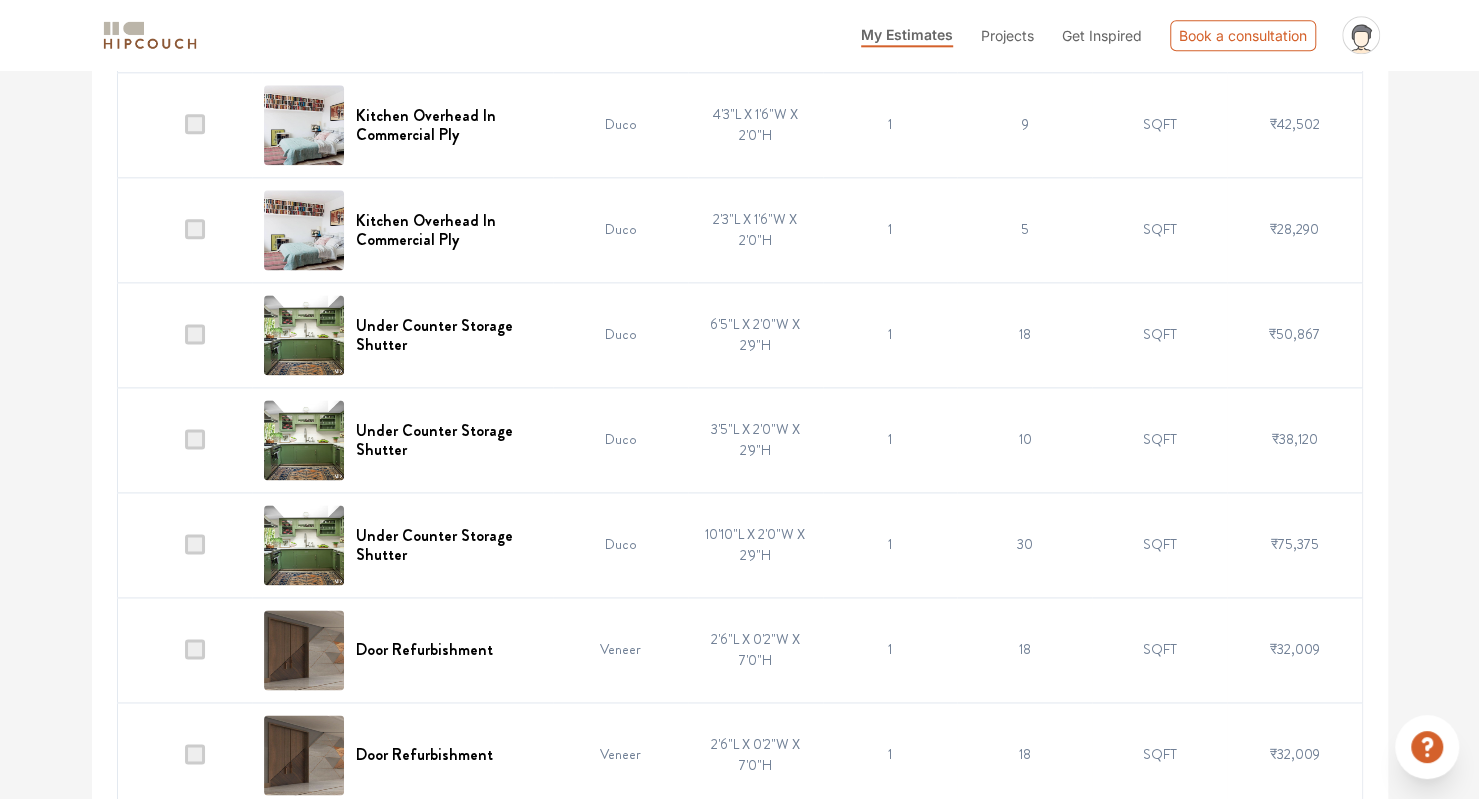 scroll, scrollTop: 1406, scrollLeft: 0, axis: vertical 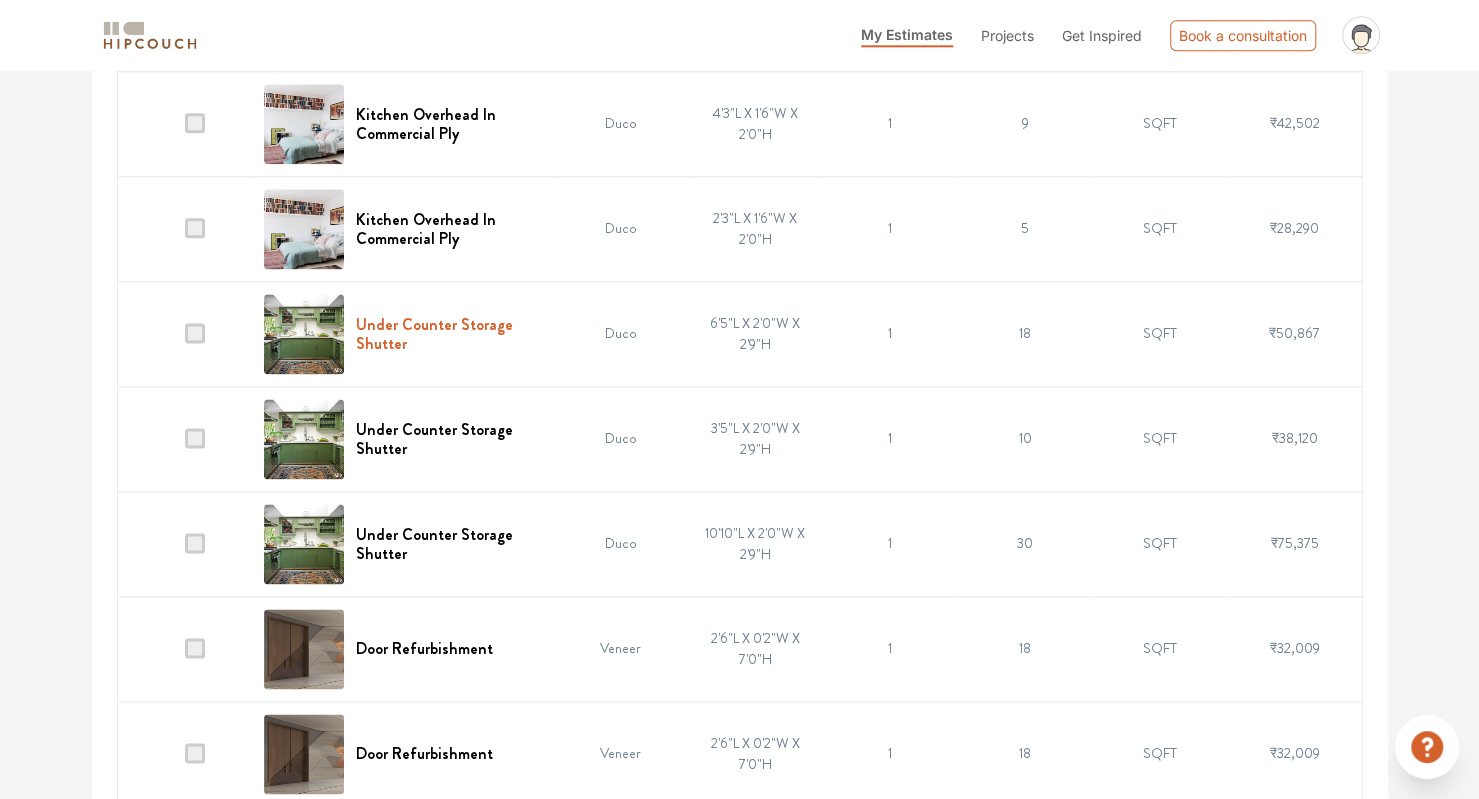 click on "Under Counter Storage Shutter" at bounding box center (448, 334) 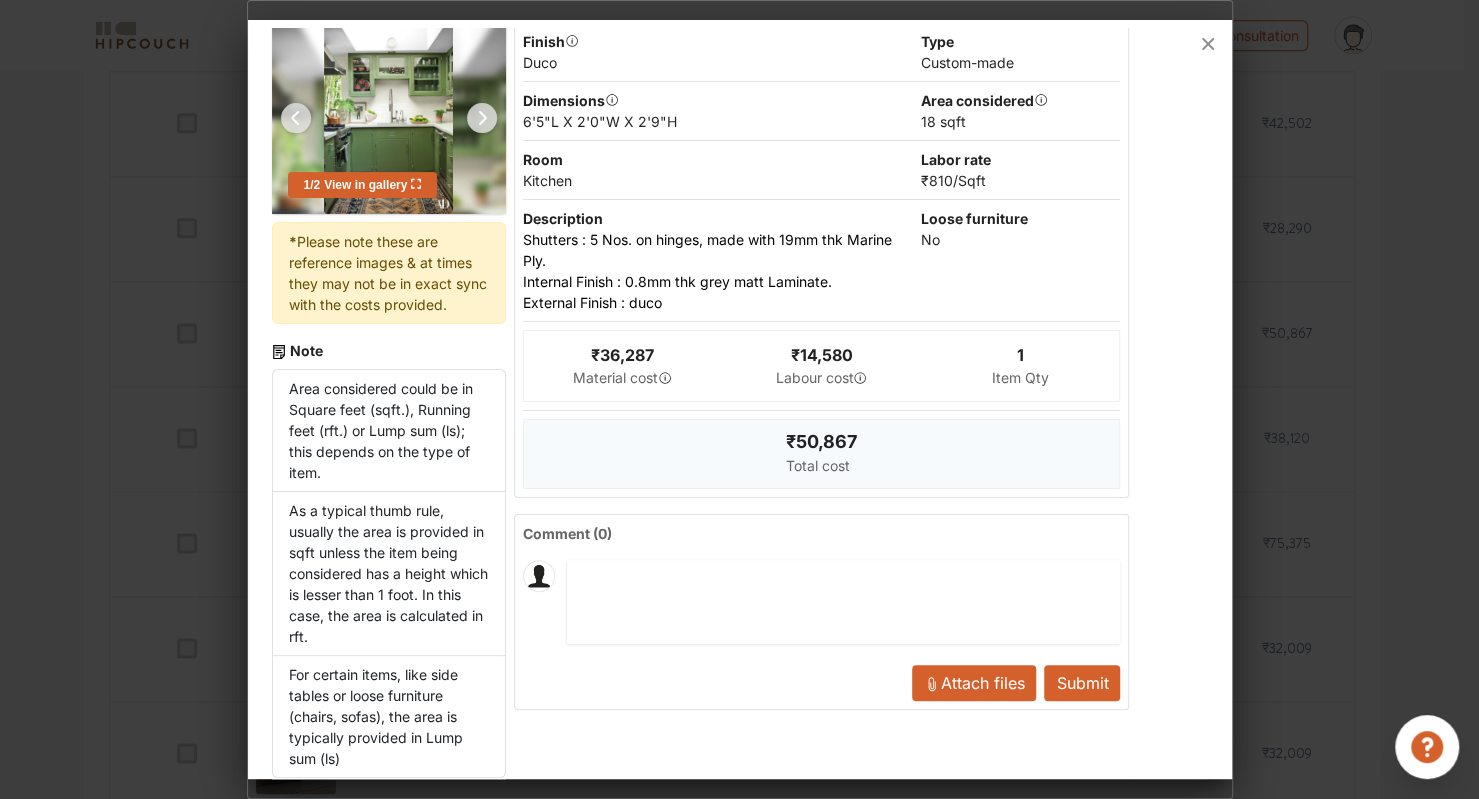 scroll, scrollTop: 138, scrollLeft: 0, axis: vertical 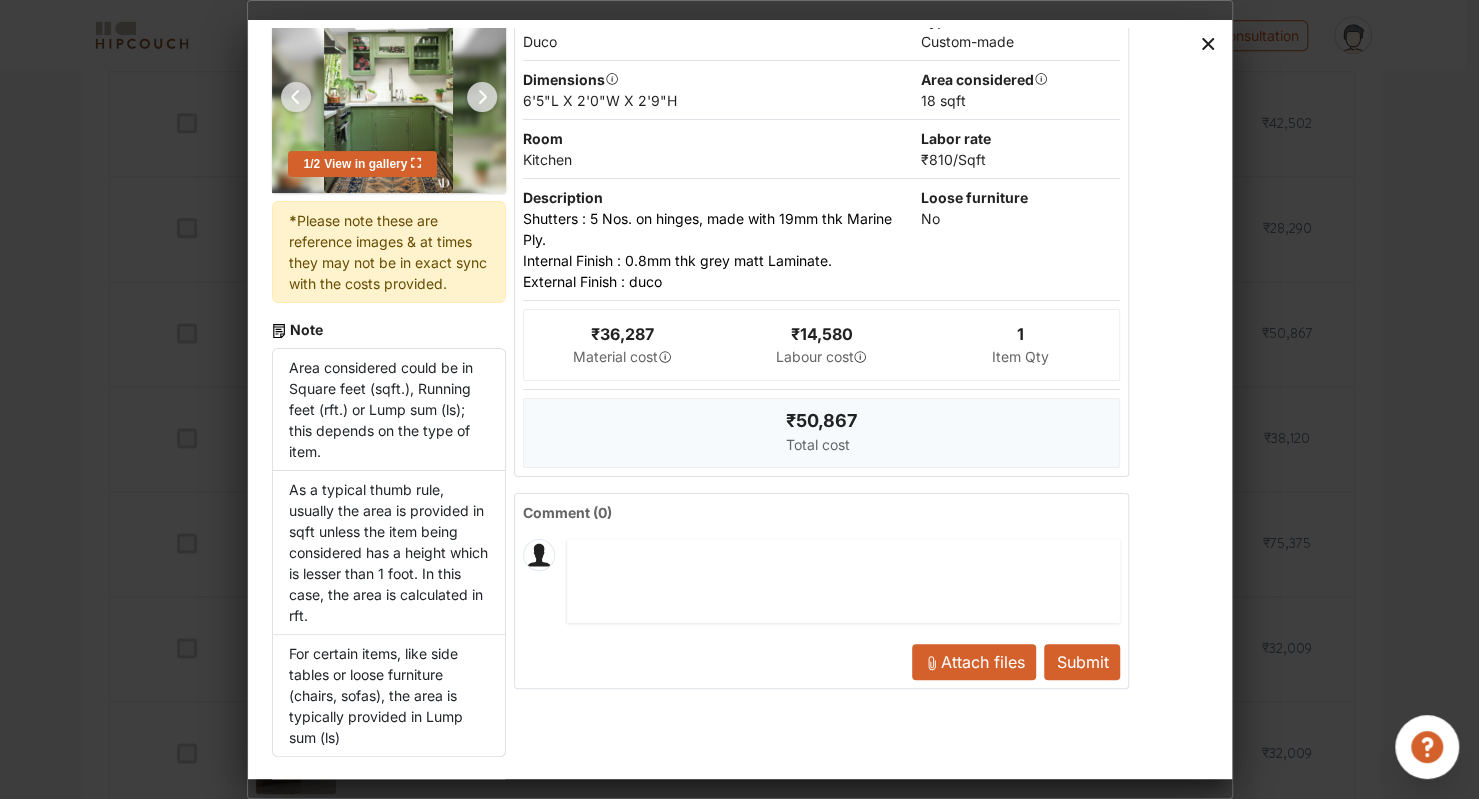 click 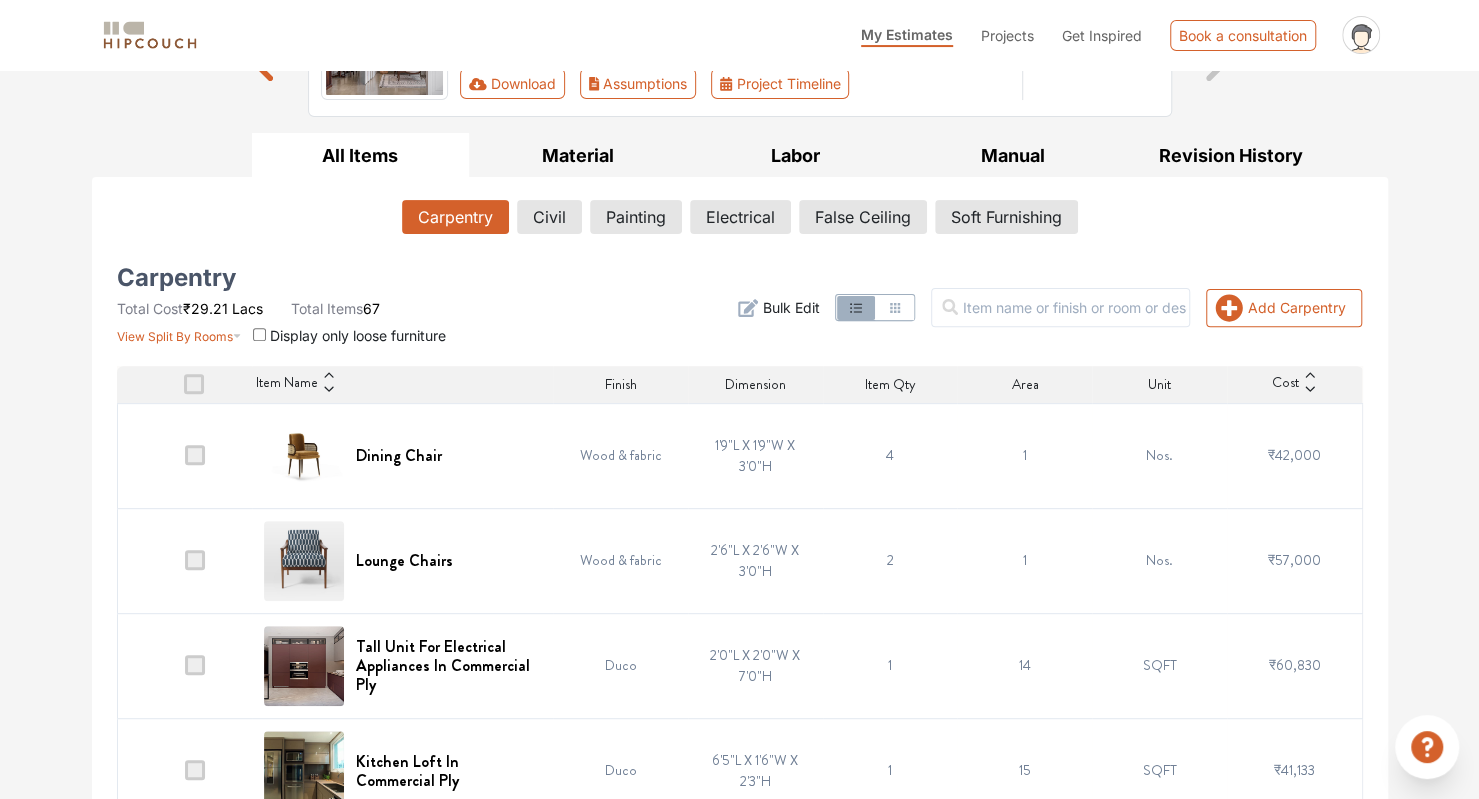 scroll, scrollTop: 245, scrollLeft: 0, axis: vertical 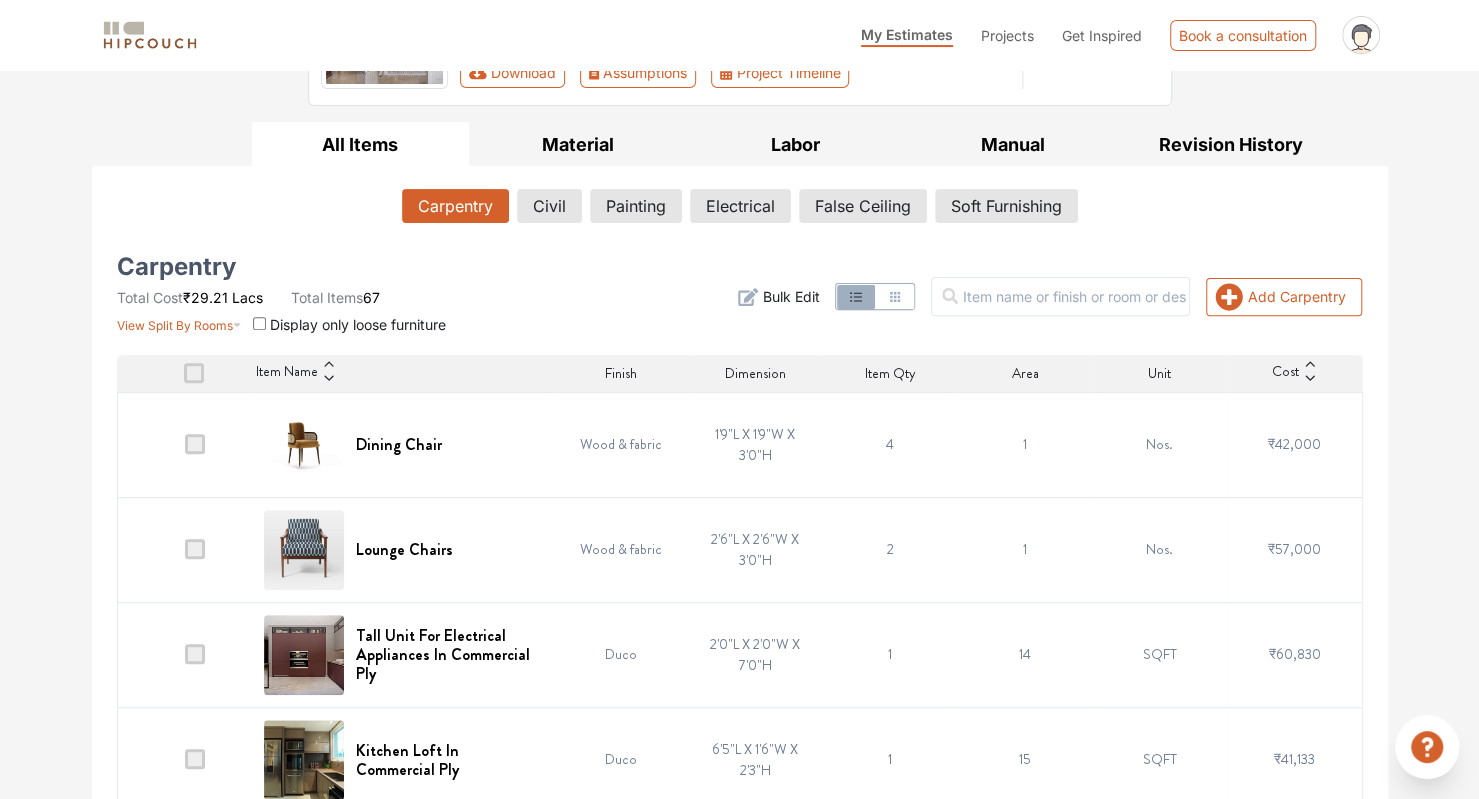 click at bounding box center [194, 373] 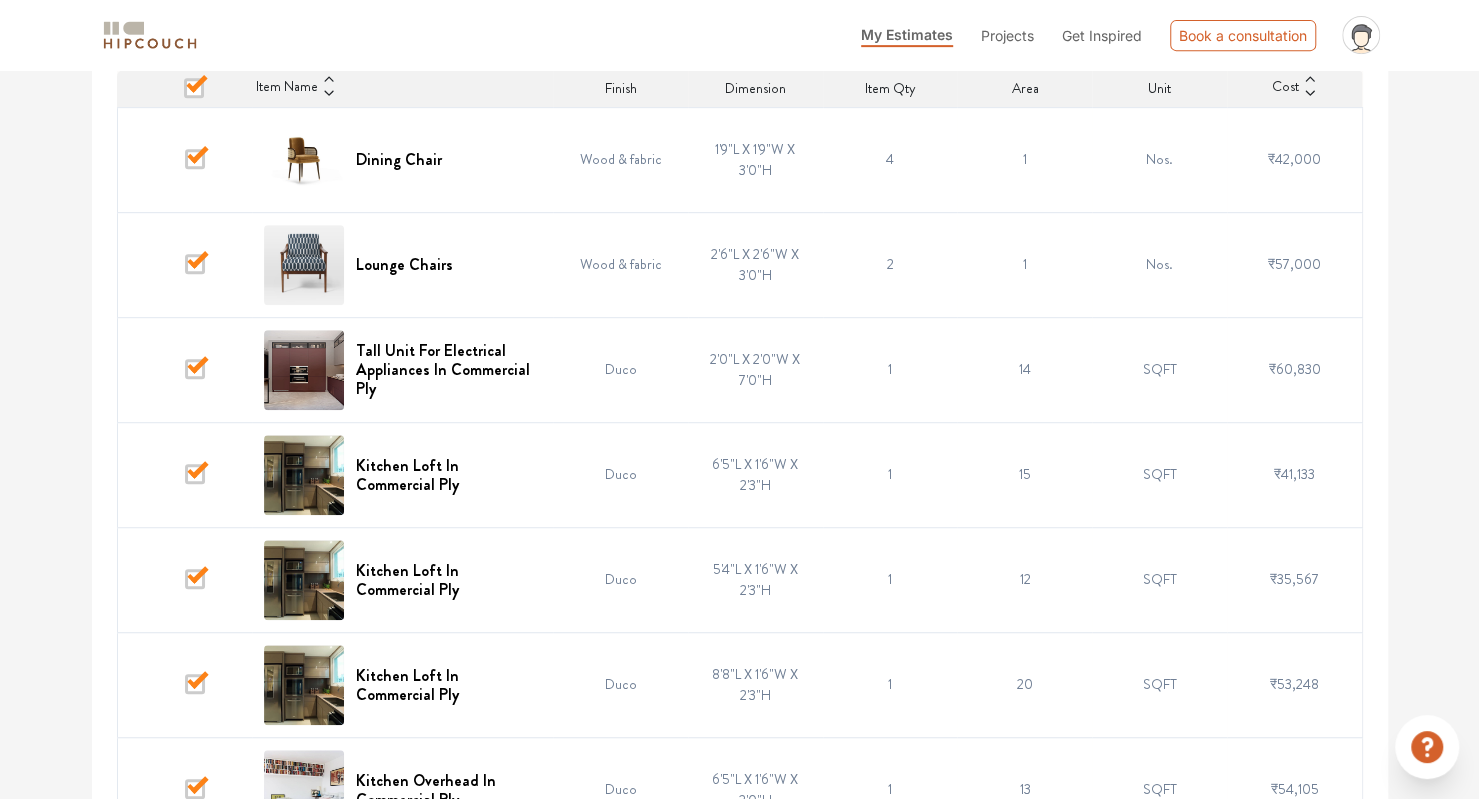scroll, scrollTop: 531, scrollLeft: 0, axis: vertical 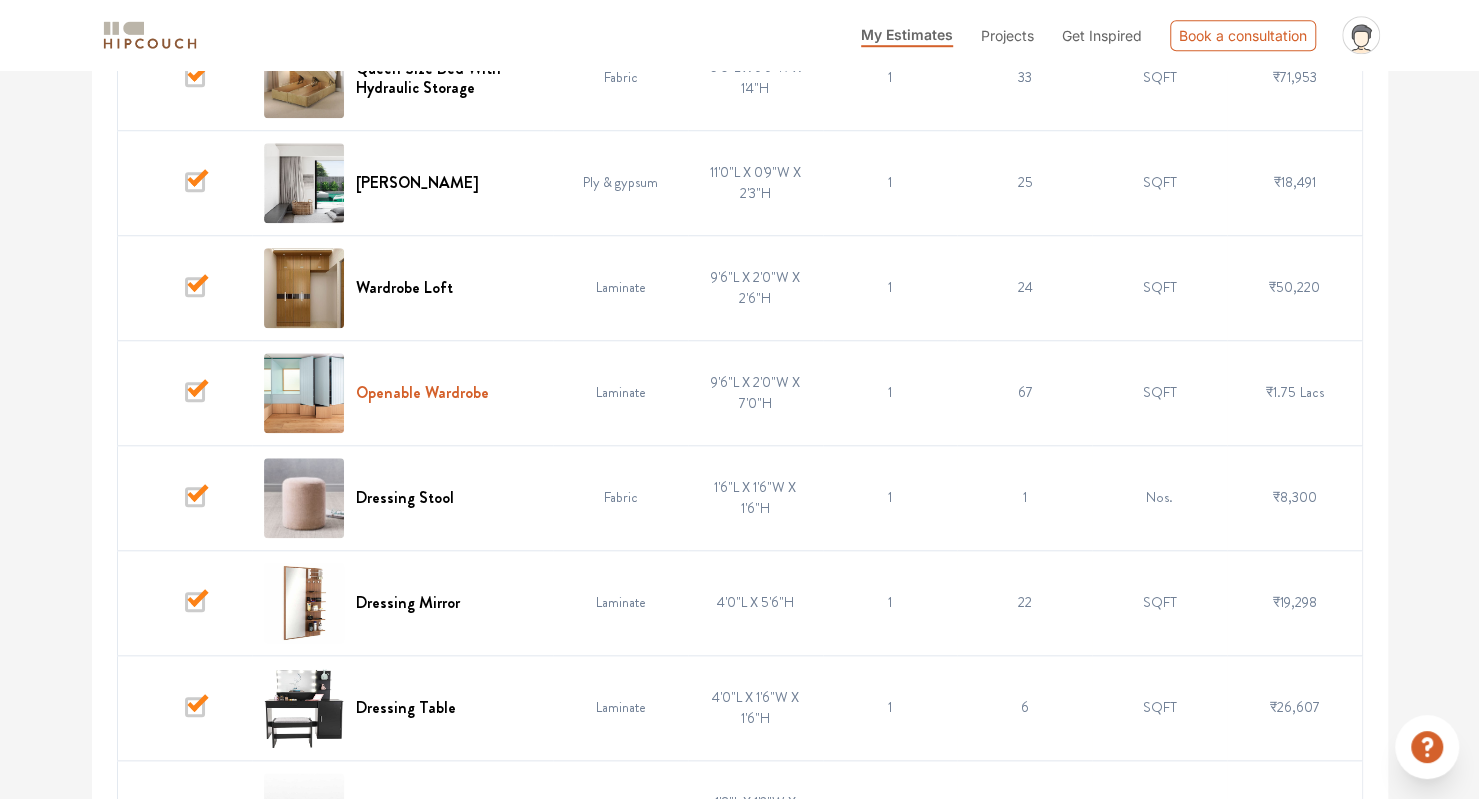 click on "Openable Wardrobe" at bounding box center [422, 392] 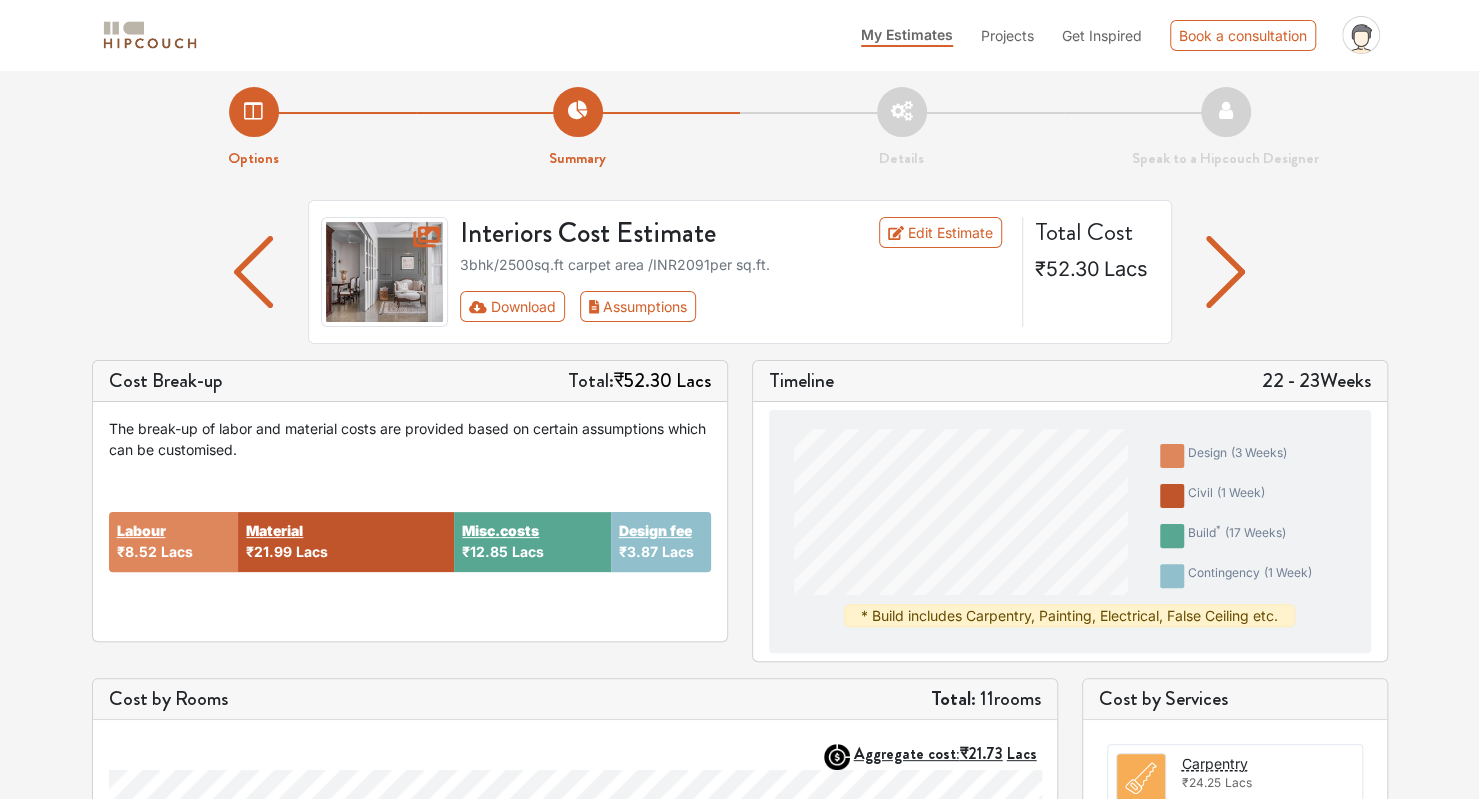 scroll, scrollTop: 6, scrollLeft: 0, axis: vertical 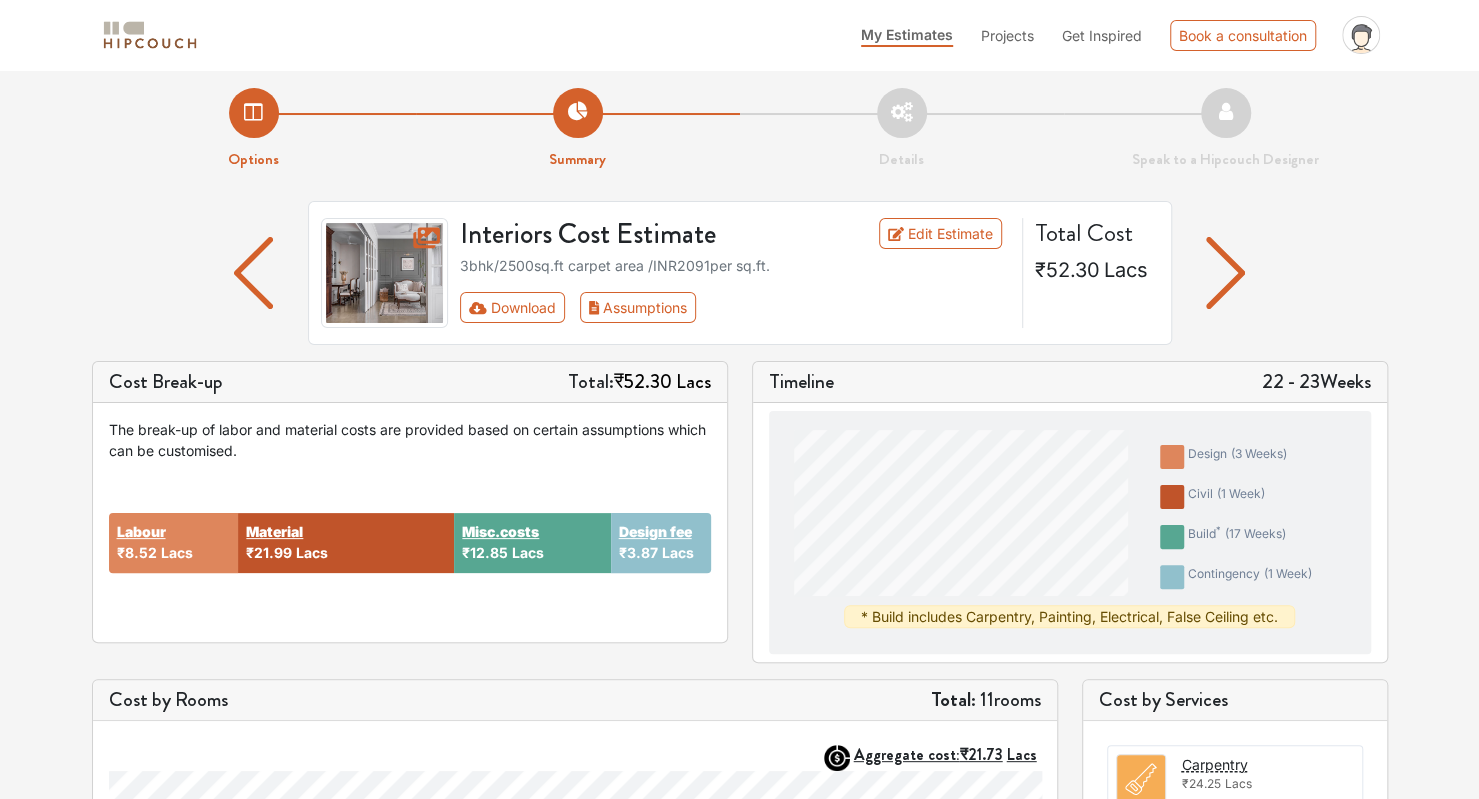 click on "Details" at bounding box center (902, 129) 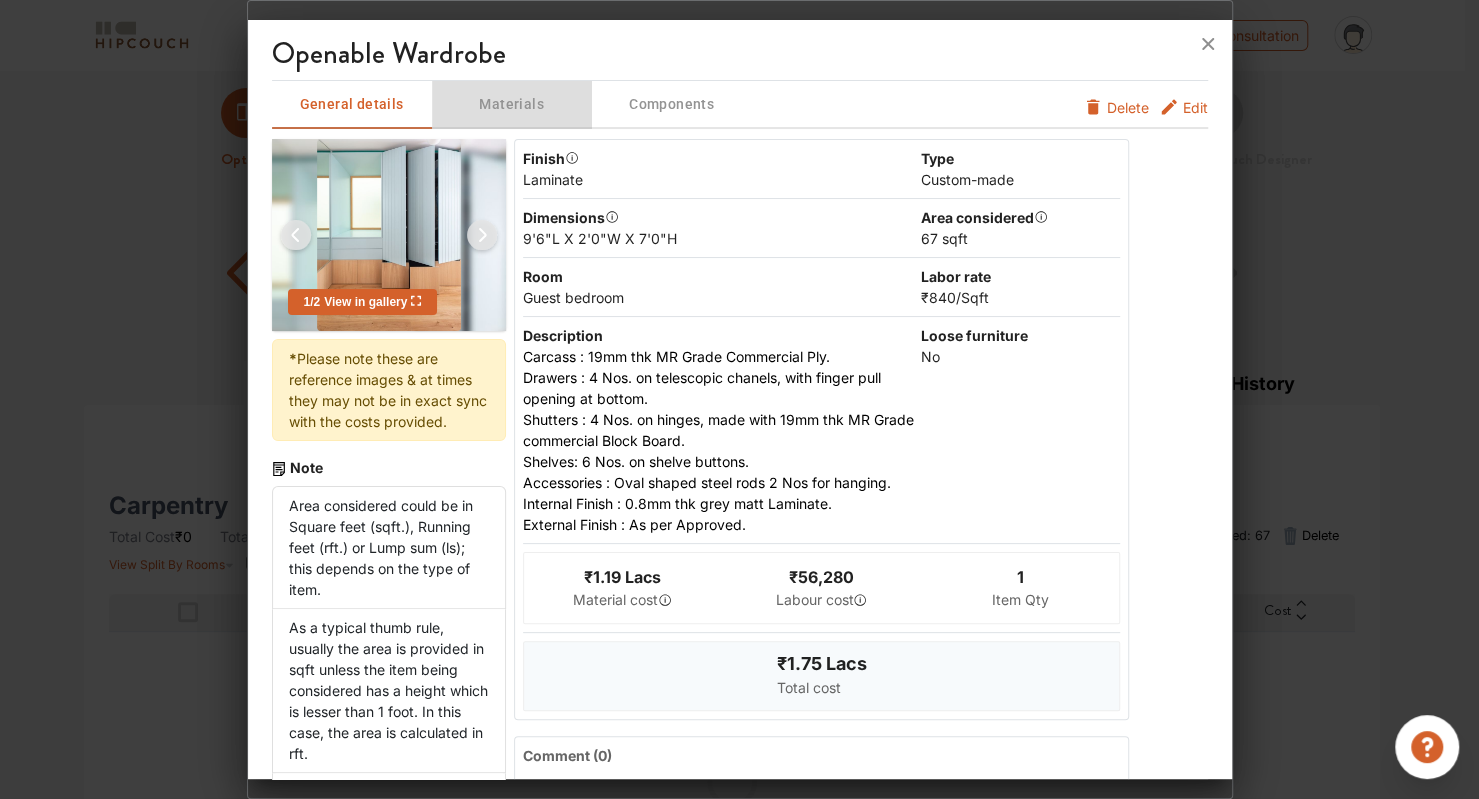 click on "Materials" at bounding box center [512, 104] 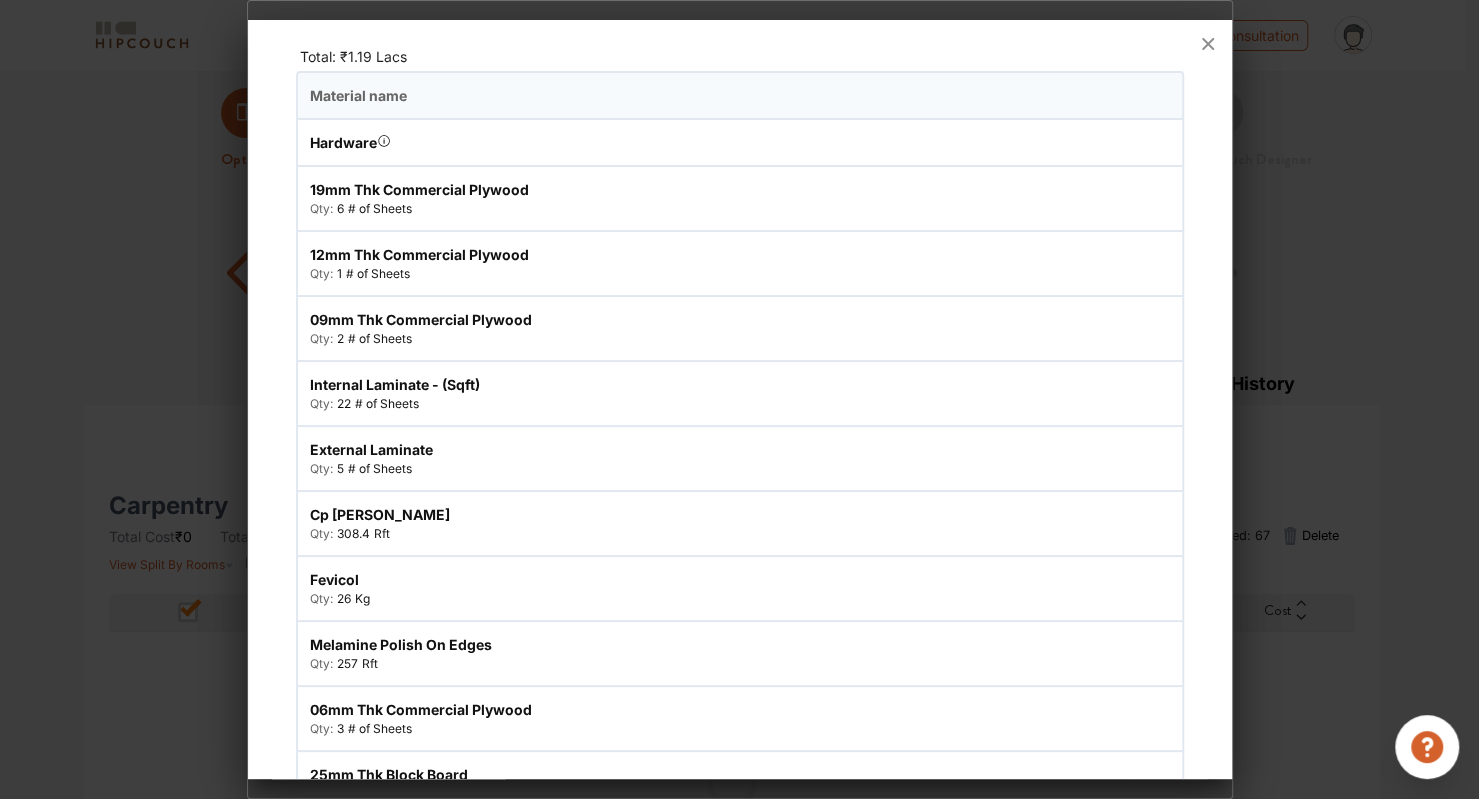 scroll, scrollTop: 0, scrollLeft: 0, axis: both 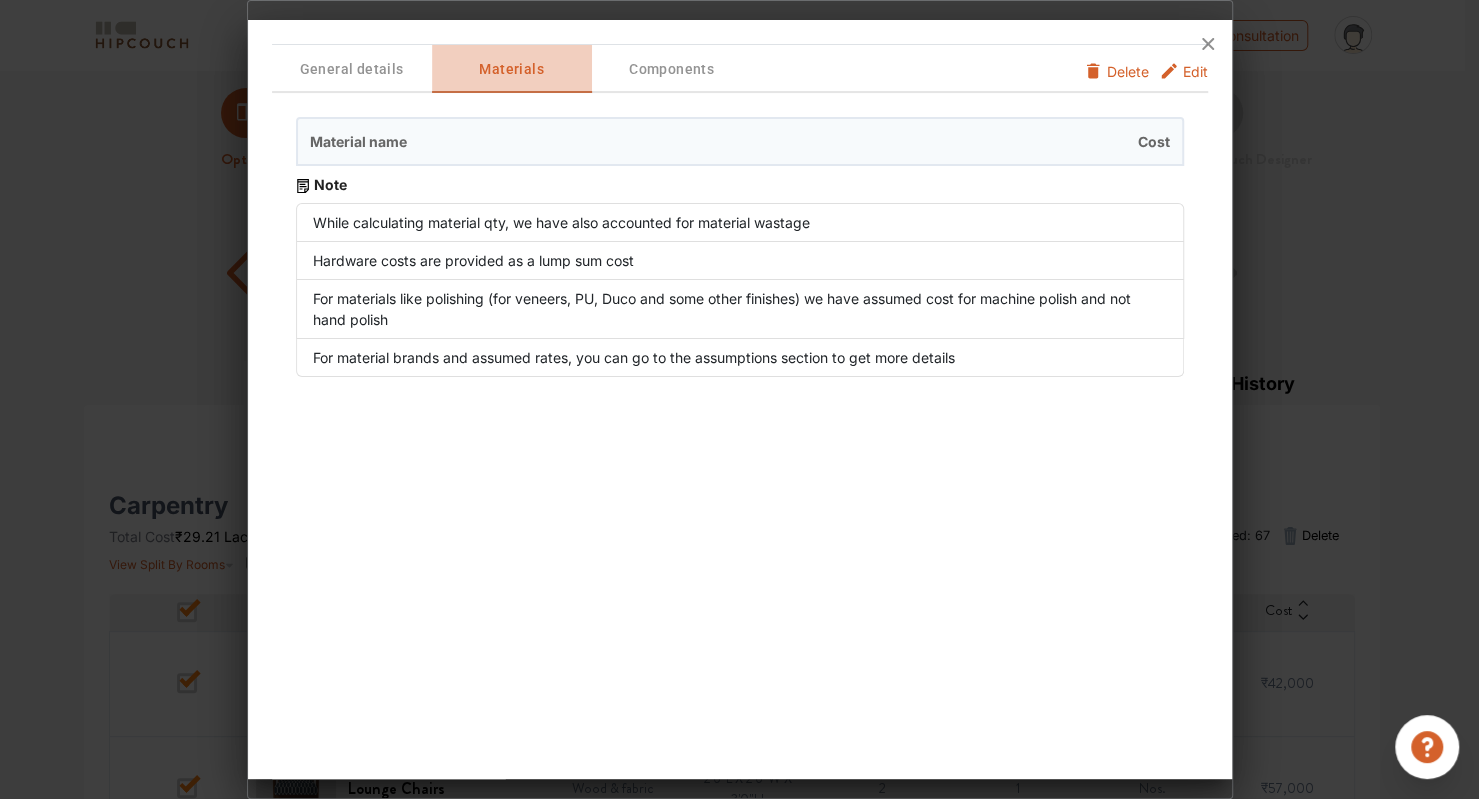 click on "Materials" at bounding box center (512, 69) 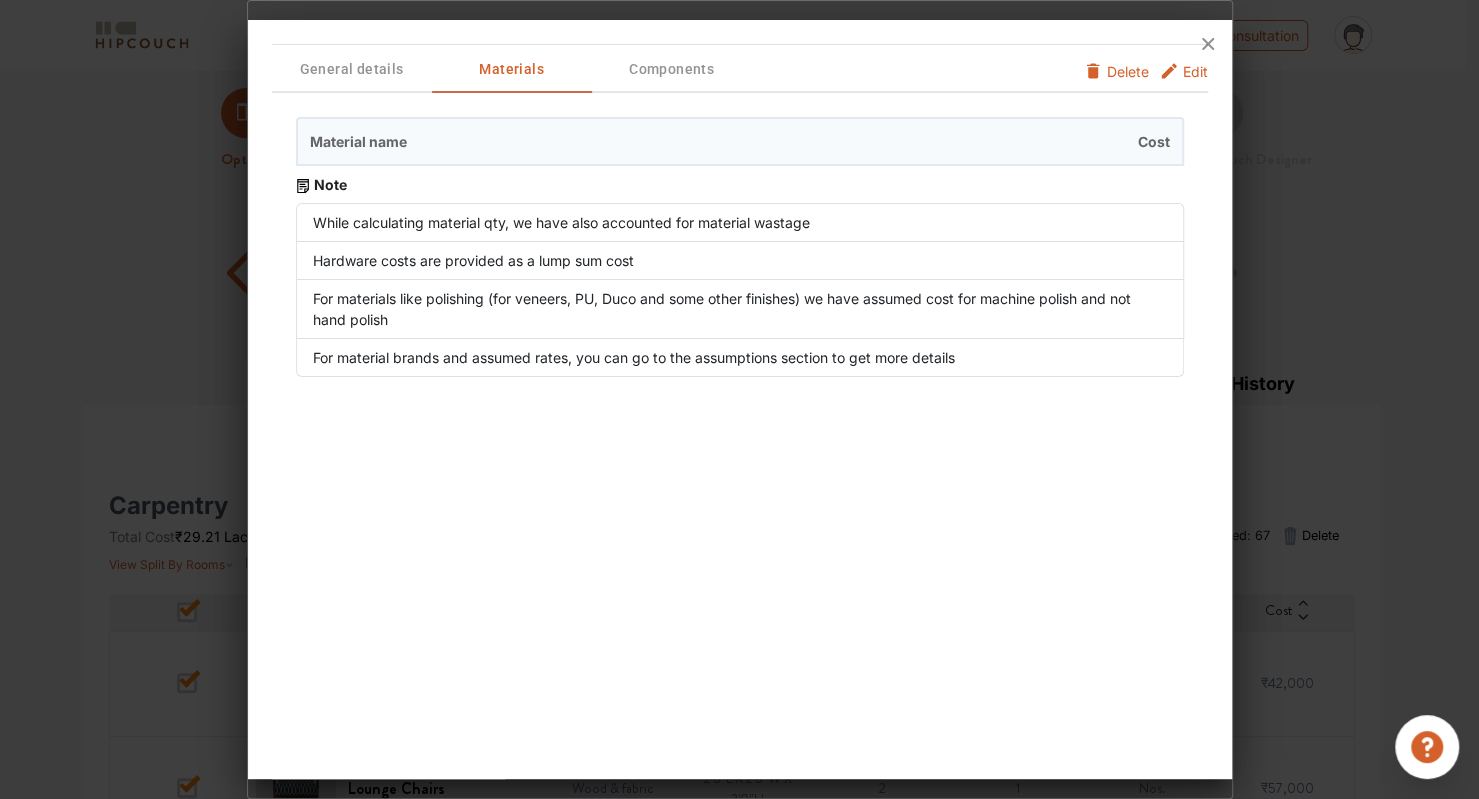click on "For material brands and assumed rates, you can go to the assumptions section to get more details" at bounding box center [740, 358] 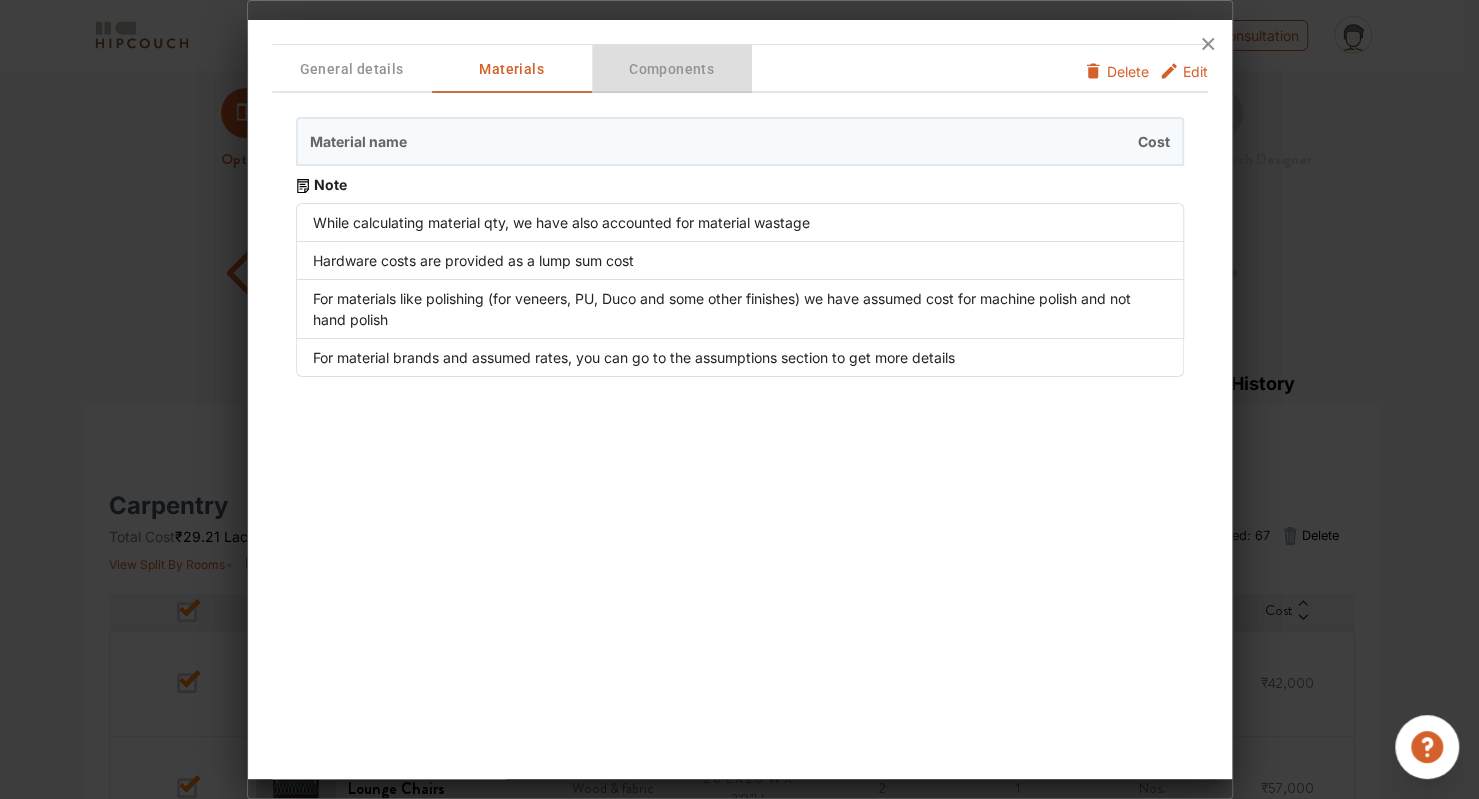 click on "Components" at bounding box center (672, 69) 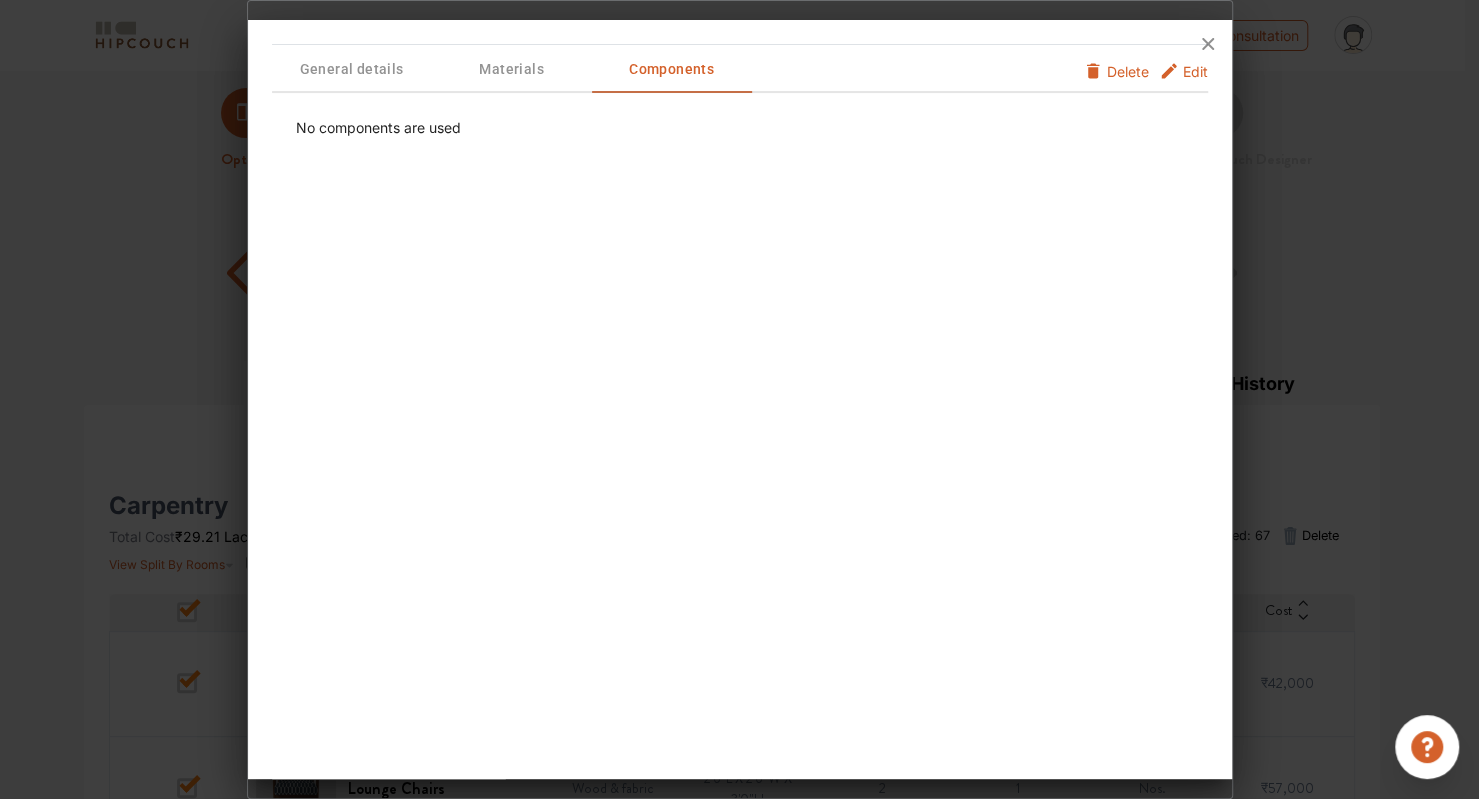 click at bounding box center [740, 44] 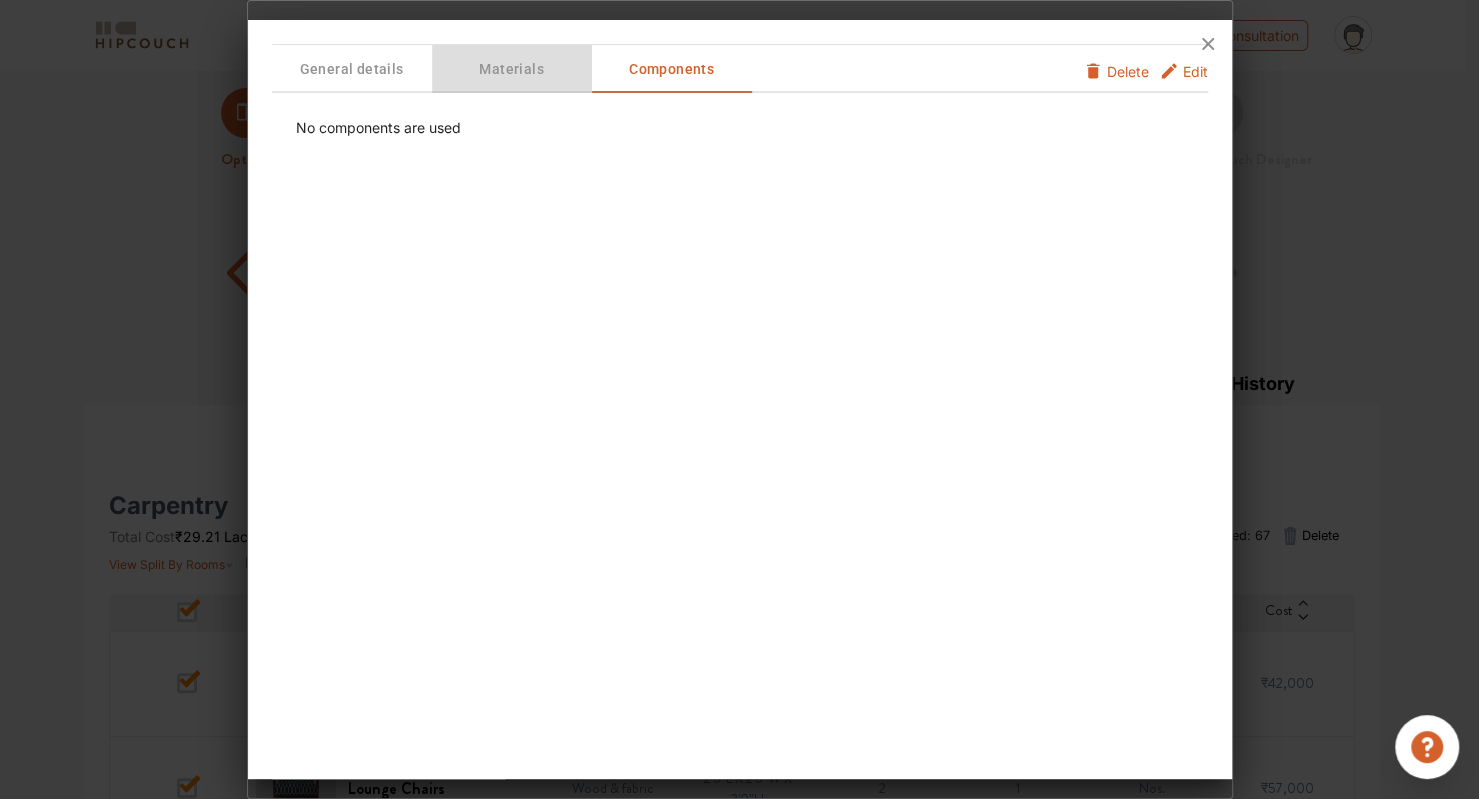 click on "Materials" at bounding box center [512, 69] 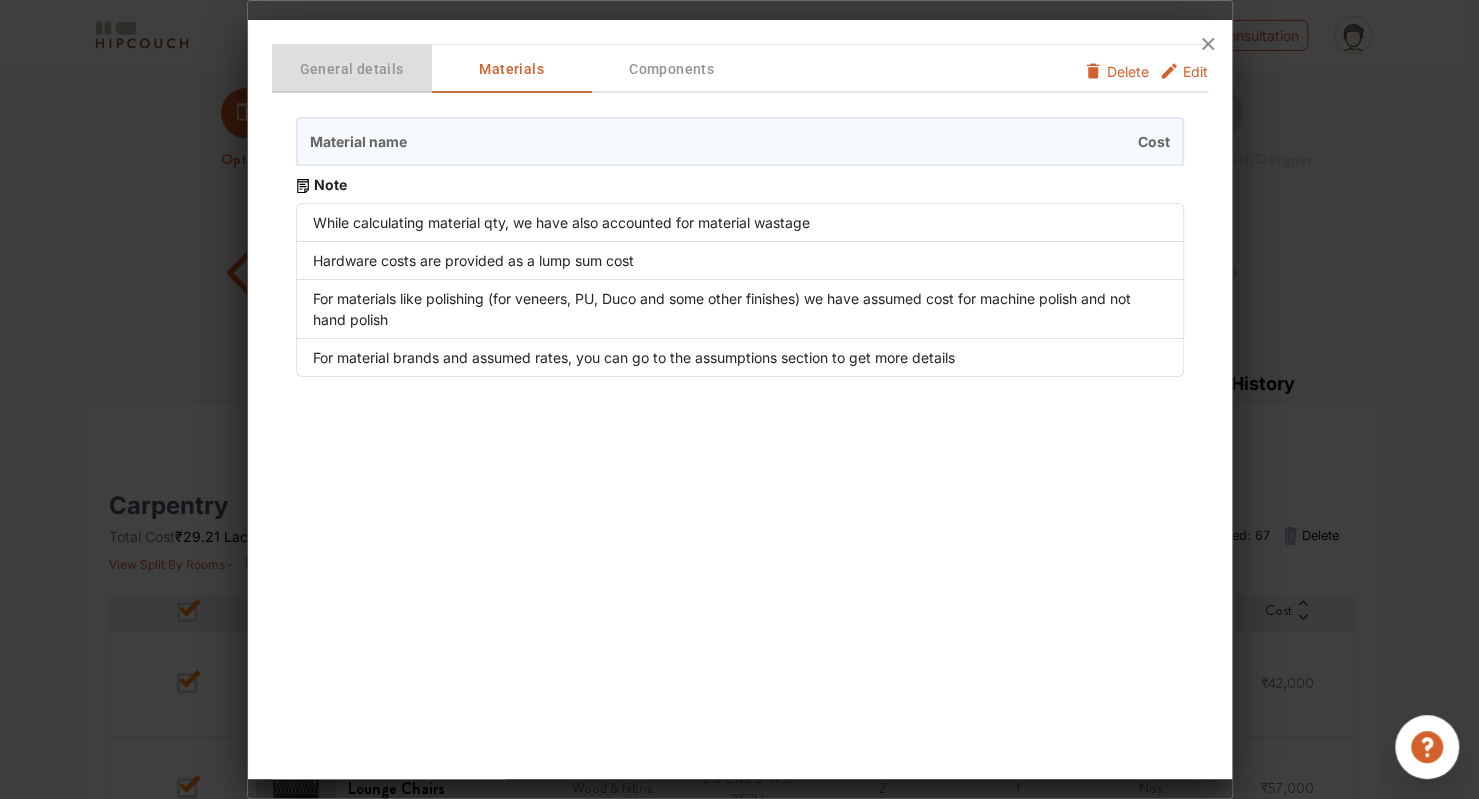 click on "General details" at bounding box center [352, 69] 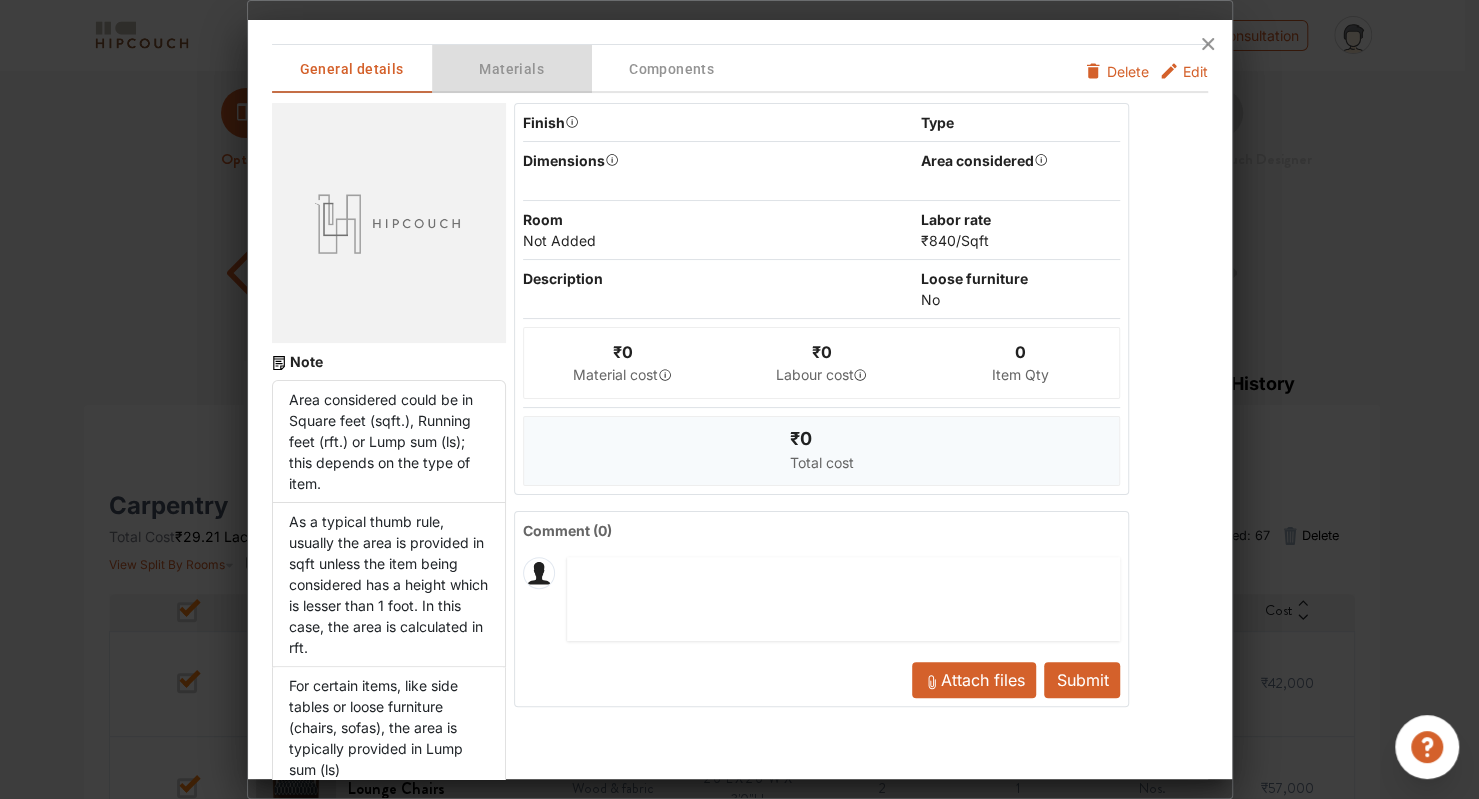 click on "Materials" at bounding box center (512, 69) 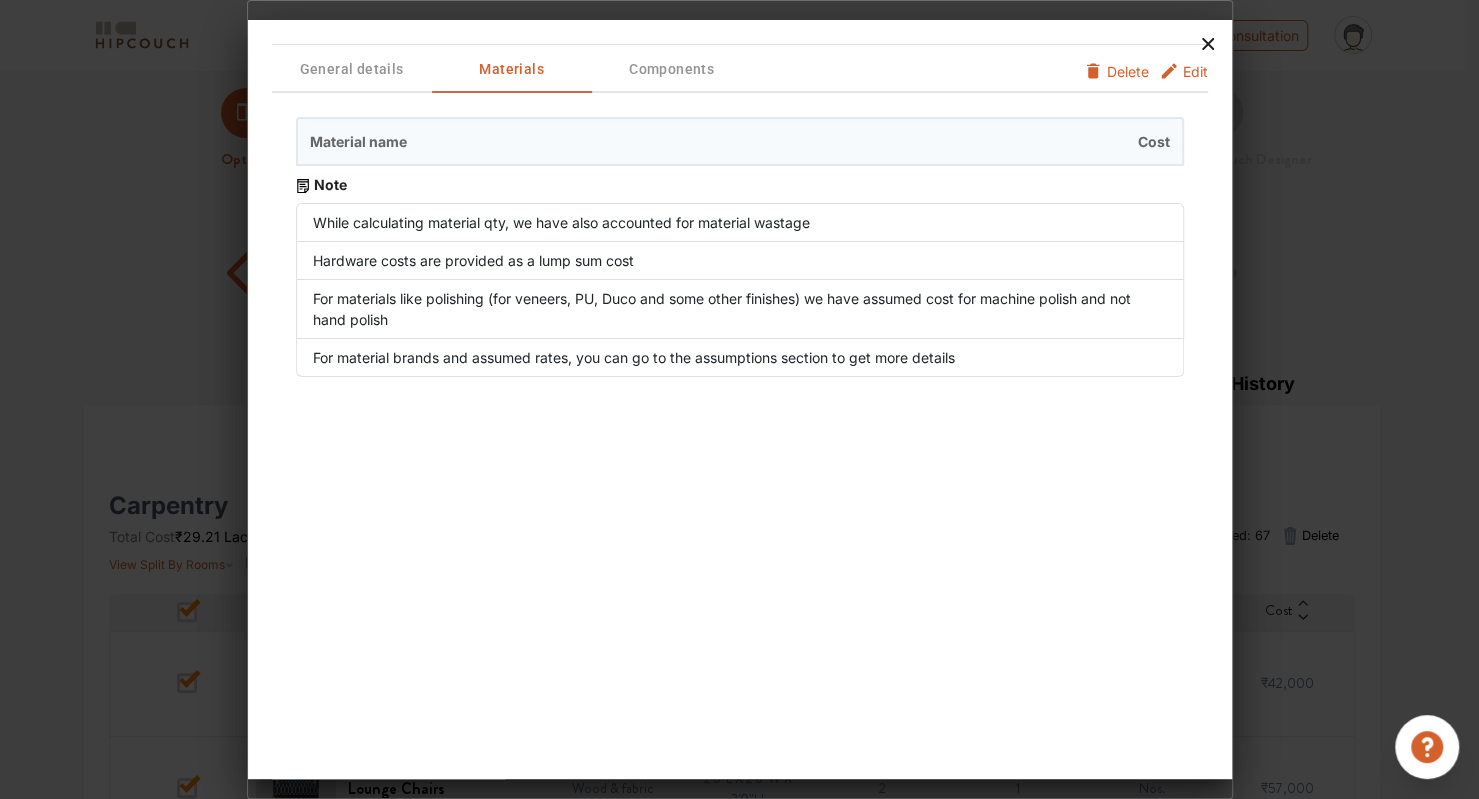 click 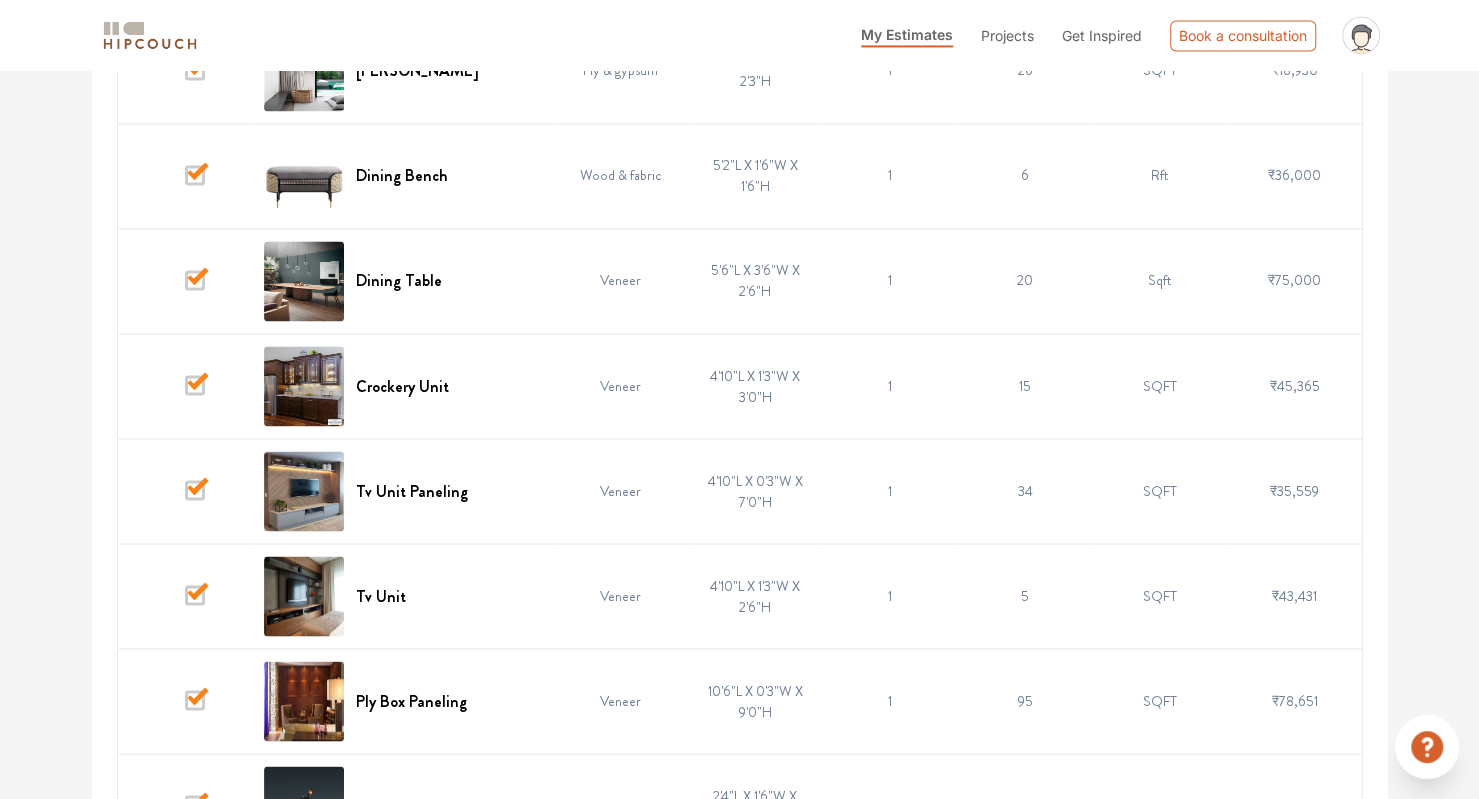 scroll, scrollTop: 6291, scrollLeft: 0, axis: vertical 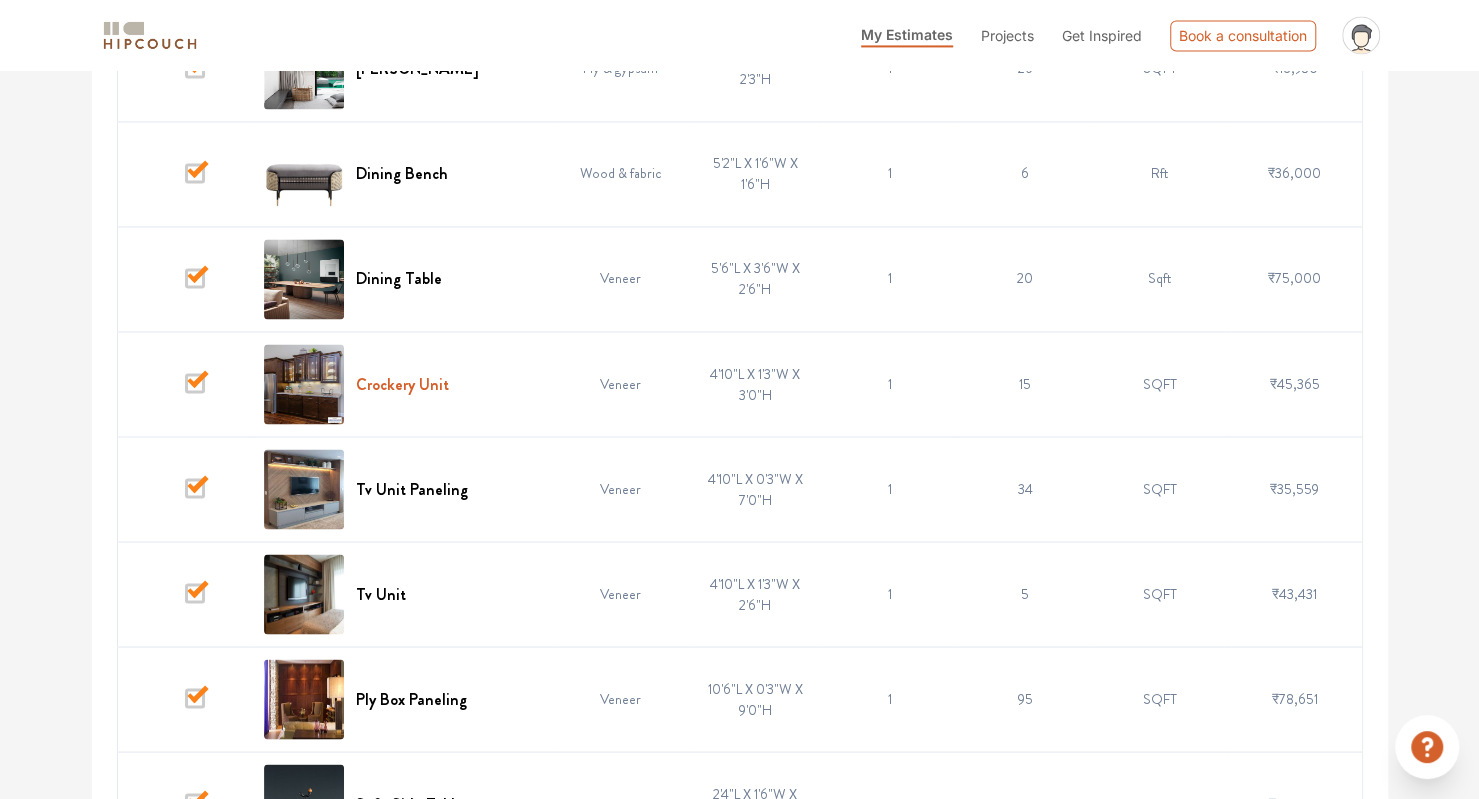 click on "Crockery Unit" at bounding box center [402, 383] 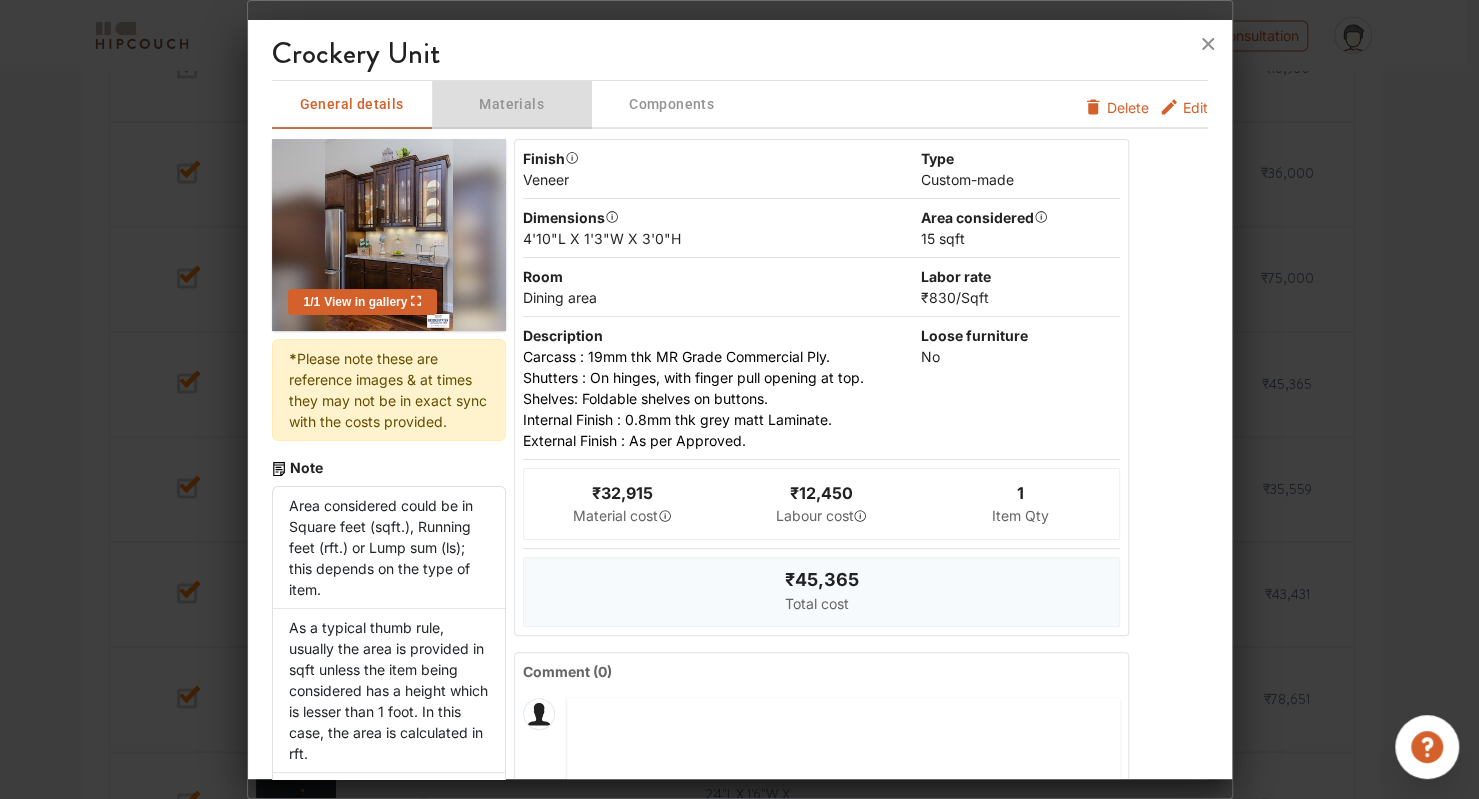 click on "Materials" at bounding box center [512, 104] 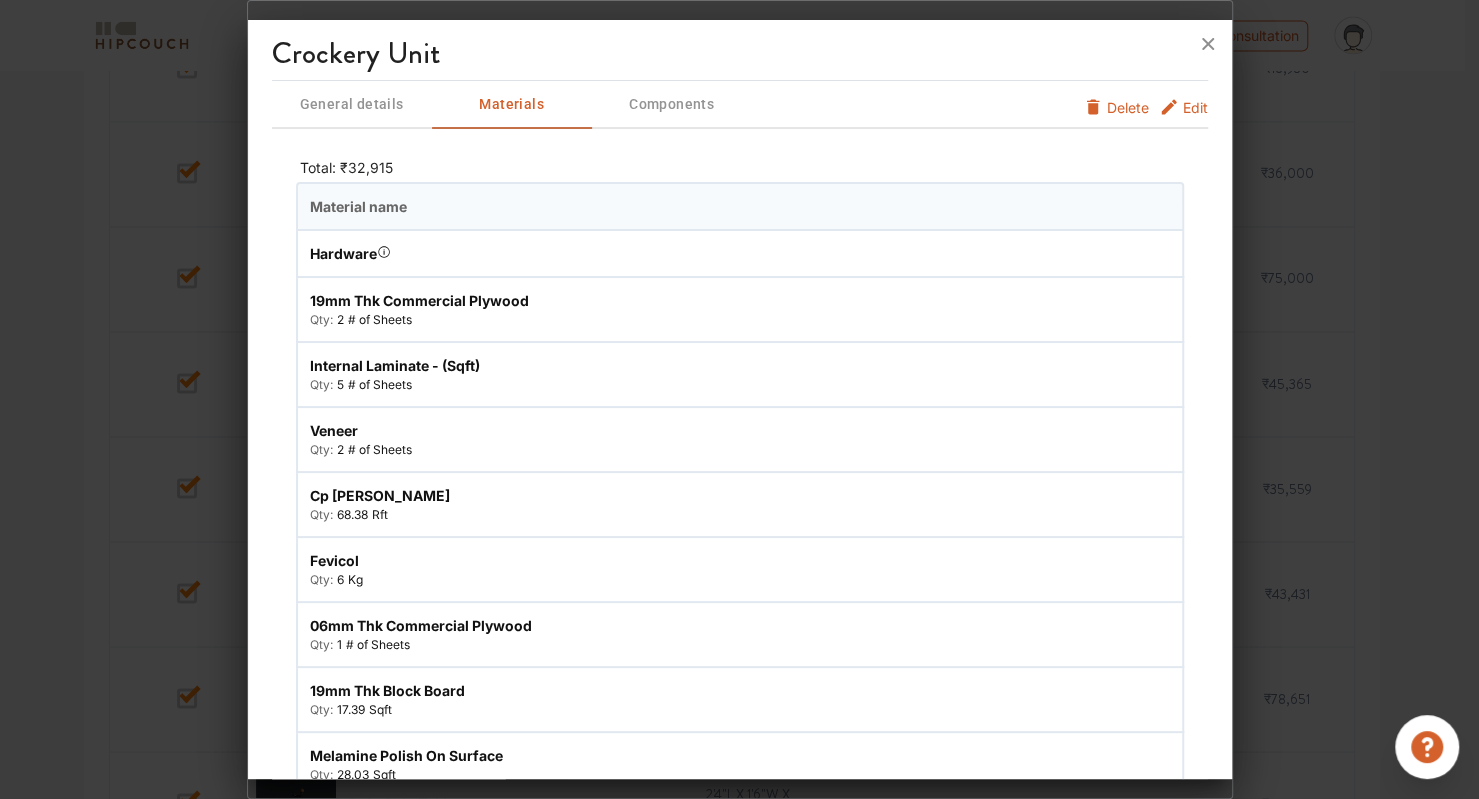 type 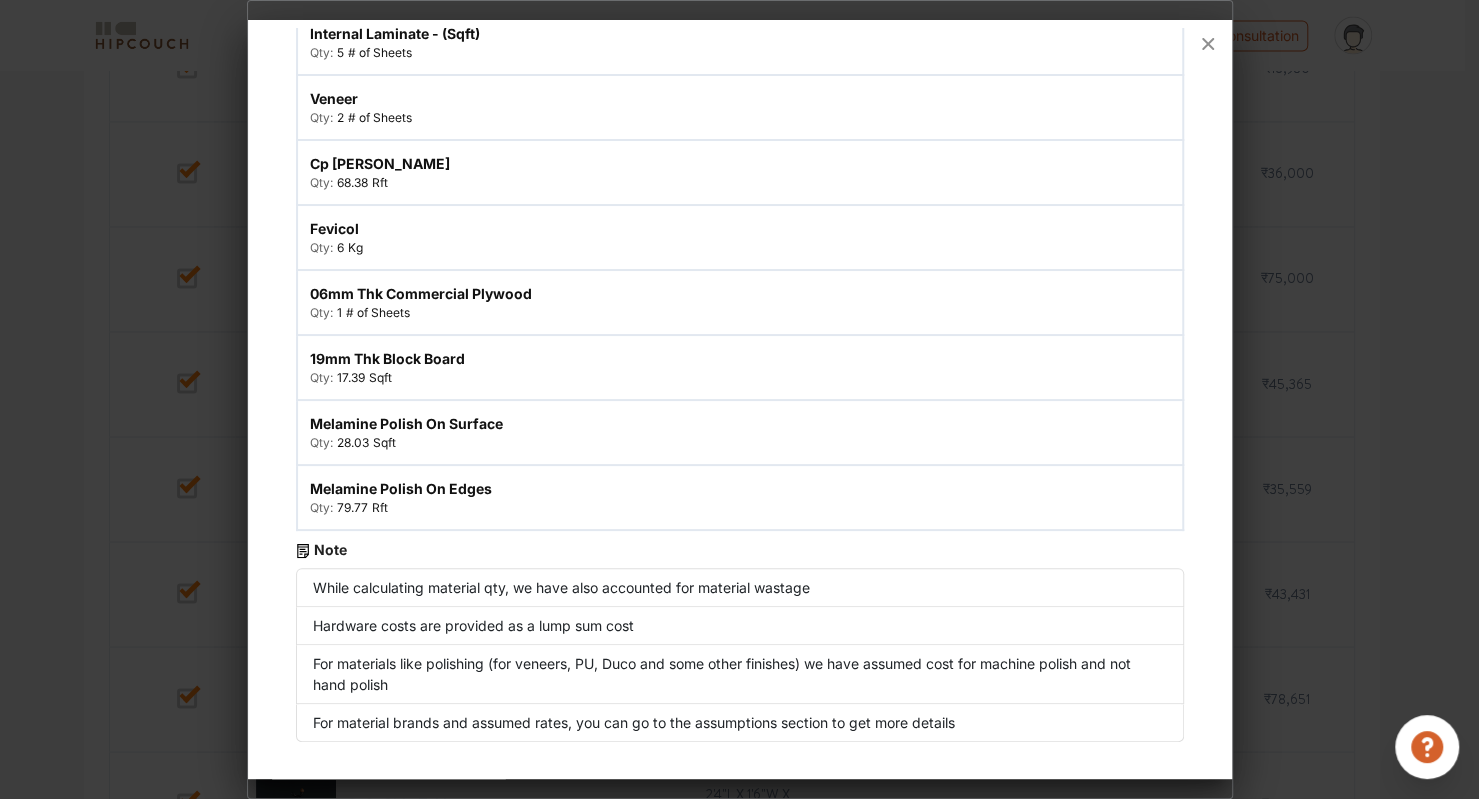 scroll, scrollTop: 332, scrollLeft: 0, axis: vertical 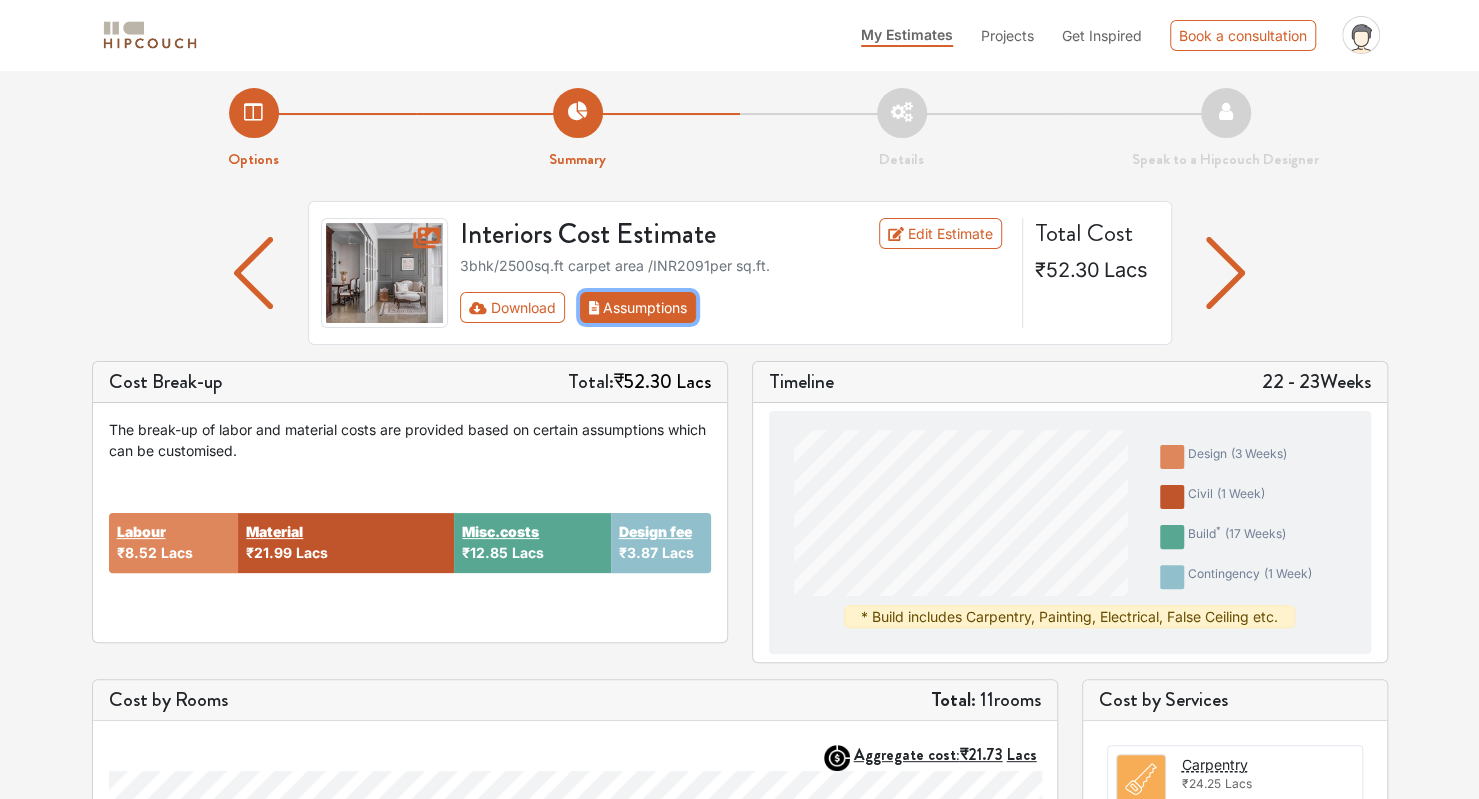 click on "Assumptions" at bounding box center [638, 307] 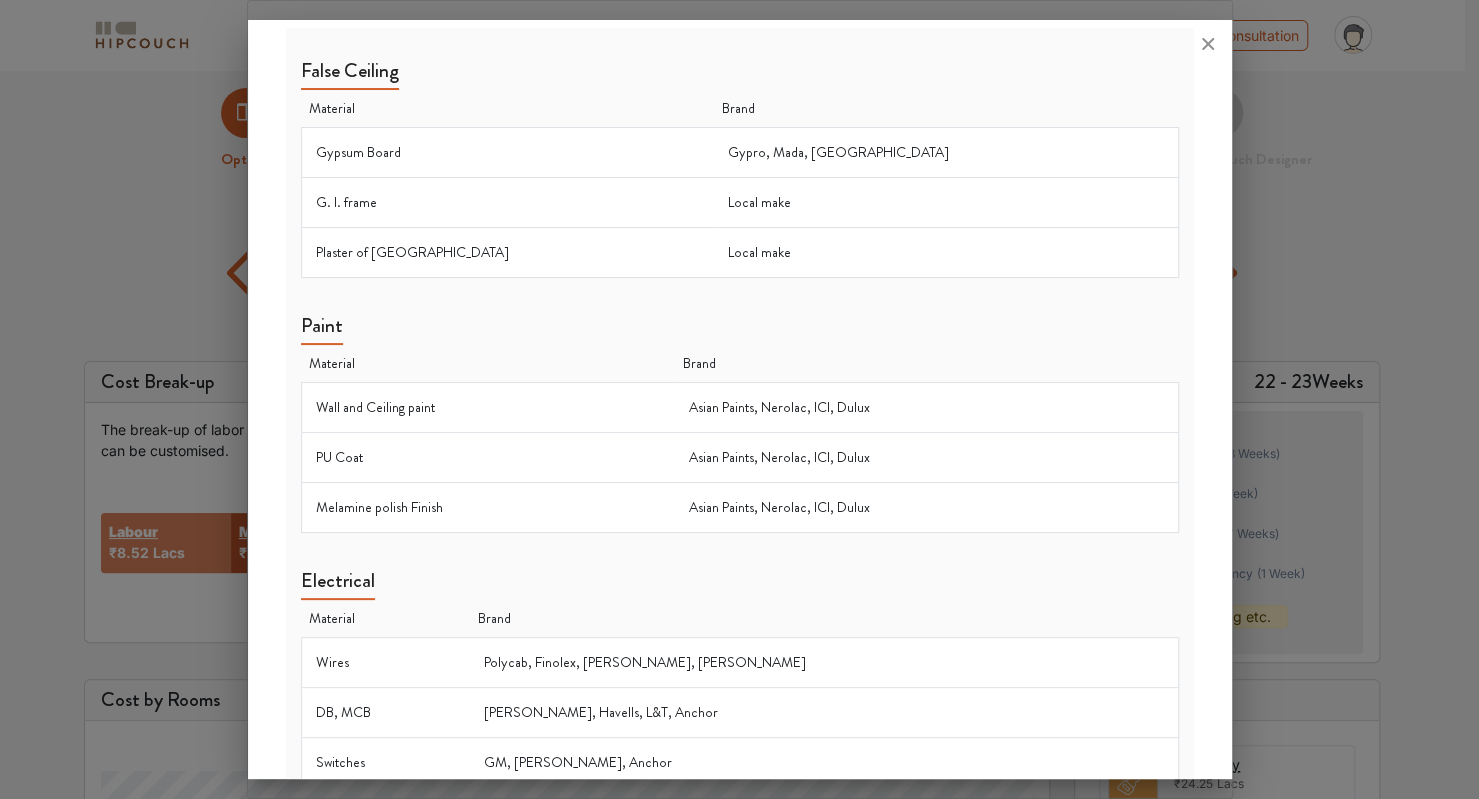 scroll, scrollTop: 1654, scrollLeft: 0, axis: vertical 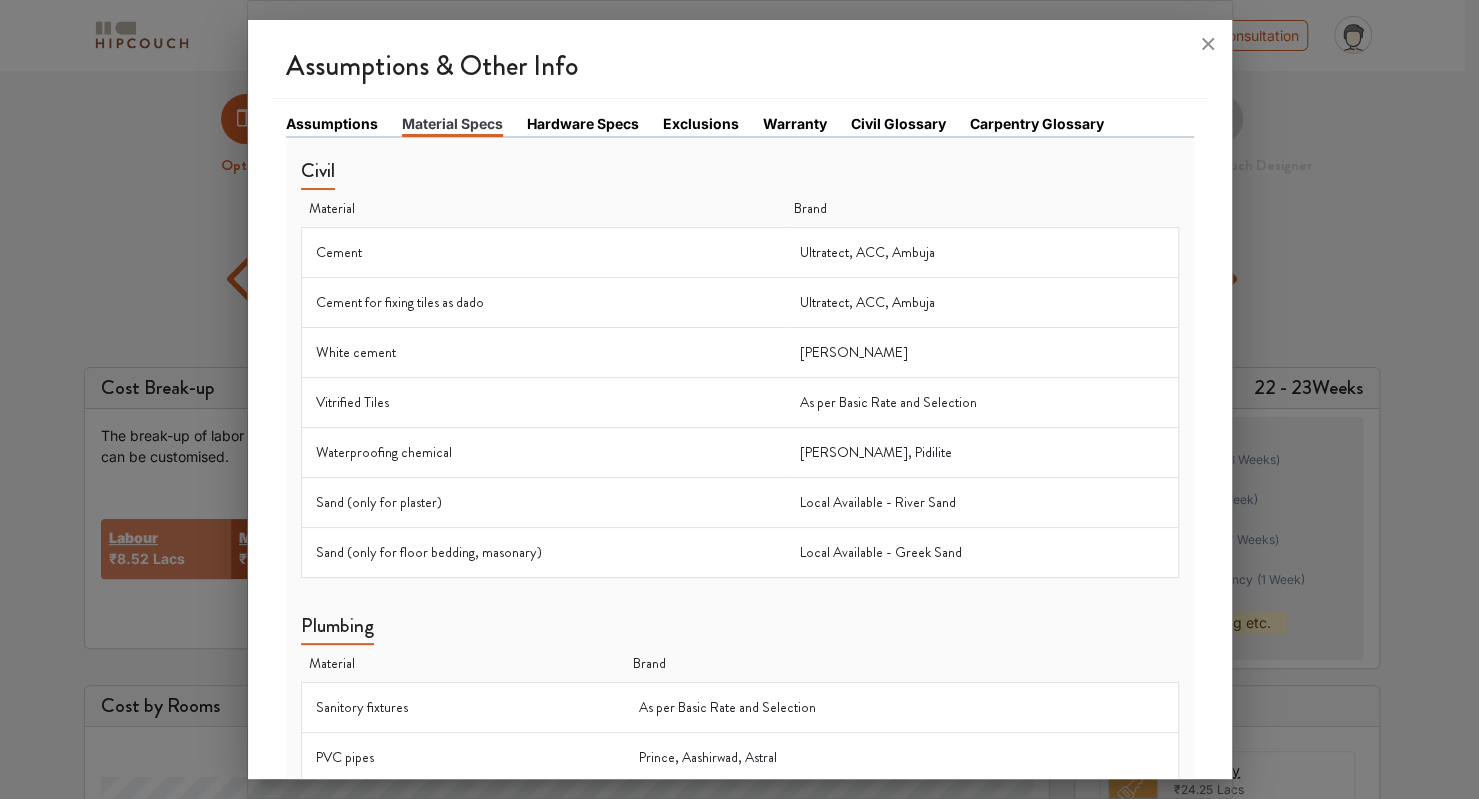 click on "Hardware Specs" at bounding box center [583, 123] 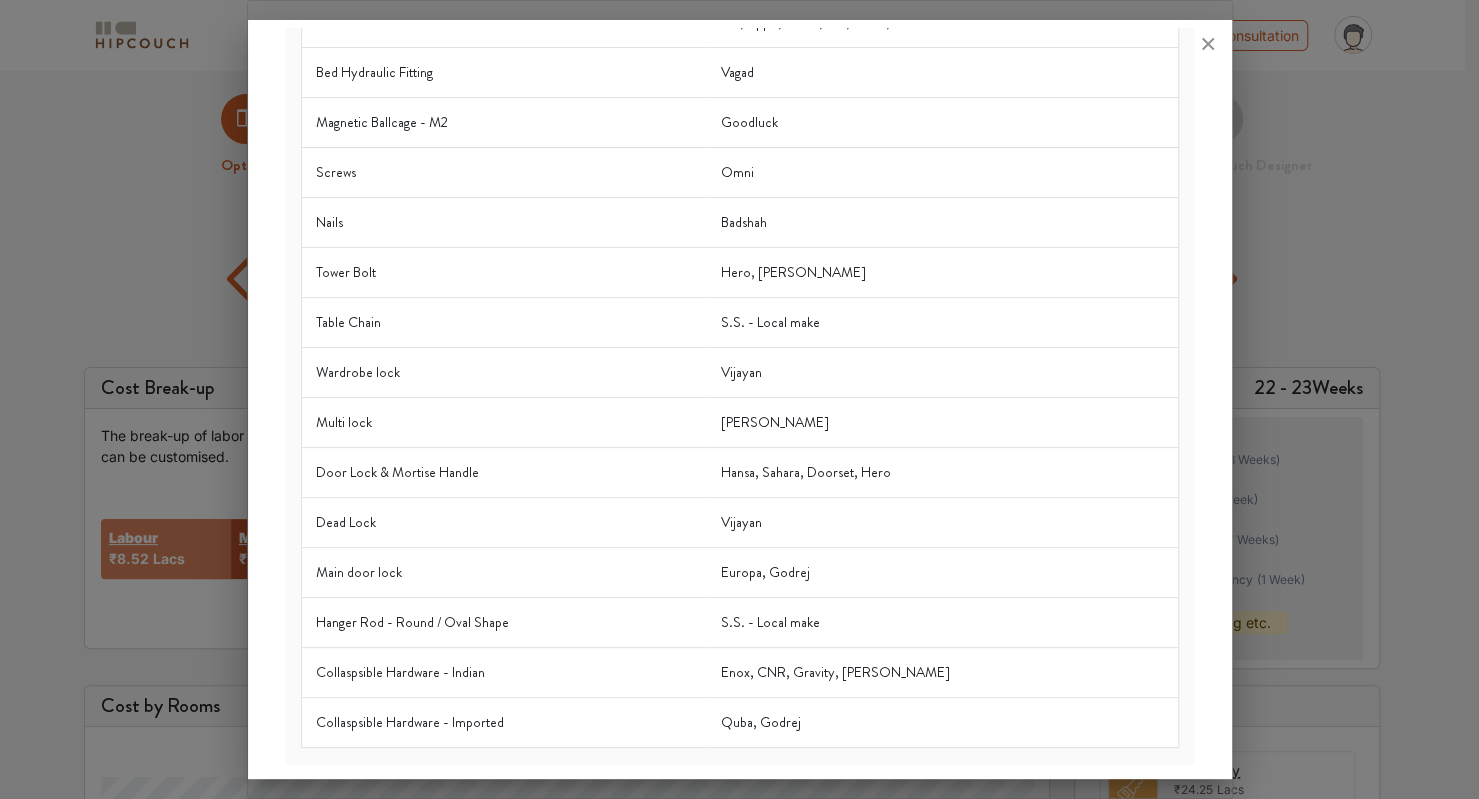 scroll, scrollTop: 0, scrollLeft: 0, axis: both 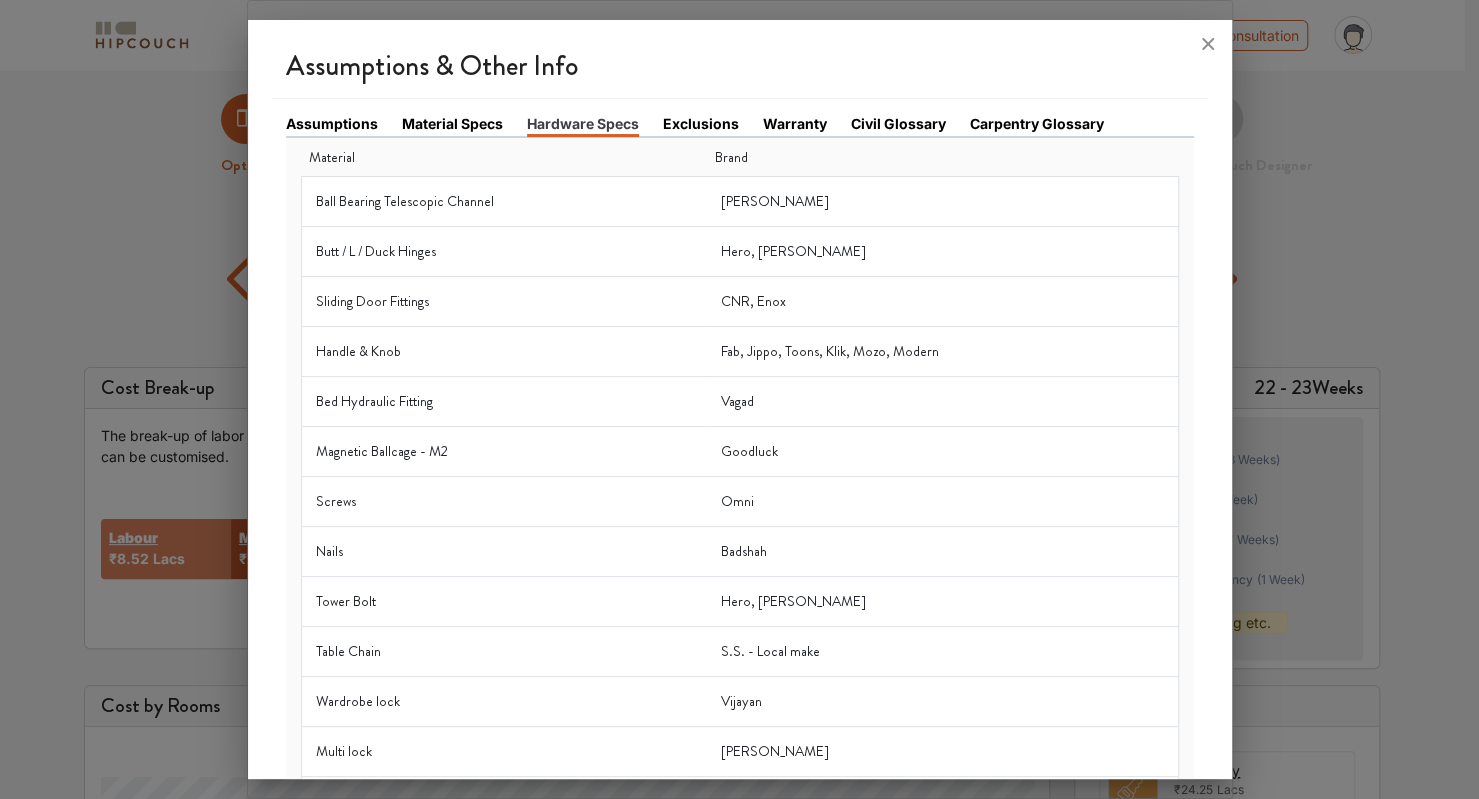 click on "Assumptions   Material Specs   Hardware Specs   Exclusions   Warranty   Civil Glossary   Carpentry Glossary   Material Brand Ball Bearing Telescopic Channel Rado, Baba Butt / L / Duck Hinges Hero, [PERSON_NAME] Sliding Door Fittings CNR, Enox Handle & Knob Fab, Jippo, Toons, Klik, Mozo, Modern Bed Hydraulic Fitting Vagad Magnetic Ballcage - M2 Goodluck Screws Omni Nails Badshah Tower Bolt Hero, [PERSON_NAME] Table Chain S.S. - Local make Wardrobe lock Vijayan Multi lock Godrej, Vijayan Door Lock & Mortise Handle Hansa, Sahara, Doorset, Hero Dead Lock Vijayan Main door lock Europa, Godrej Hanger Rod - Round / Oval Shape S.S. - Local make Collaspsible Hardware - Indian Enox, CNR, Gravity, [PERSON_NAME] Collaspsible Hardware - Imported Quba, Godrej" at bounding box center (740, 603) 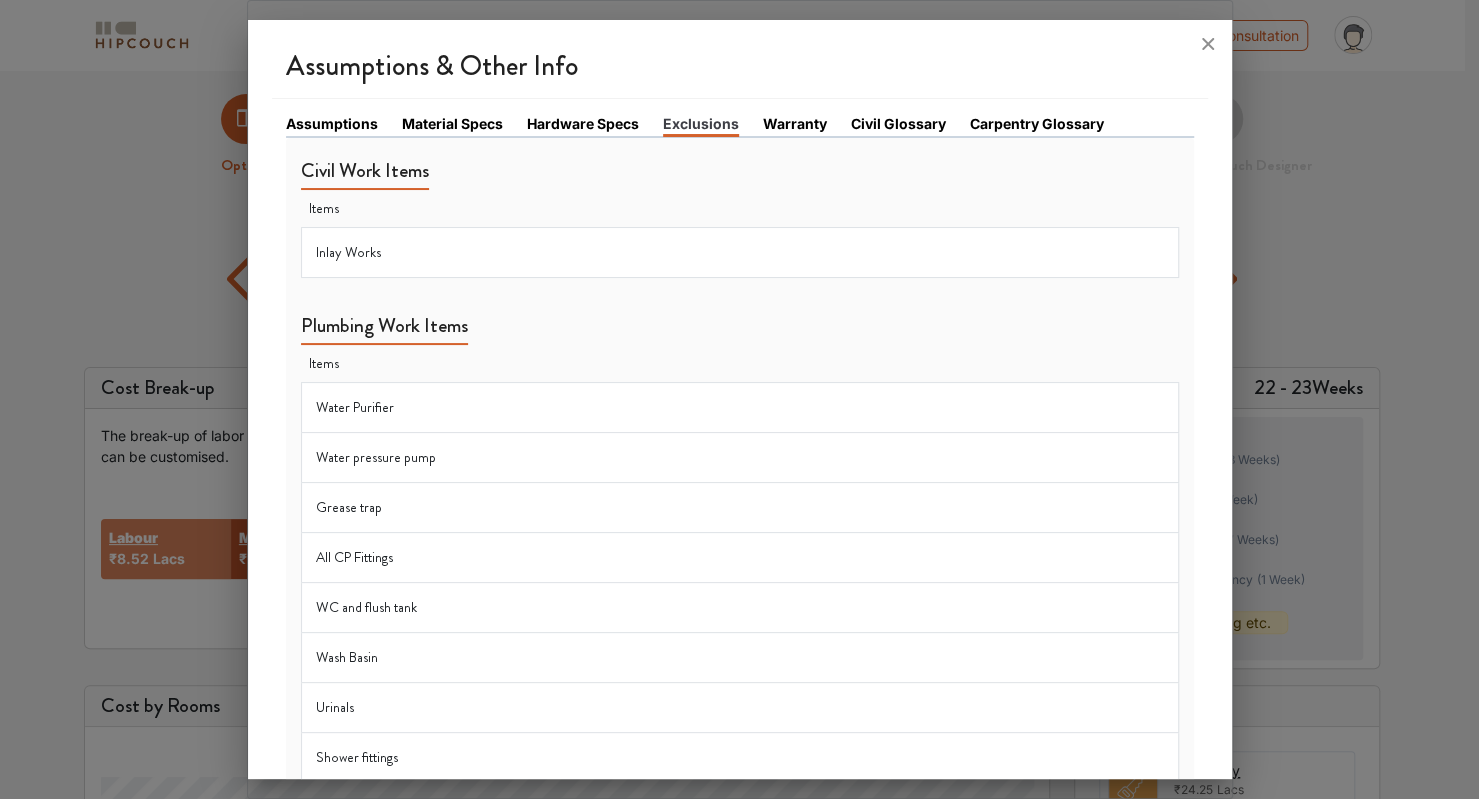 click on "Civil Glossary" at bounding box center [898, 123] 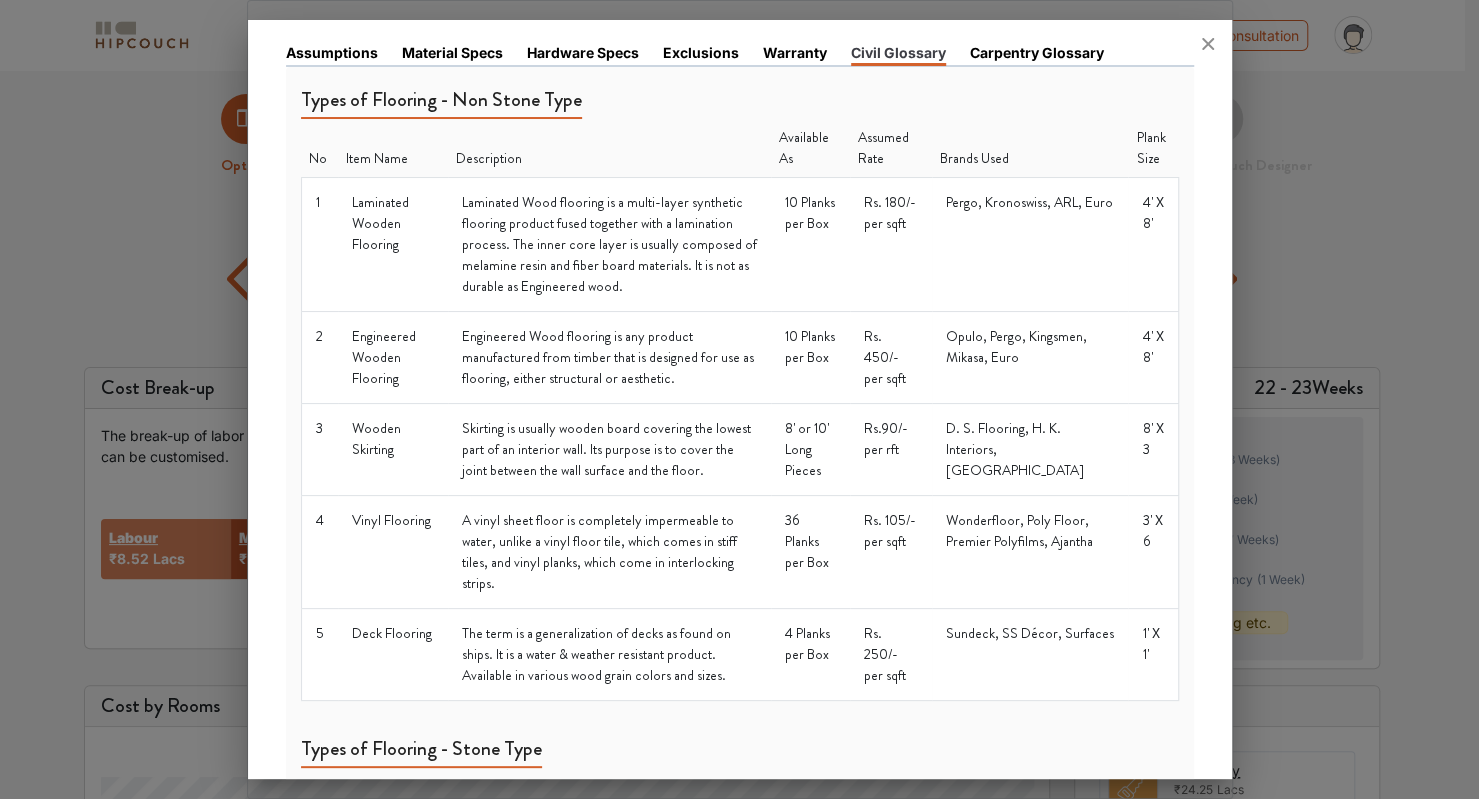 scroll, scrollTop: 69, scrollLeft: 0, axis: vertical 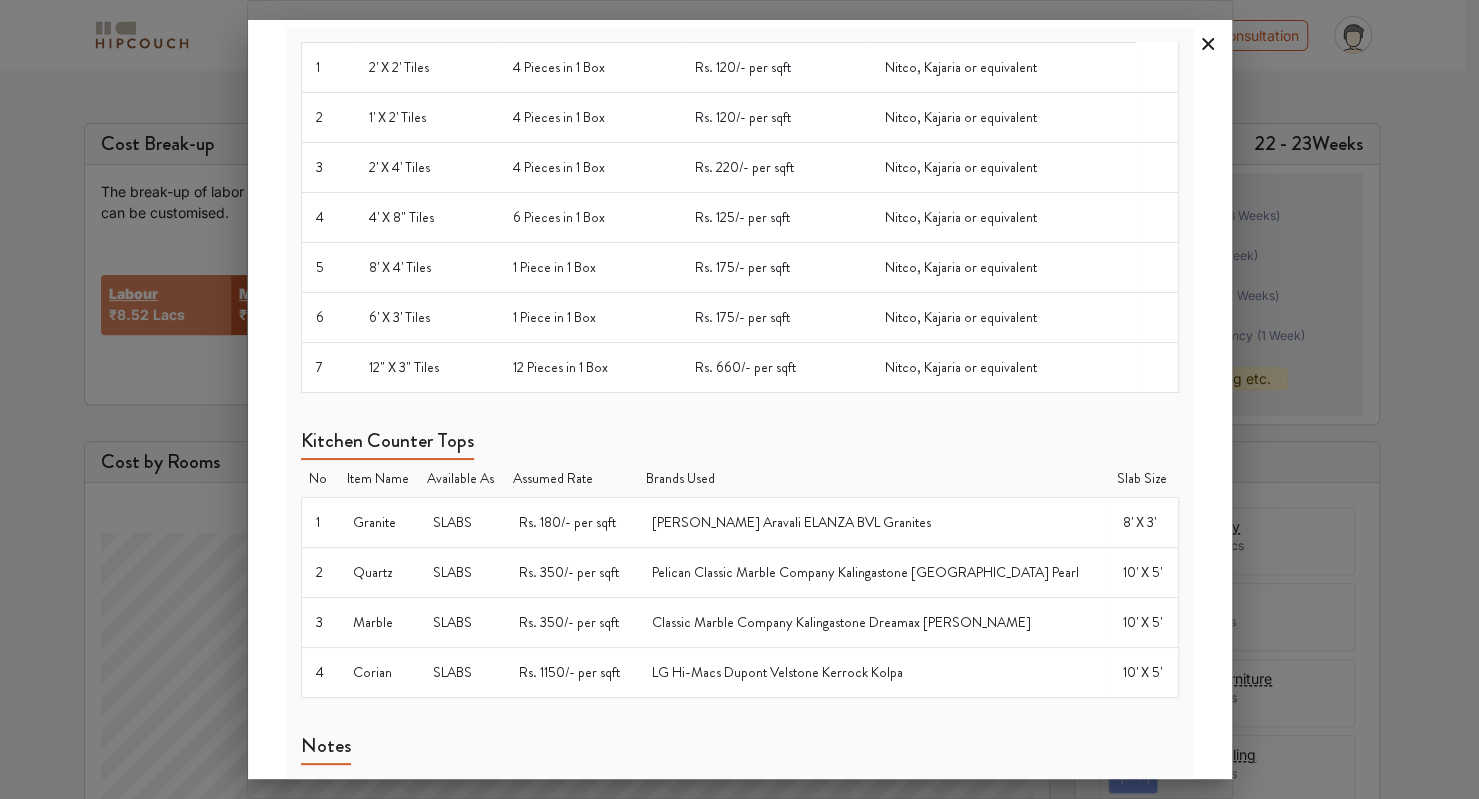 click 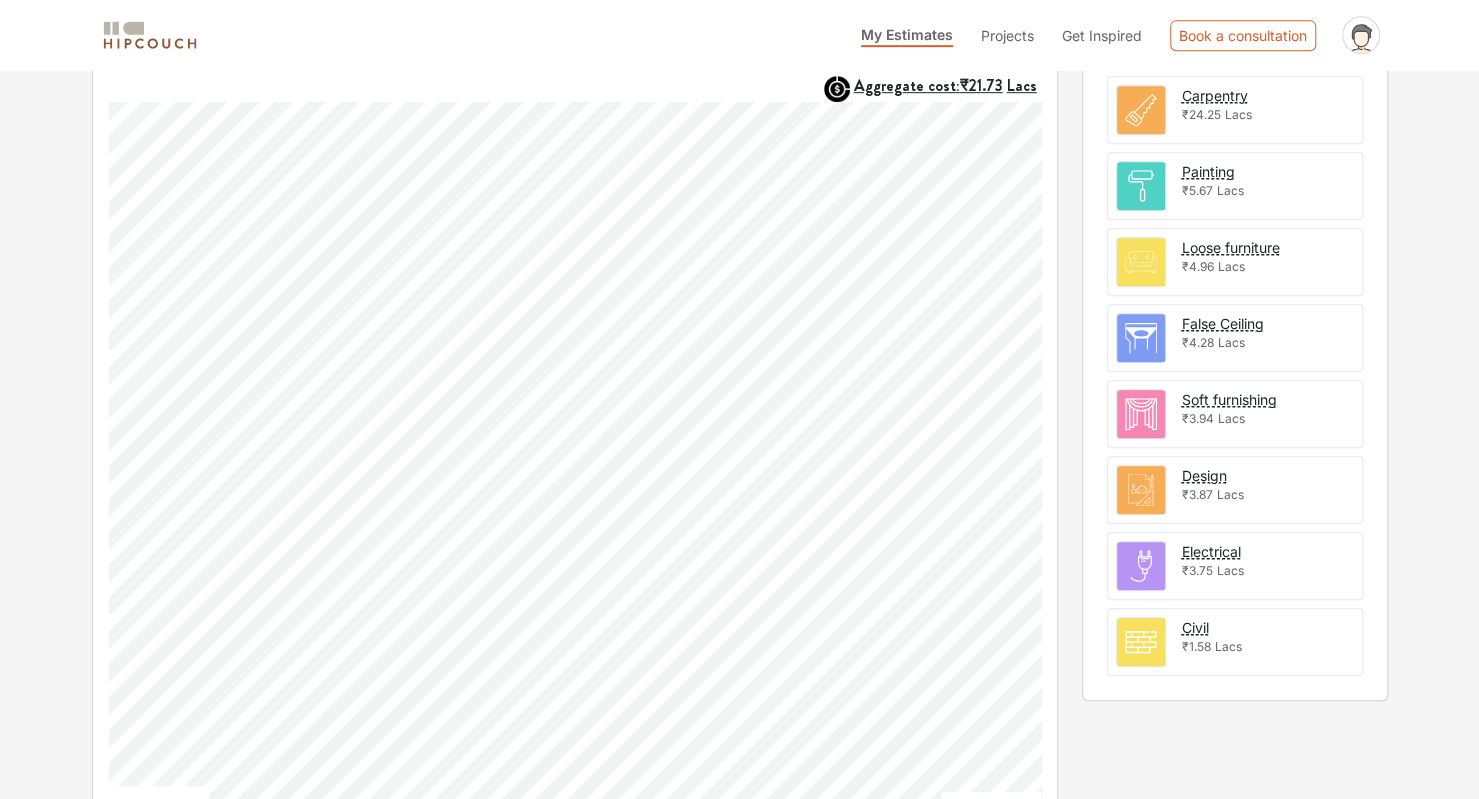 scroll, scrollTop: 673, scrollLeft: 0, axis: vertical 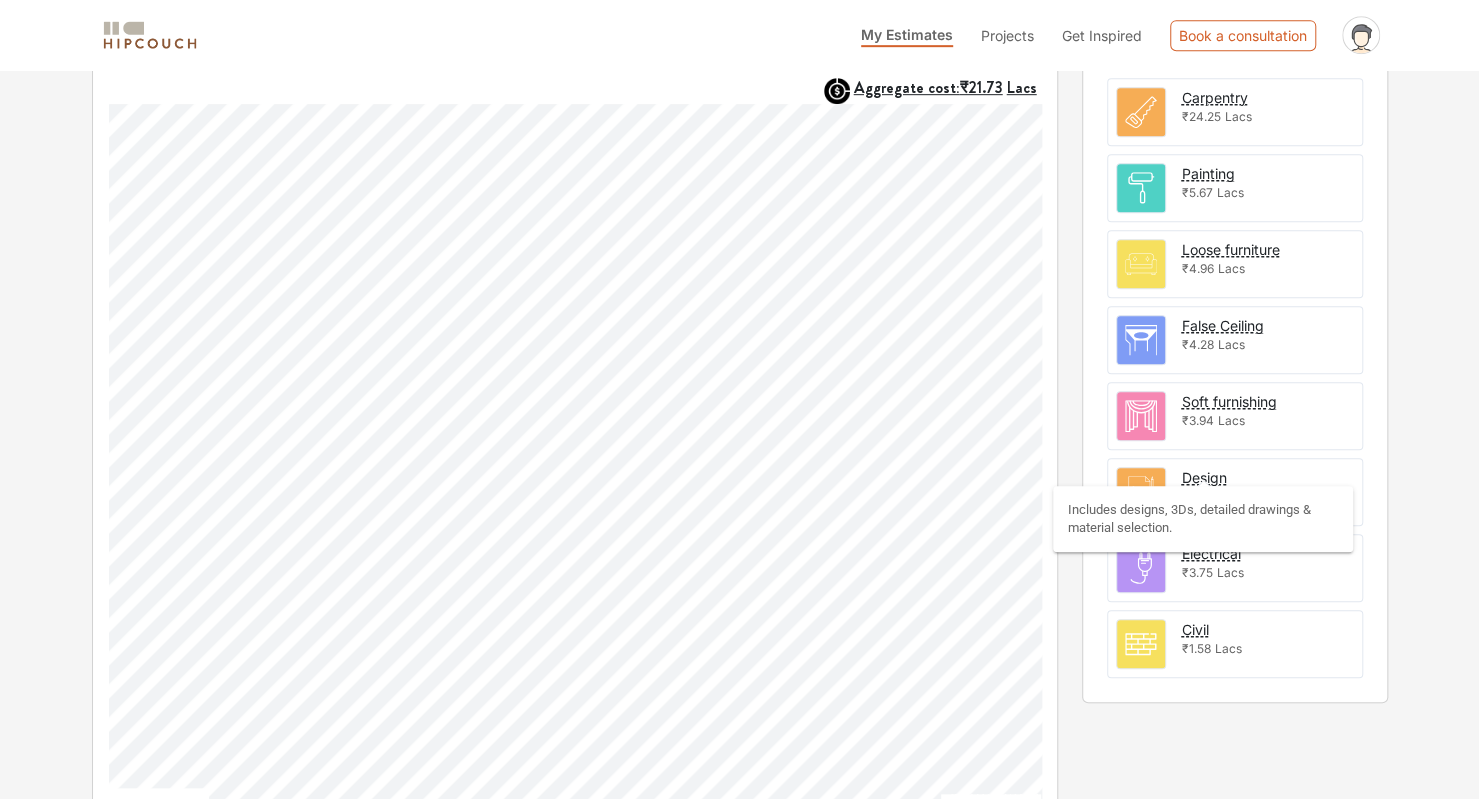 click on "Design" at bounding box center [1204, 477] 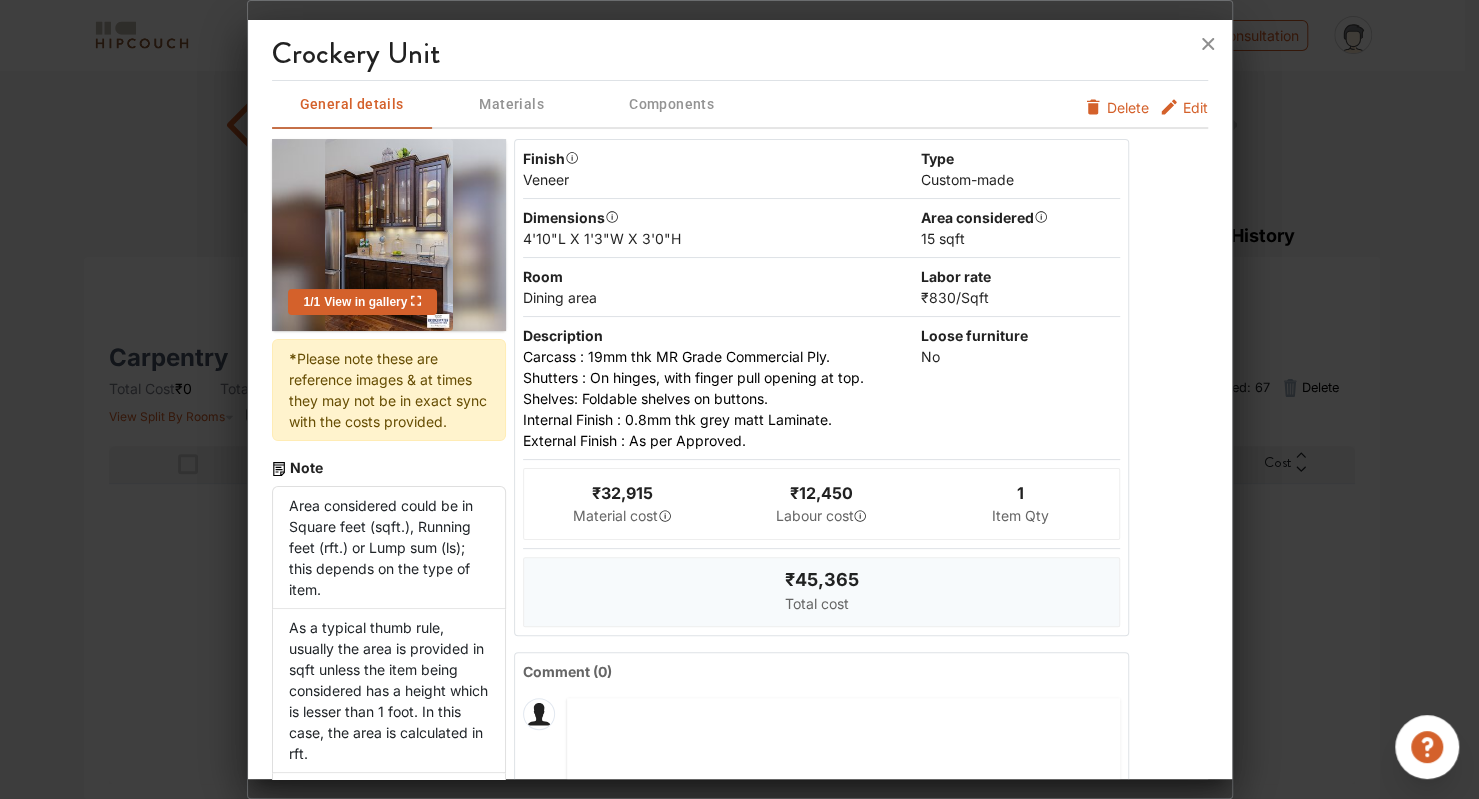 scroll, scrollTop: 152, scrollLeft: 0, axis: vertical 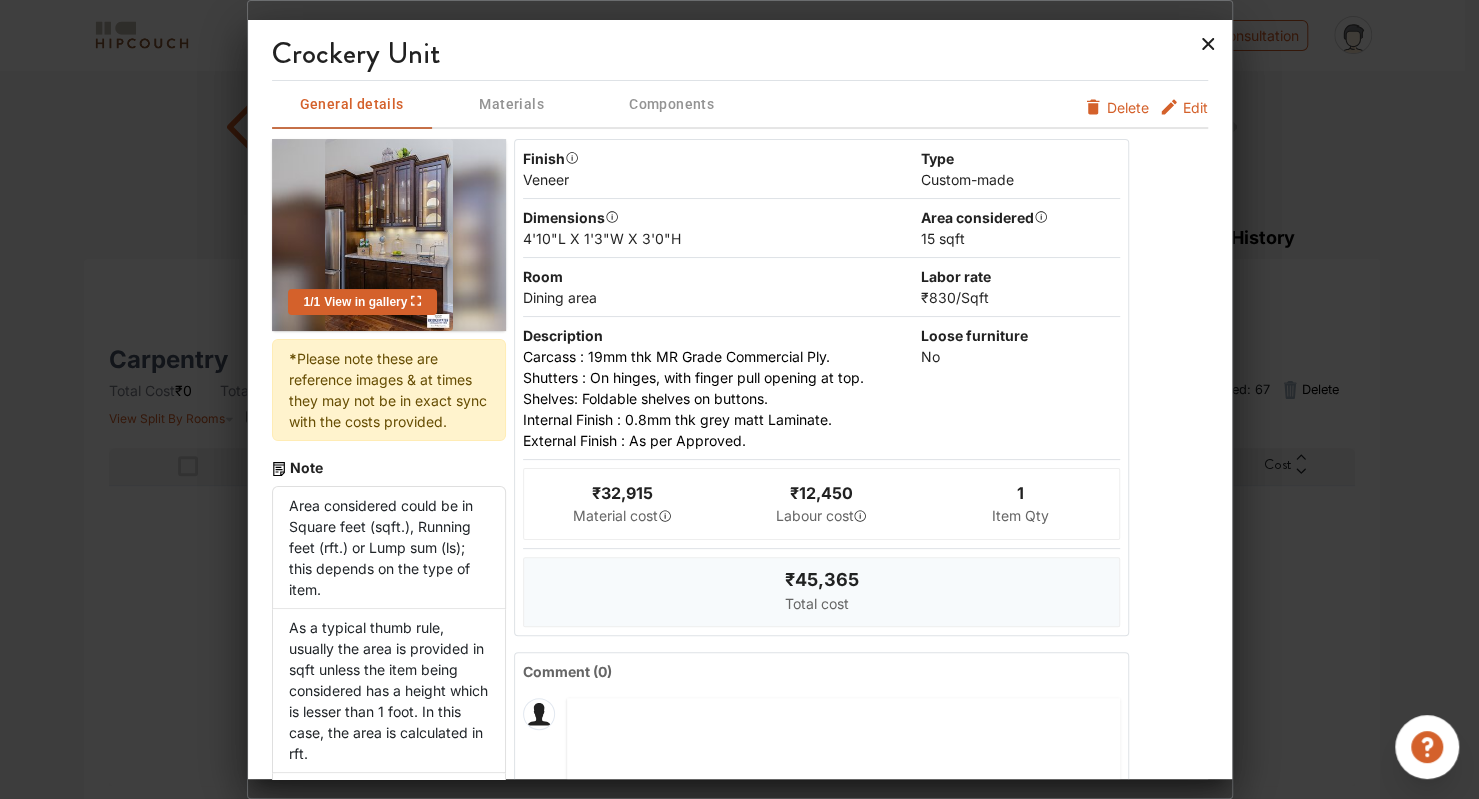 click 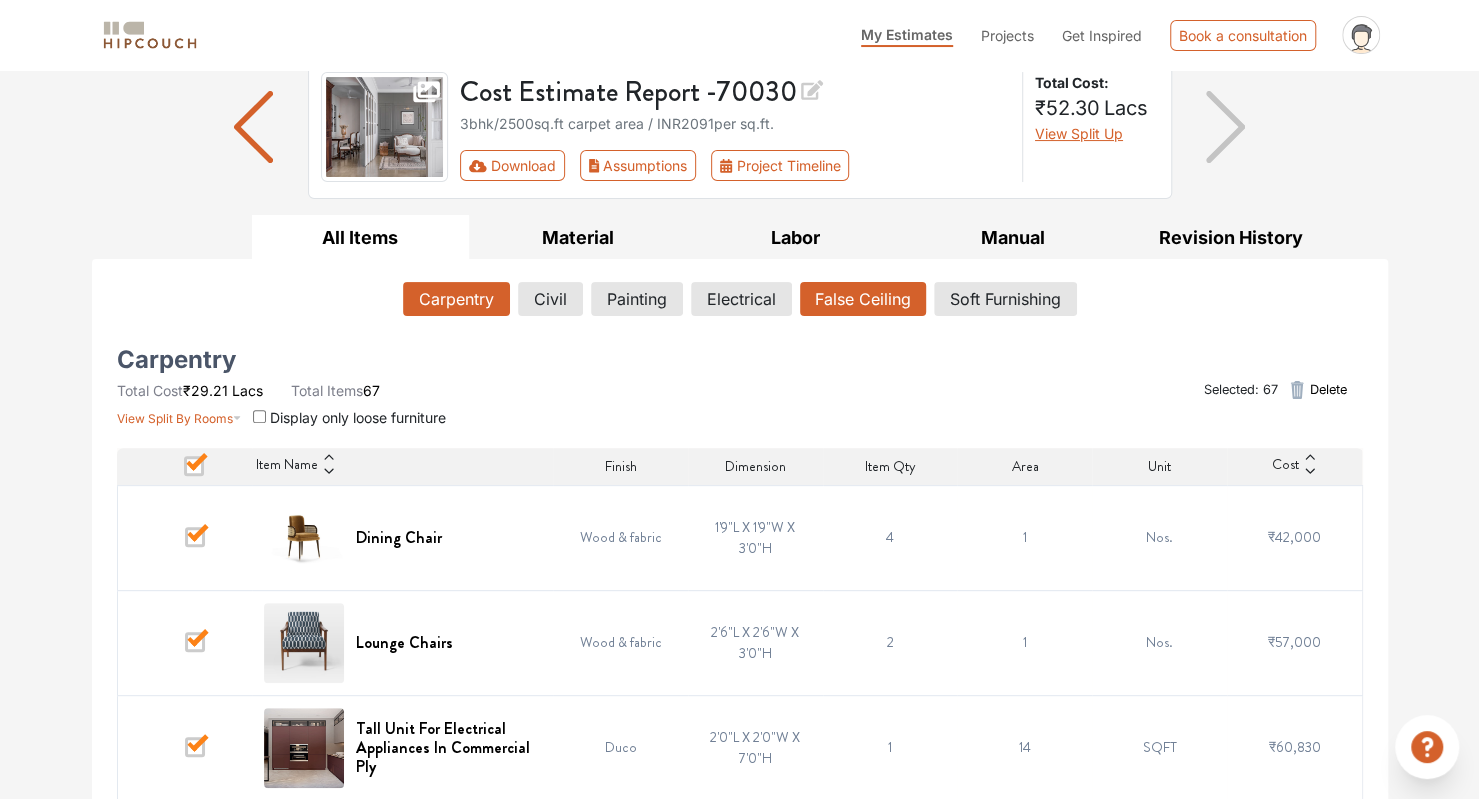 click on "False Ceiling" at bounding box center (863, 299) 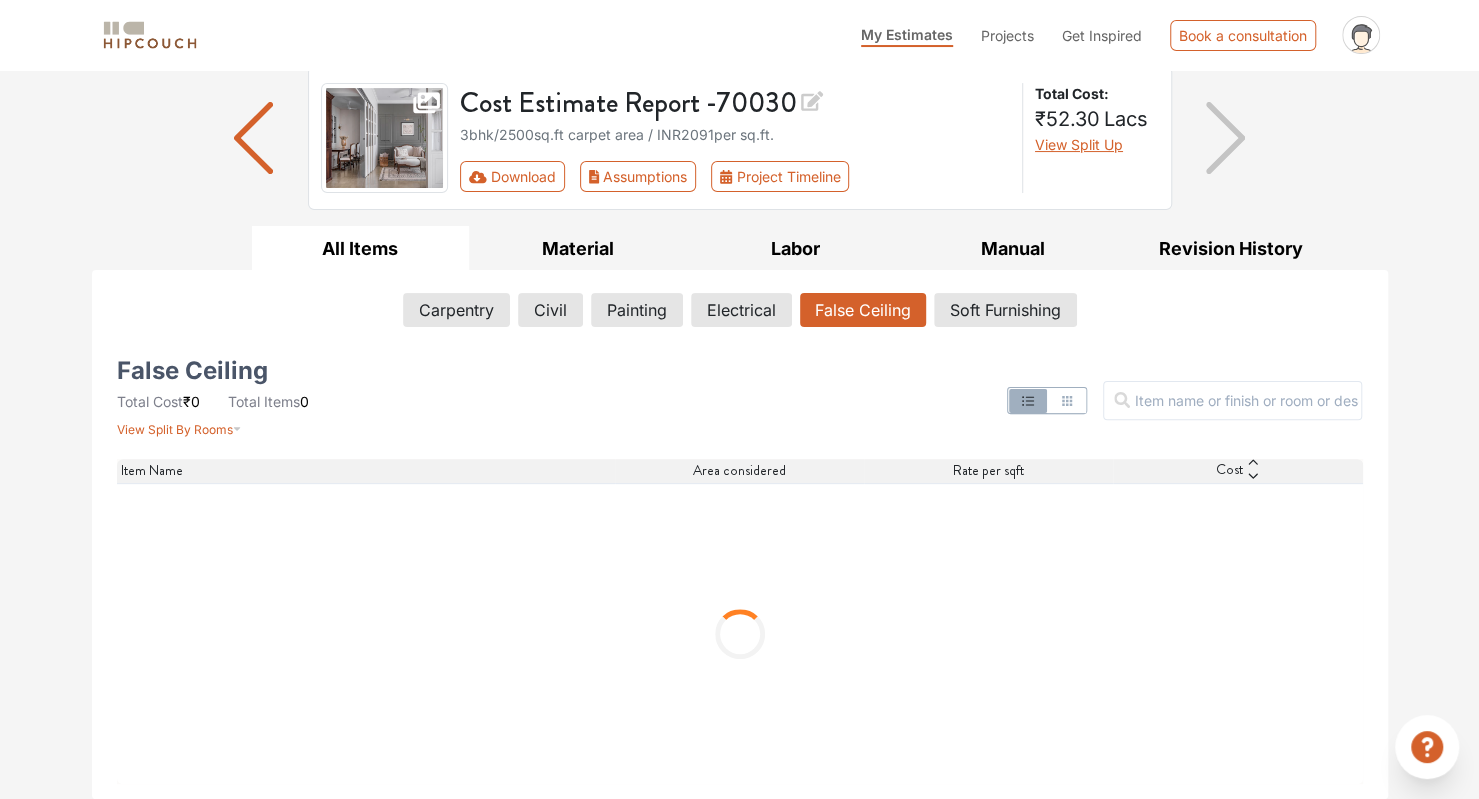scroll, scrollTop: 139, scrollLeft: 0, axis: vertical 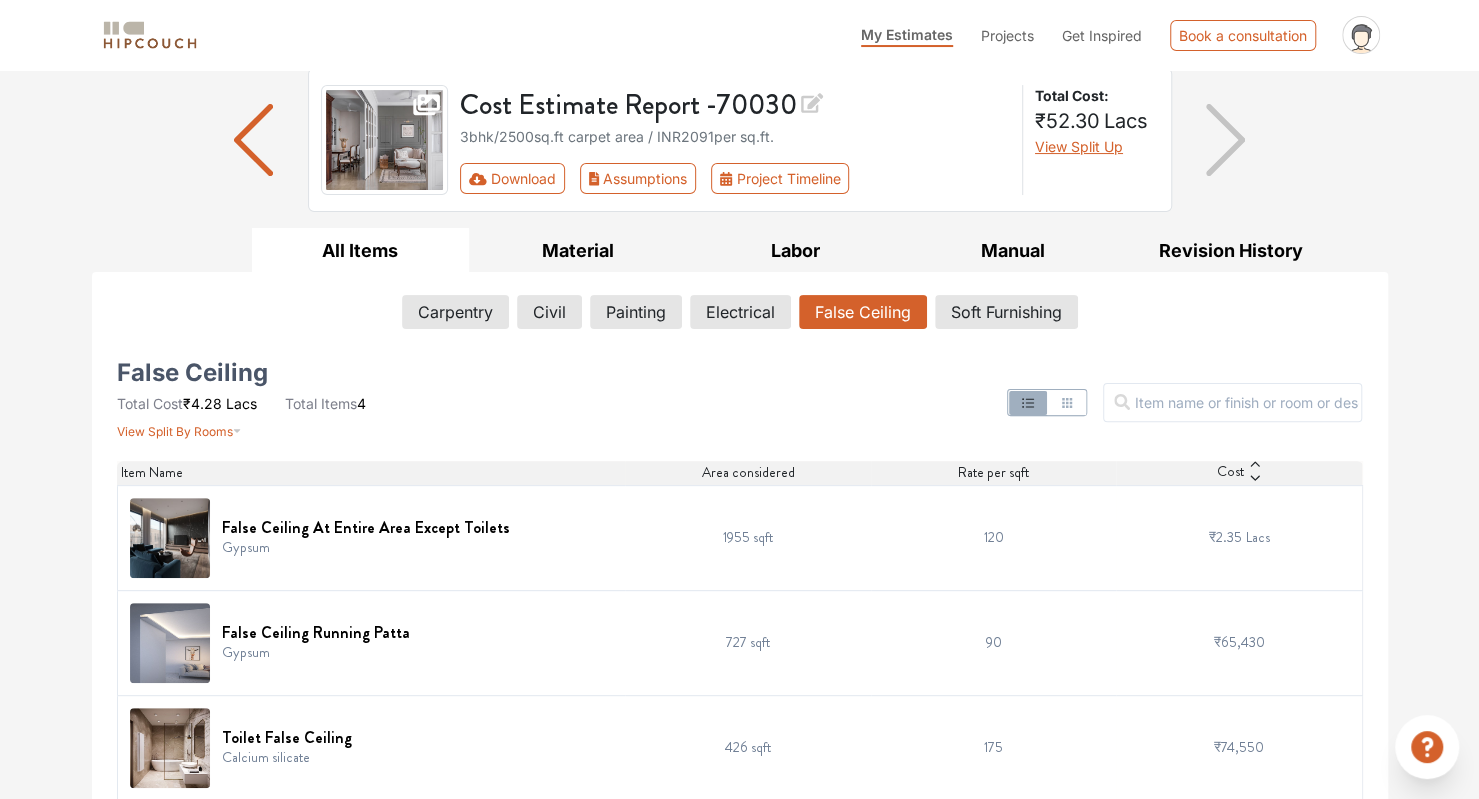 click on "Options Summary Details Speak to a Hipcouch Designer Cost Estimate Report -  70030 3bhk  /  2500  sq.ft carpet area / INR  2091  per sq.ft. Download Assumptions Project Timeline Total Cost:  ₹52.30 Lacs  View Split Up All Items Material Labor Manual Revision History Carpentry Civil Painting Electrical False Ceiling Soft Furnishing False Ceiling Total Cost  ₹4.28 Lacs  Total Items  4 View Split By Rooms Item Name Area considered Rate per sqft Cost False Ceiling At Entire Area Except Toilets Gypsum 1955 sqft 120 ₹2.35 Lacs  False Ceiling Running Patta Gypsum 727 sqft 90 ₹65,430 Toilet False Ceiling Calcium silicate 426 sqft 175 ₹74,550 Shera Ceiling [PERSON_NAME] and melamine 120 sqft 120 ₹53,352 Material Costs for Carpentry Material Costs for Civil Carpentry Materials Total Cost  ₹21.21 Lacs  Total Items  34 View Split By Rooms Filter Material Name Qty Unit of Qty Material rate Total Cost 06mm thk commercial plywood 40 # of Sheets ₹39 / Sqft ₹49,920 06mm thk marine plywood 3 # of Sheets ₹70 /" at bounding box center [739, 426] 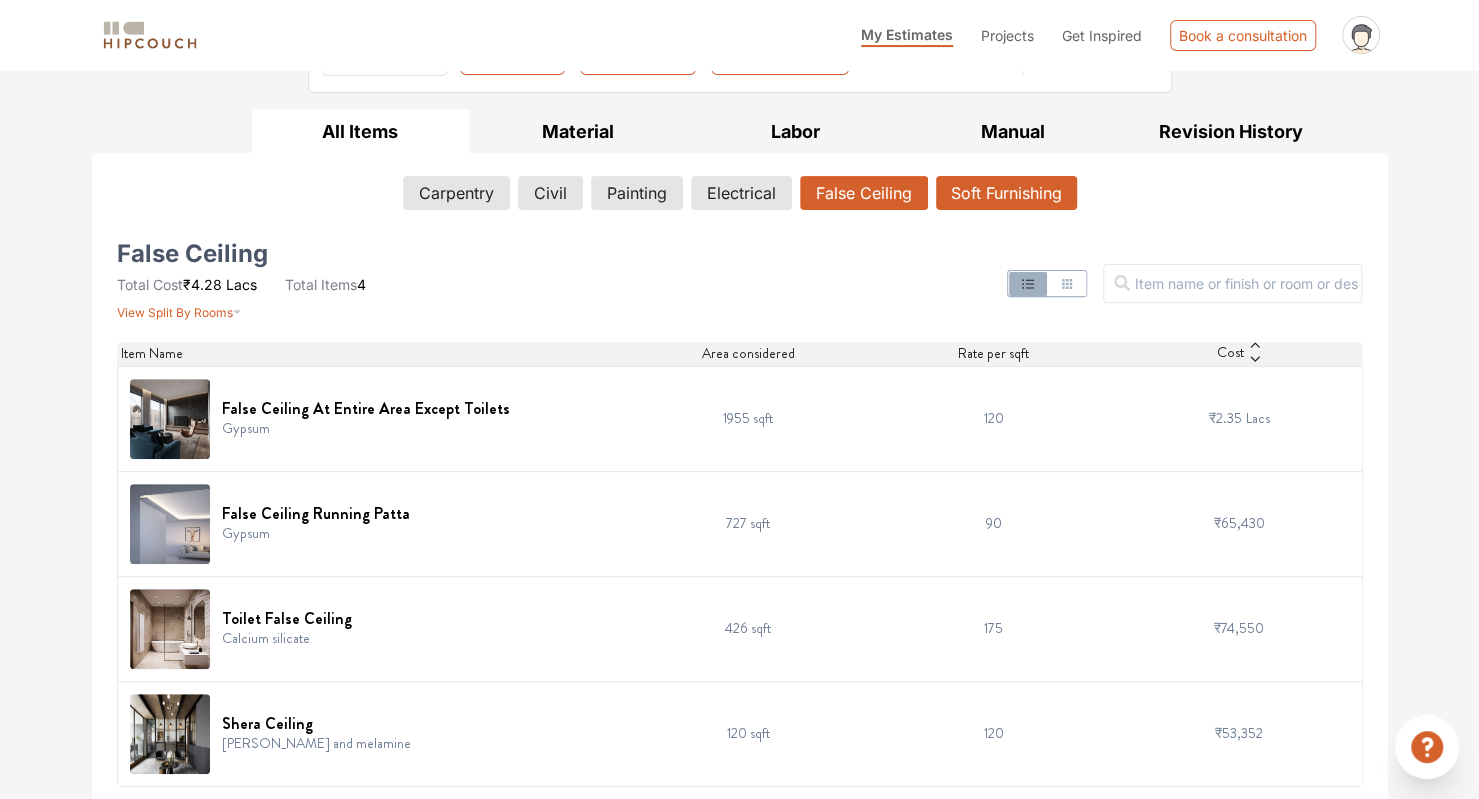 click on "Soft Furnishing" at bounding box center (1006, 193) 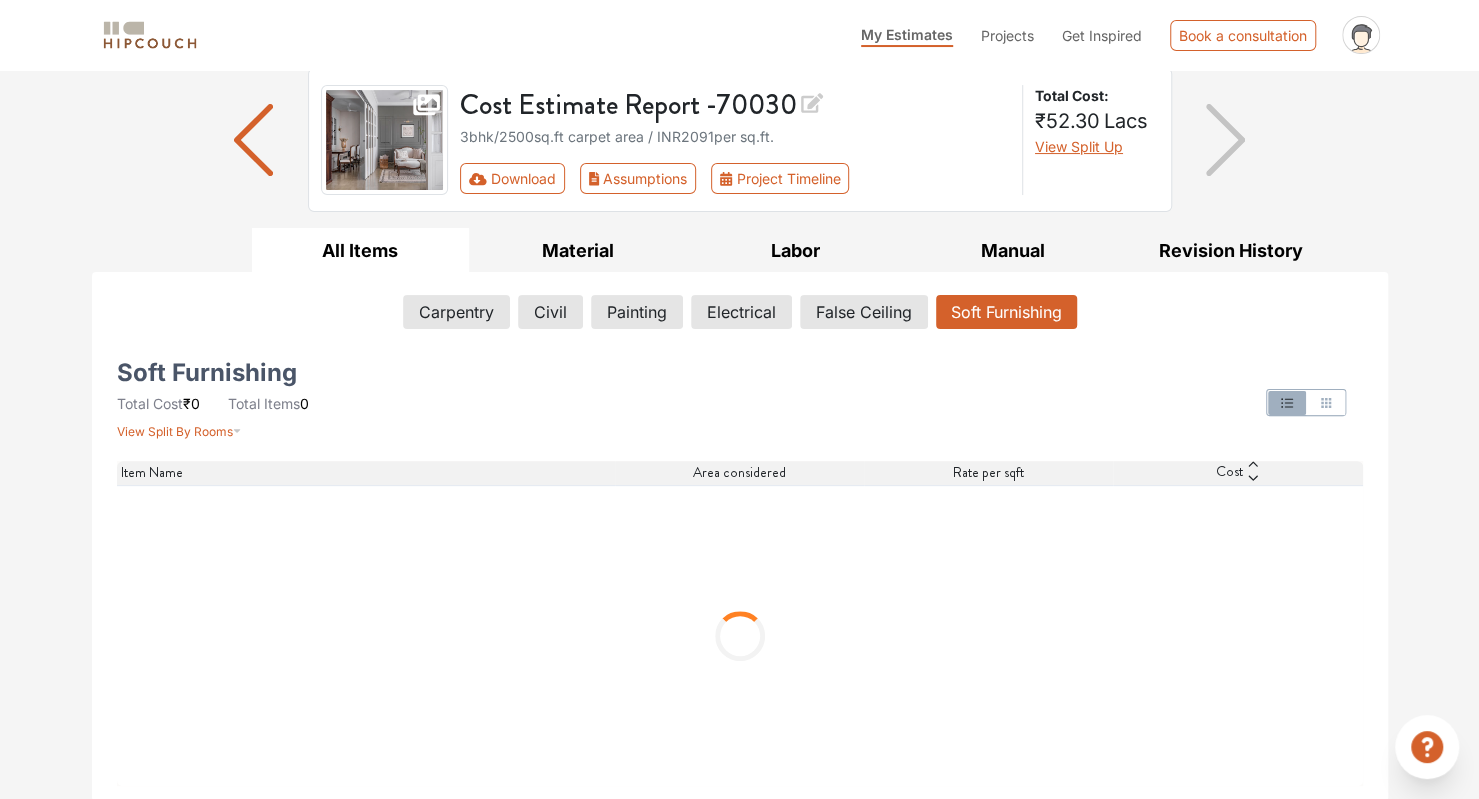 scroll, scrollTop: 0, scrollLeft: 0, axis: both 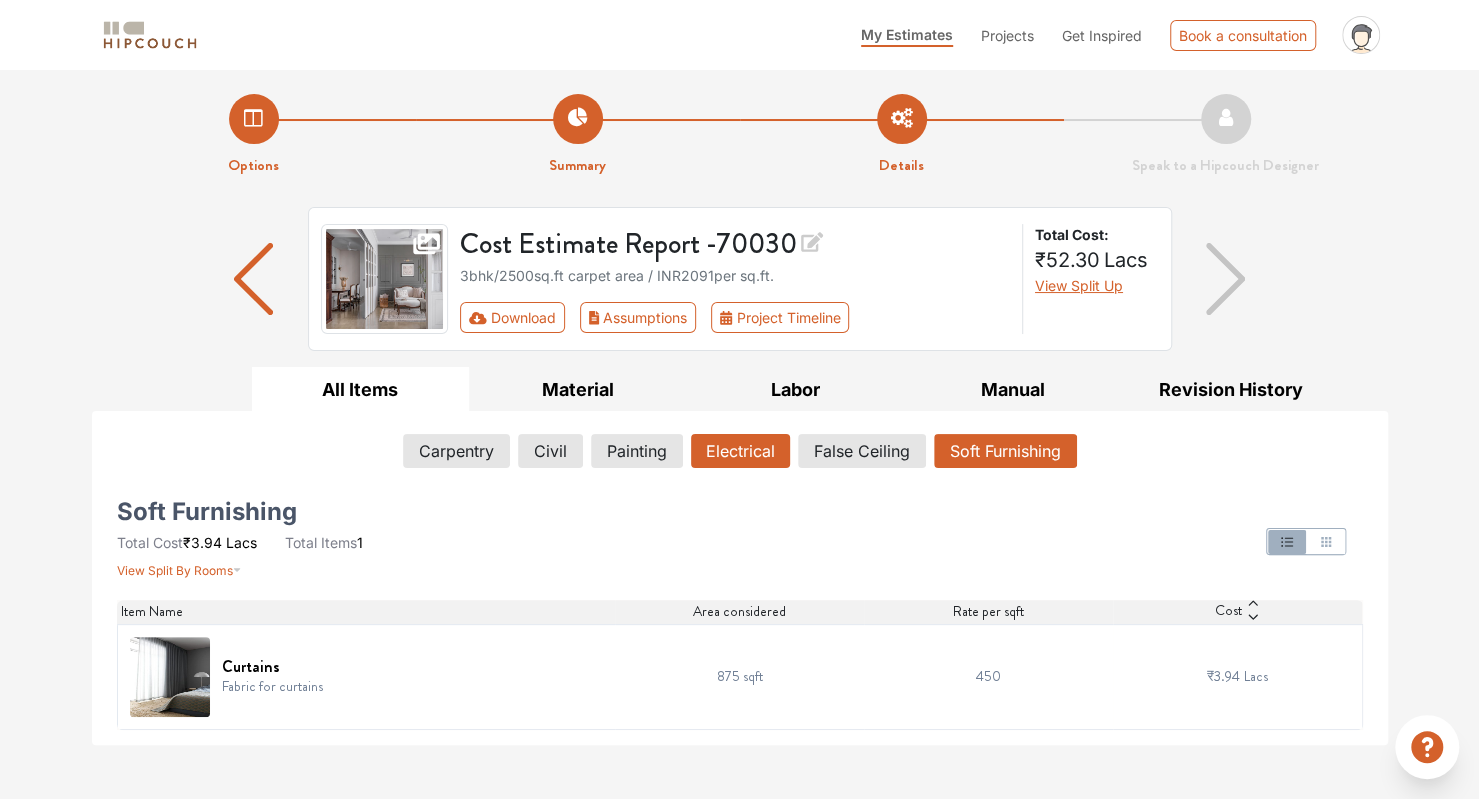 click on "Electrical" at bounding box center (740, 451) 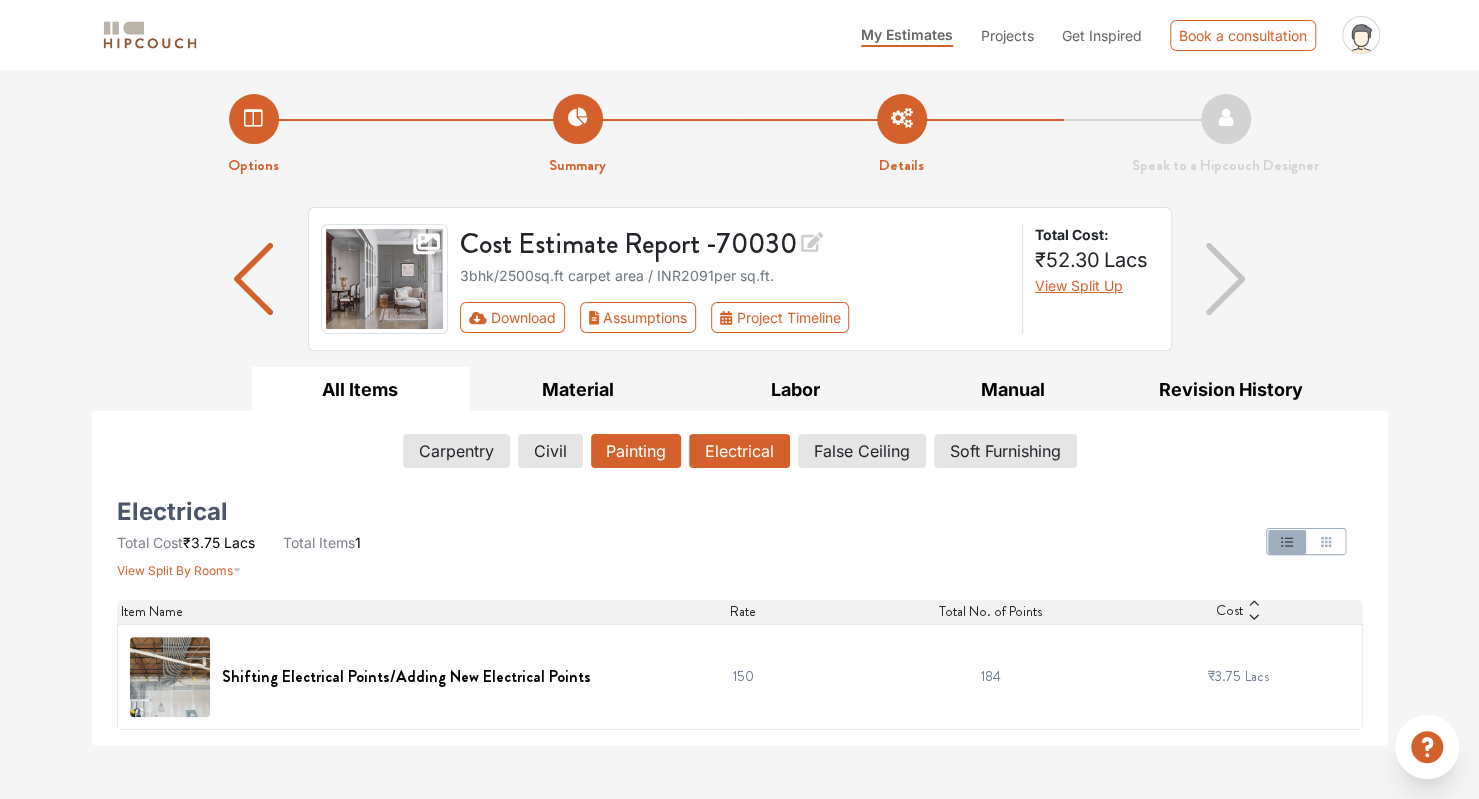 click on "Painting" at bounding box center [636, 451] 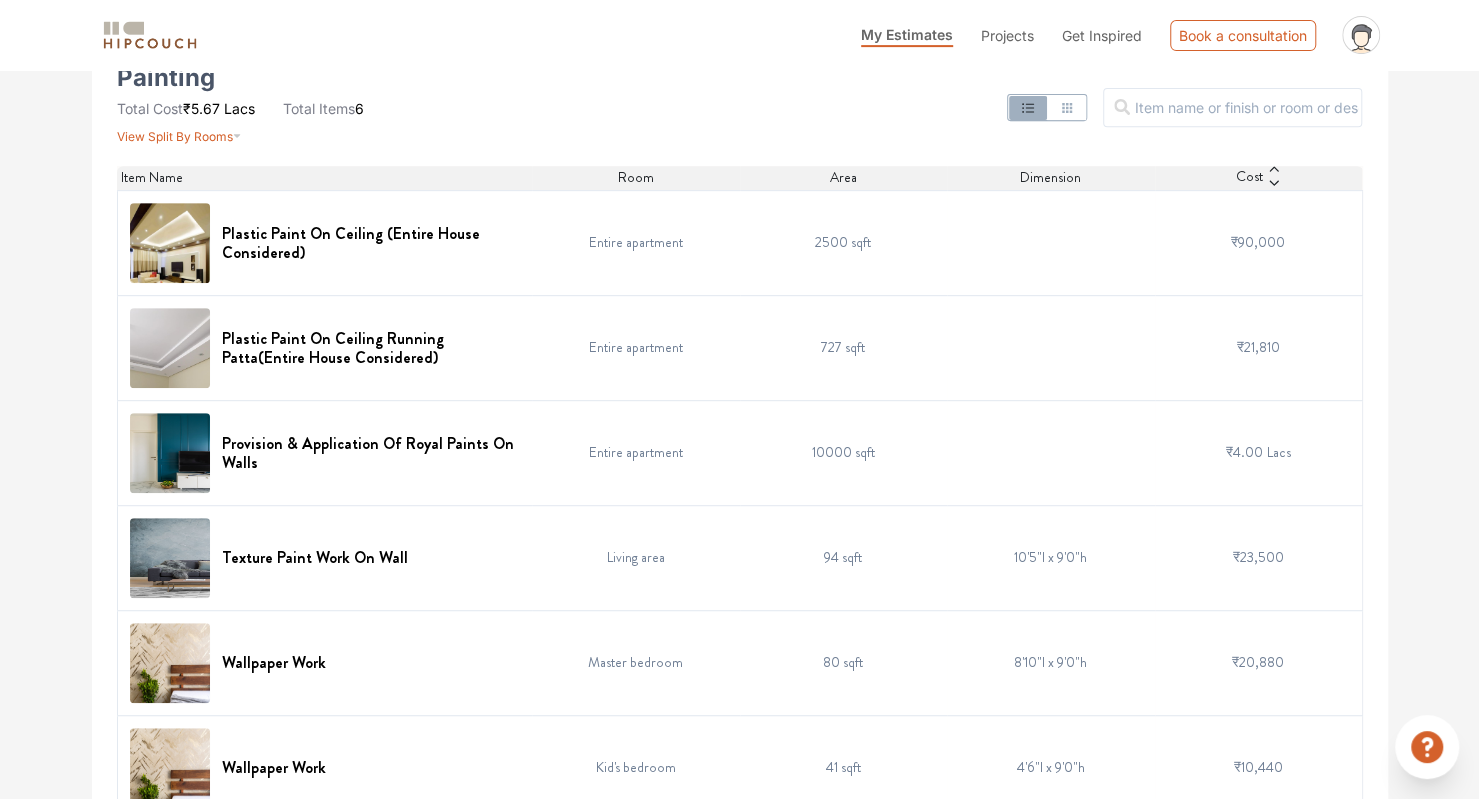 scroll, scrollTop: 467, scrollLeft: 0, axis: vertical 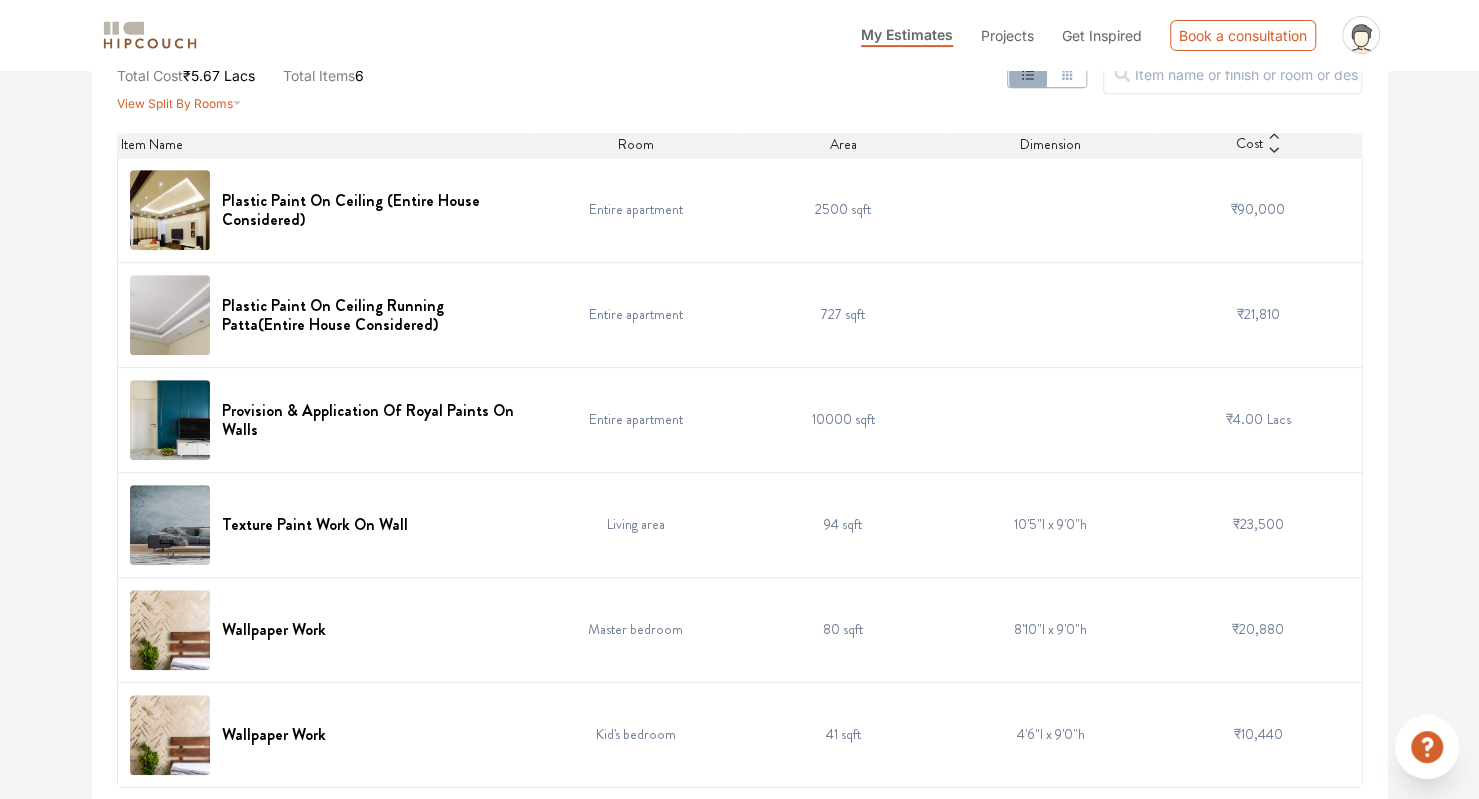 type 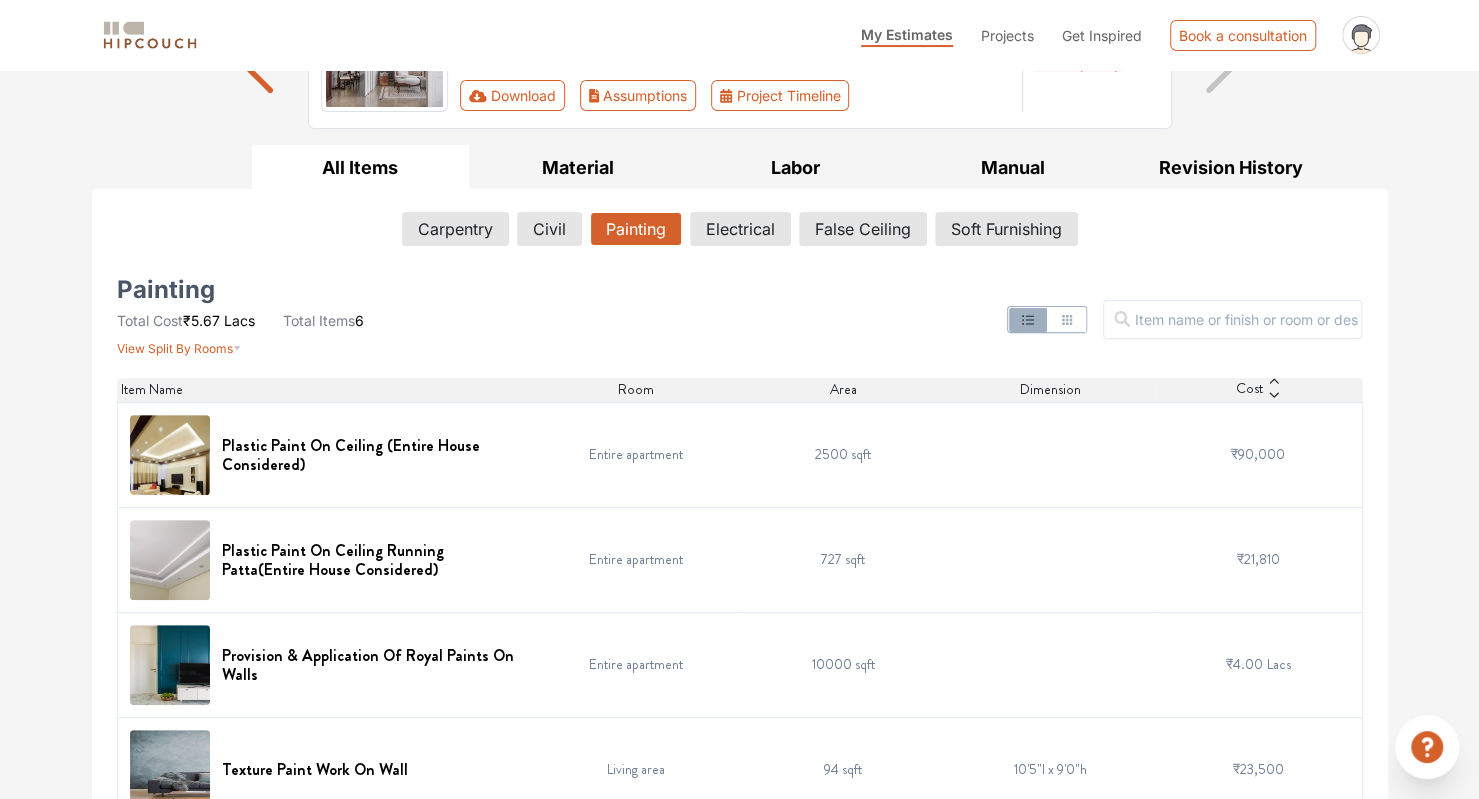 scroll, scrollTop: 221, scrollLeft: 0, axis: vertical 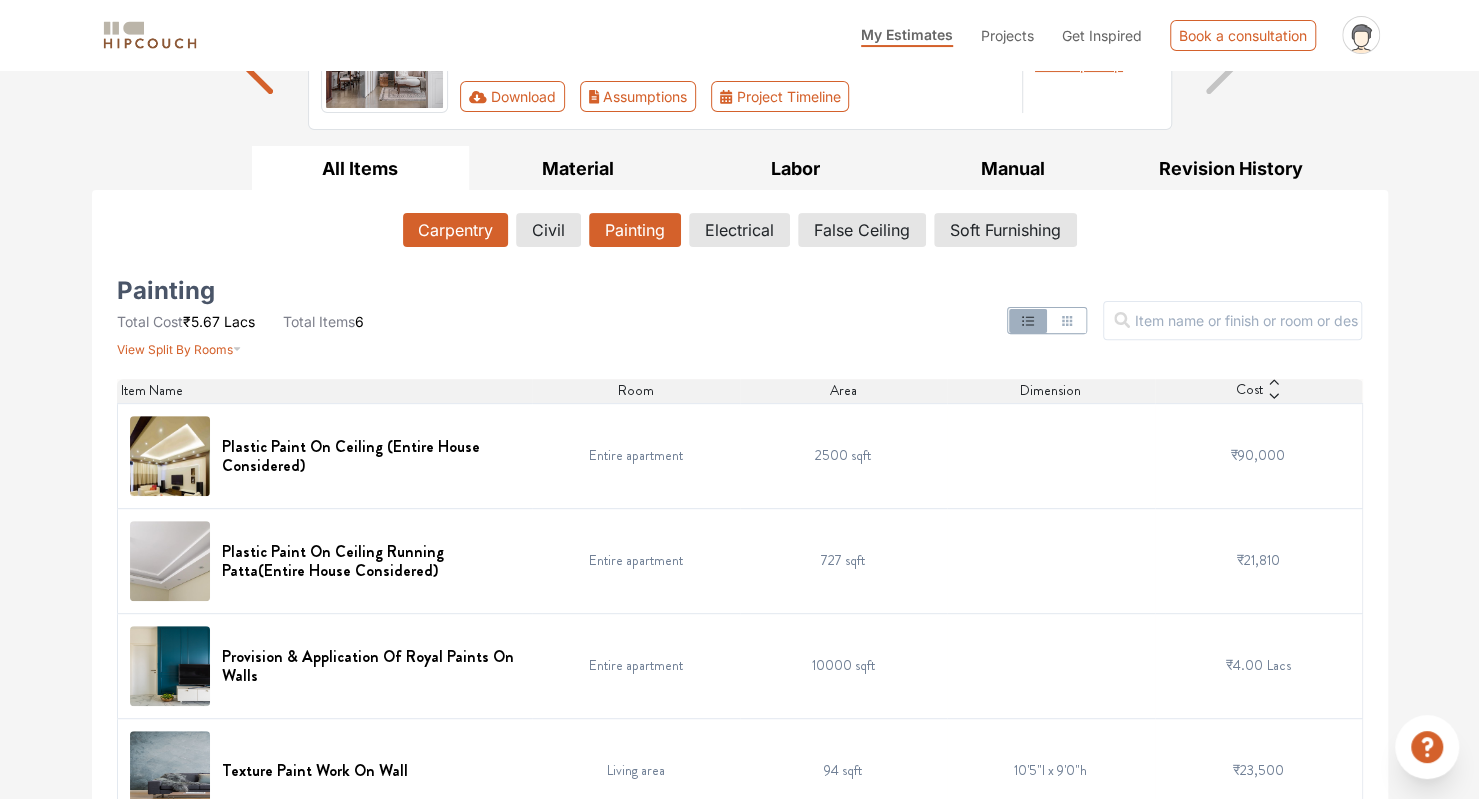 click on "Carpentry" at bounding box center [455, 230] 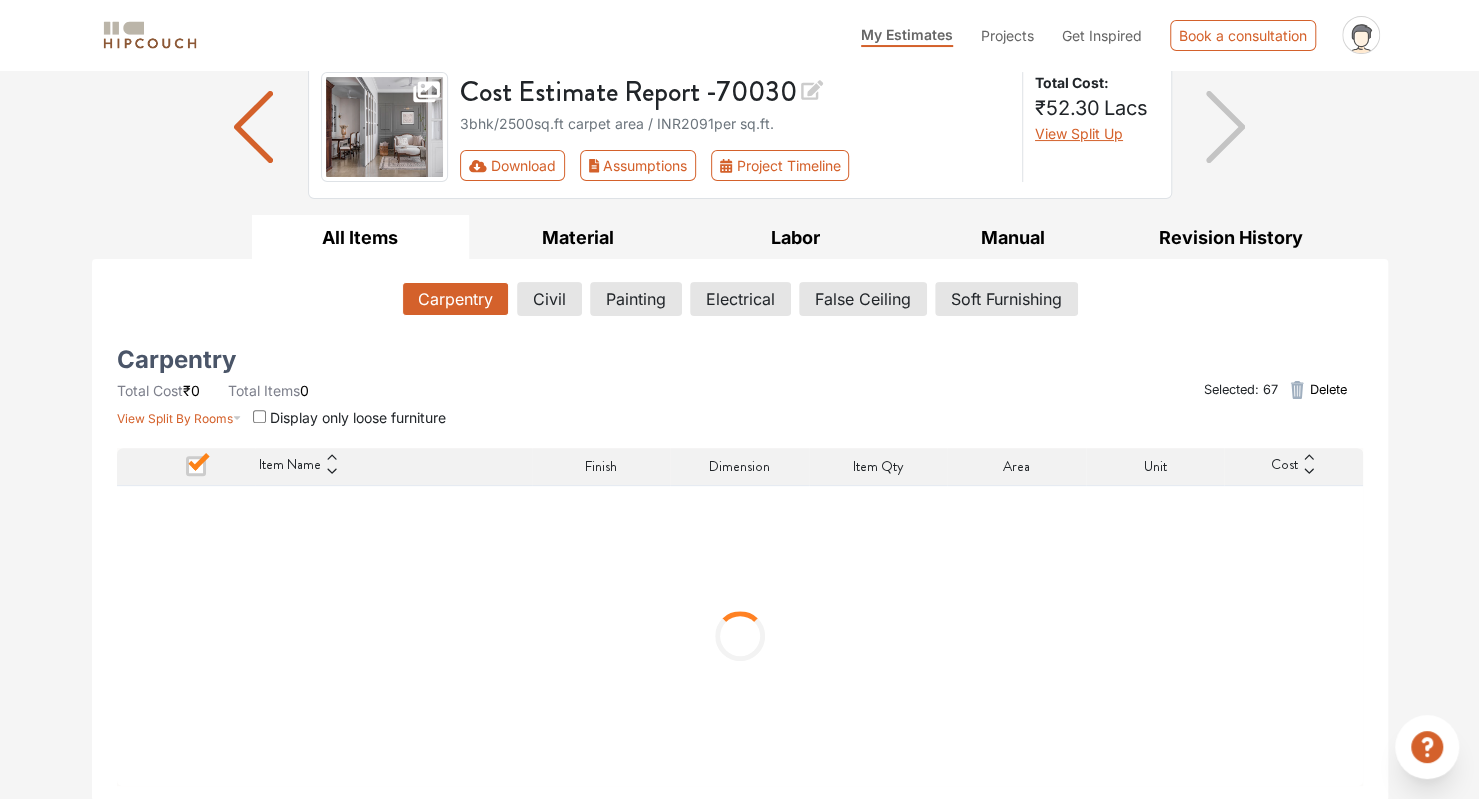 scroll, scrollTop: 221, scrollLeft: 0, axis: vertical 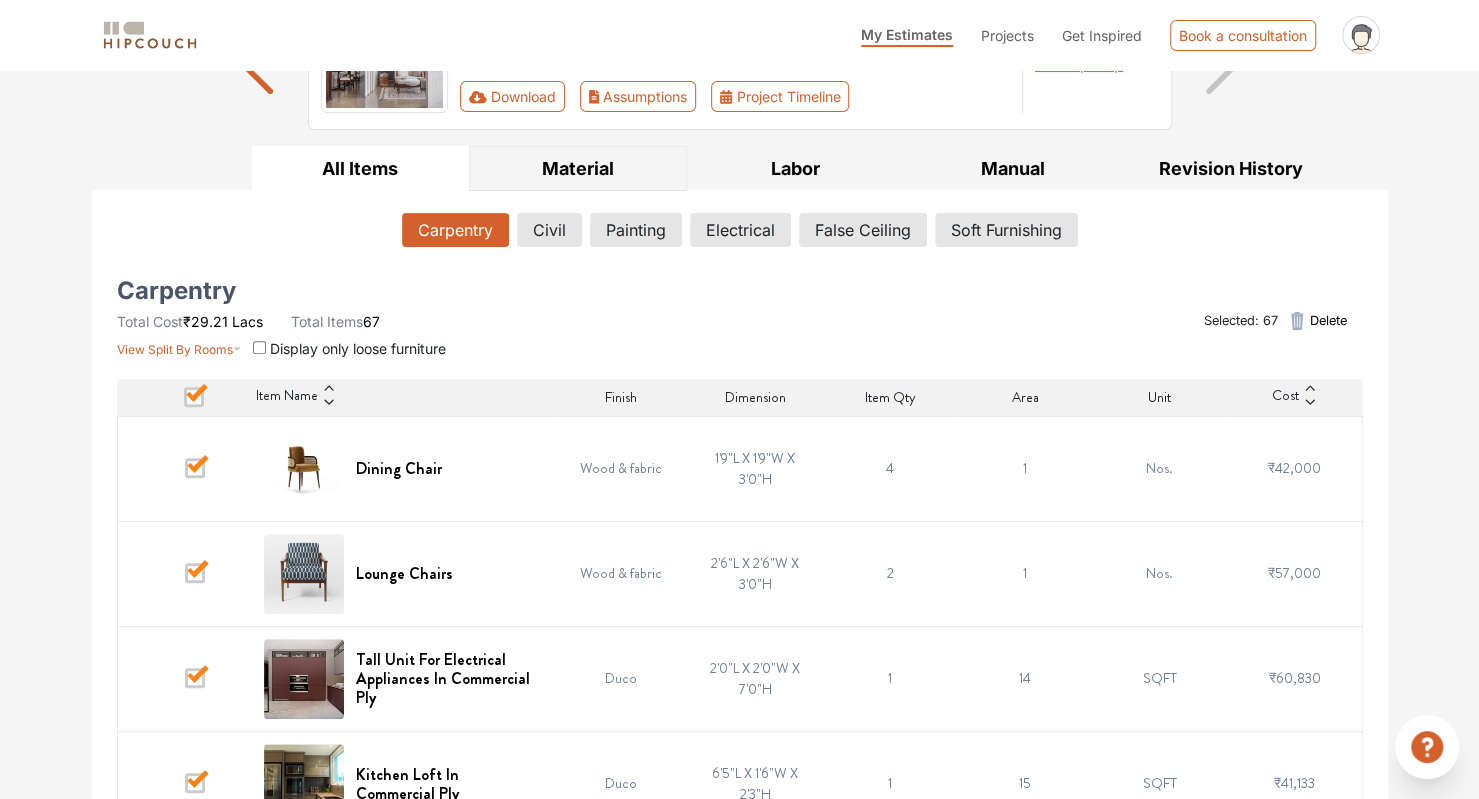click on "Material" at bounding box center [578, 168] 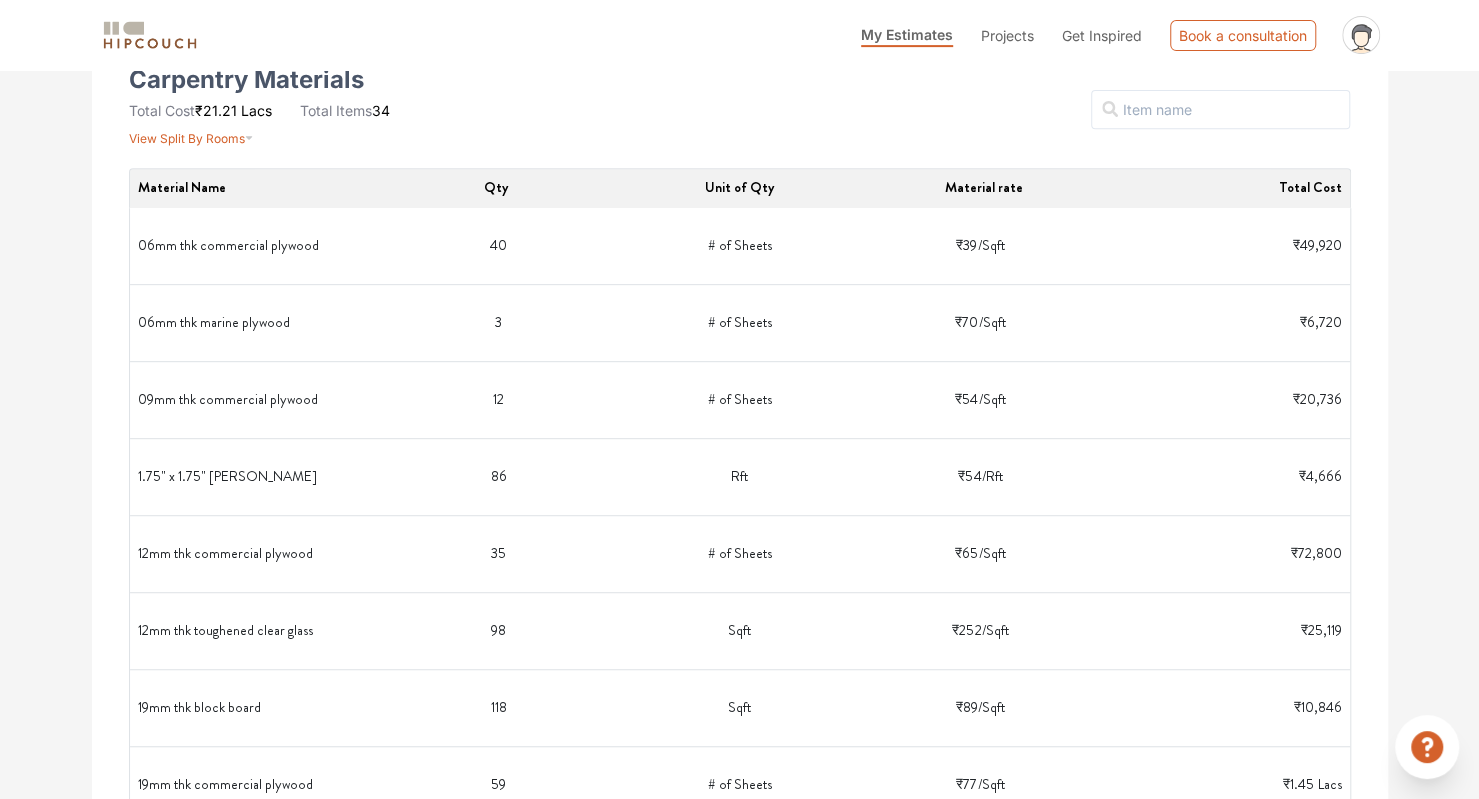 scroll, scrollTop: 430, scrollLeft: 0, axis: vertical 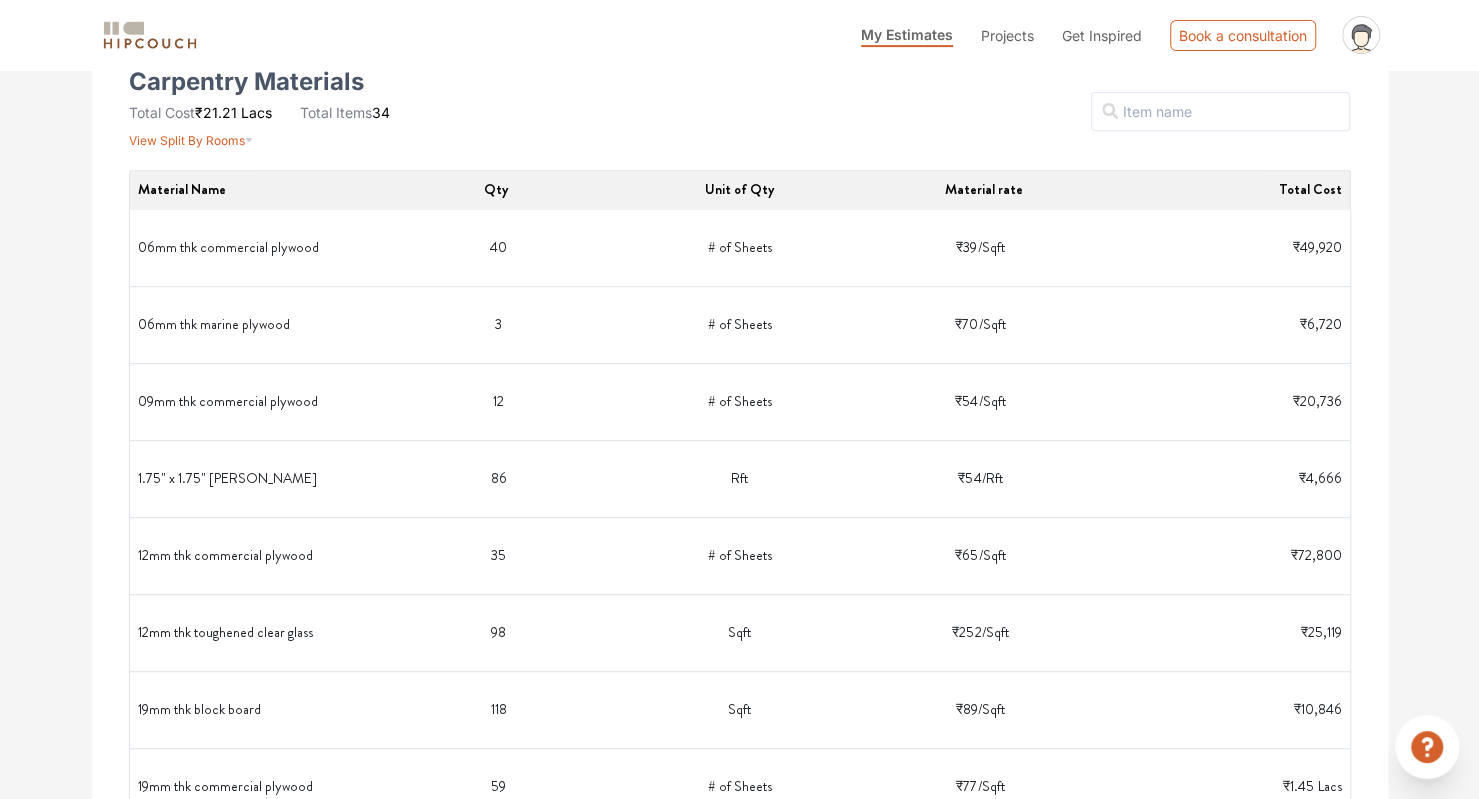 type 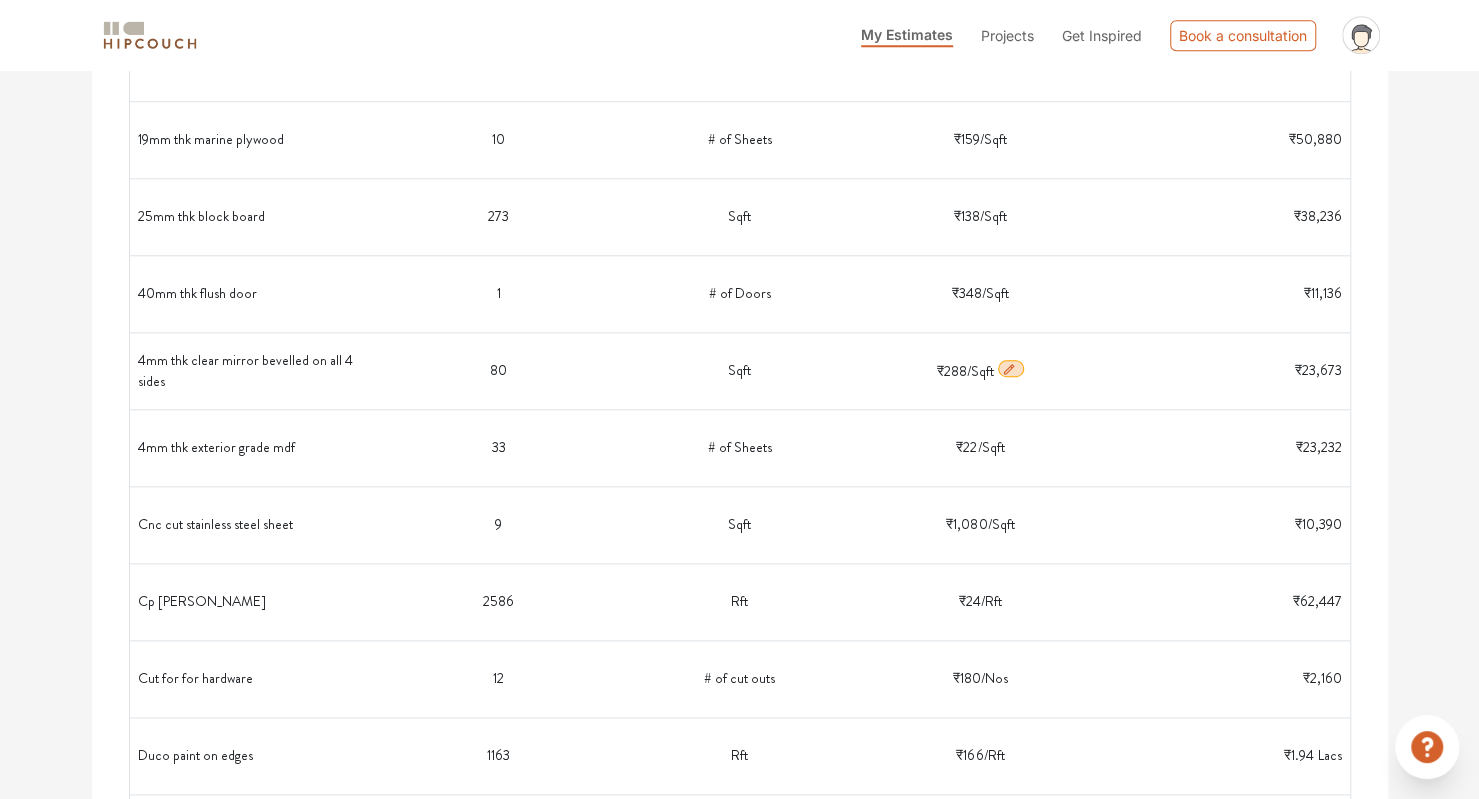 scroll, scrollTop: 1156, scrollLeft: 0, axis: vertical 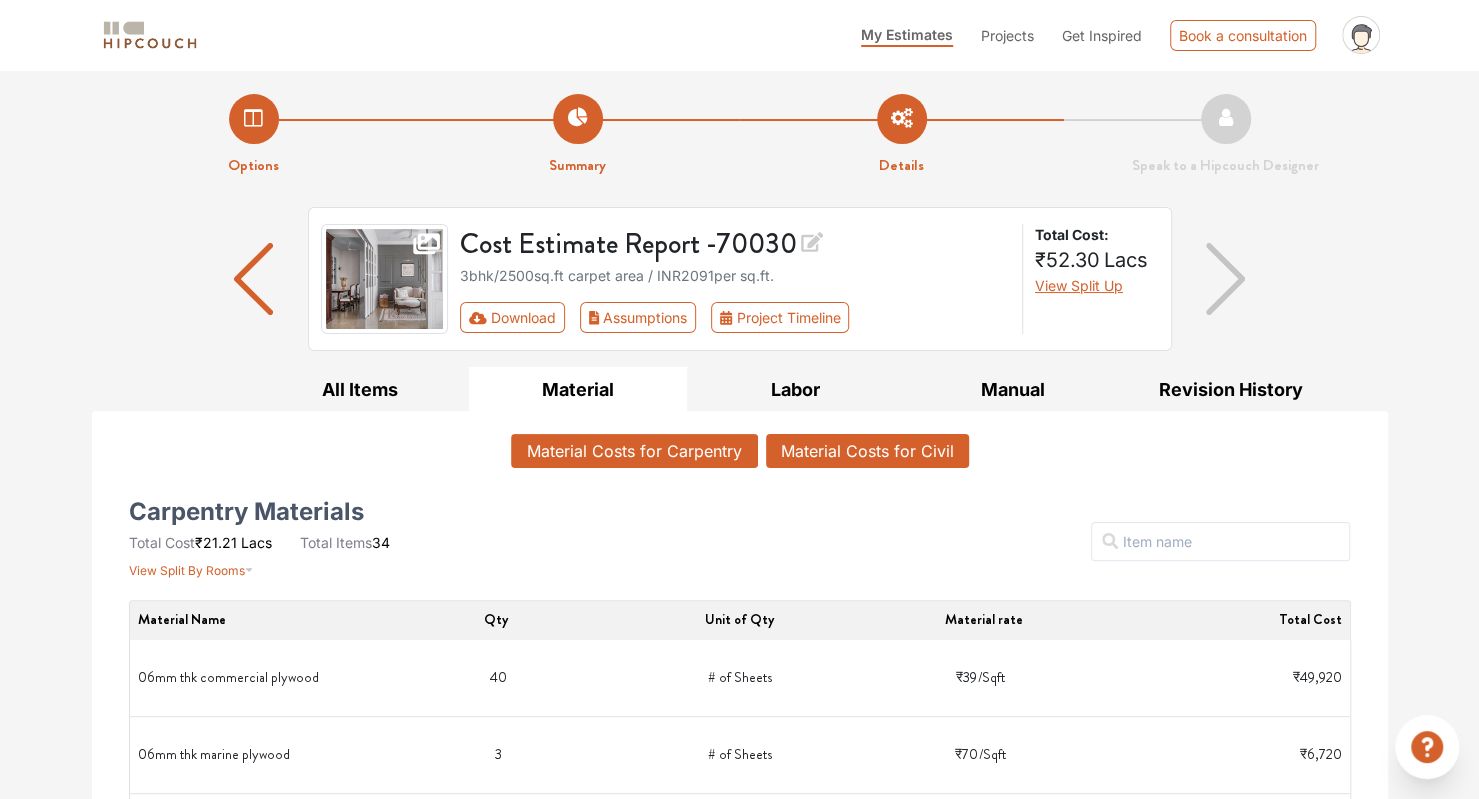 click on "Material Costs for Civil" at bounding box center [867, 451] 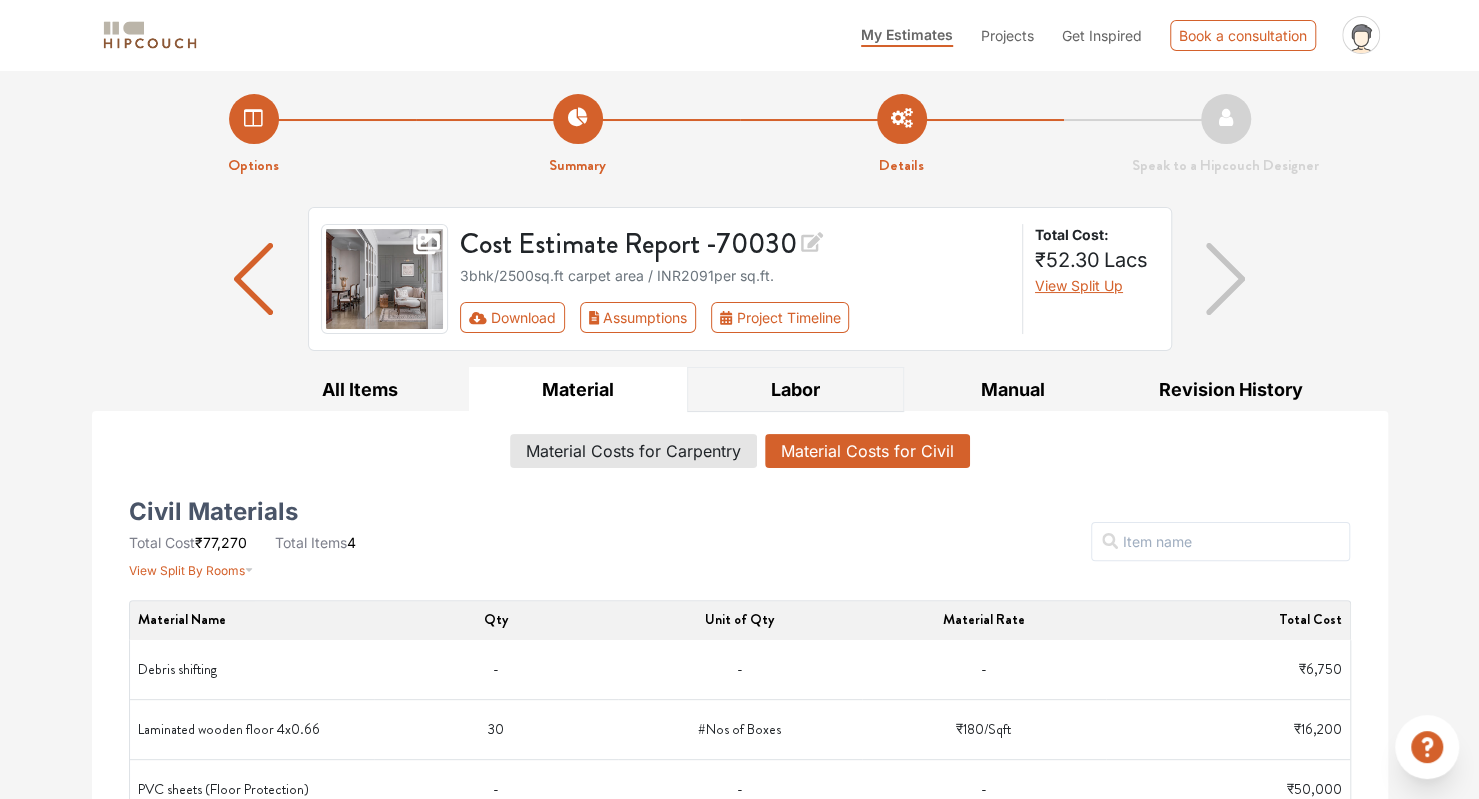 click on "Labor" at bounding box center (796, 389) 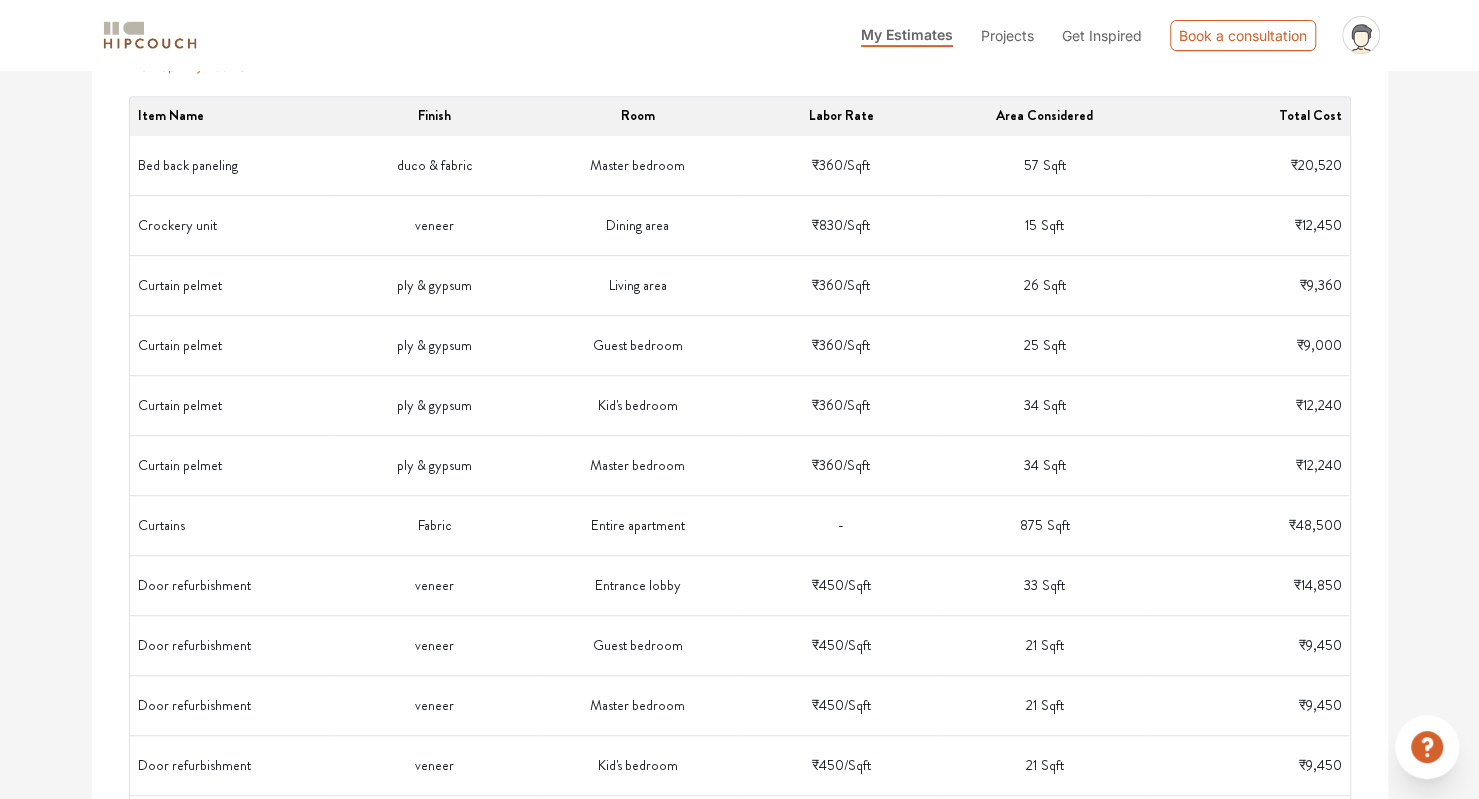 scroll, scrollTop: 505, scrollLeft: 0, axis: vertical 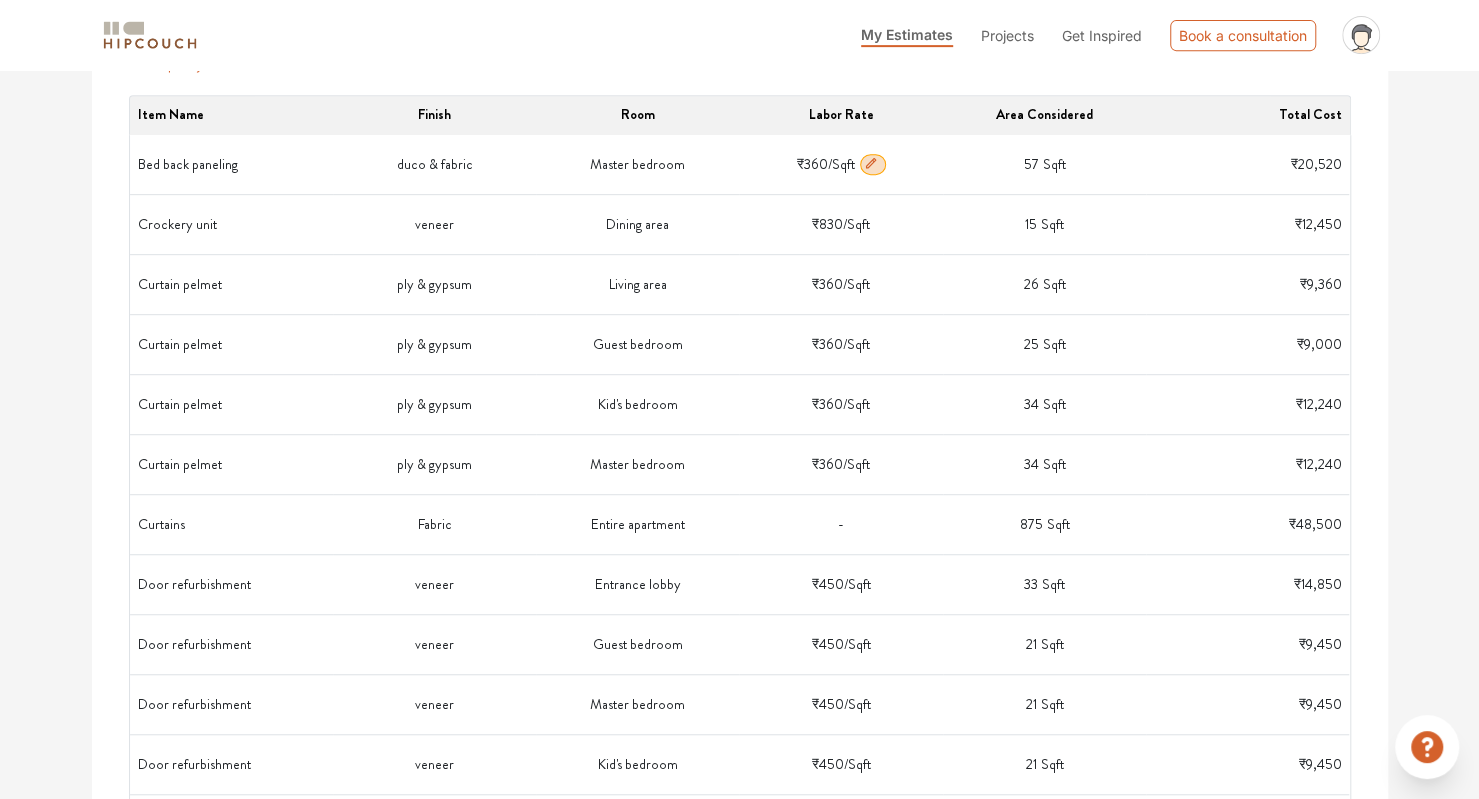 click 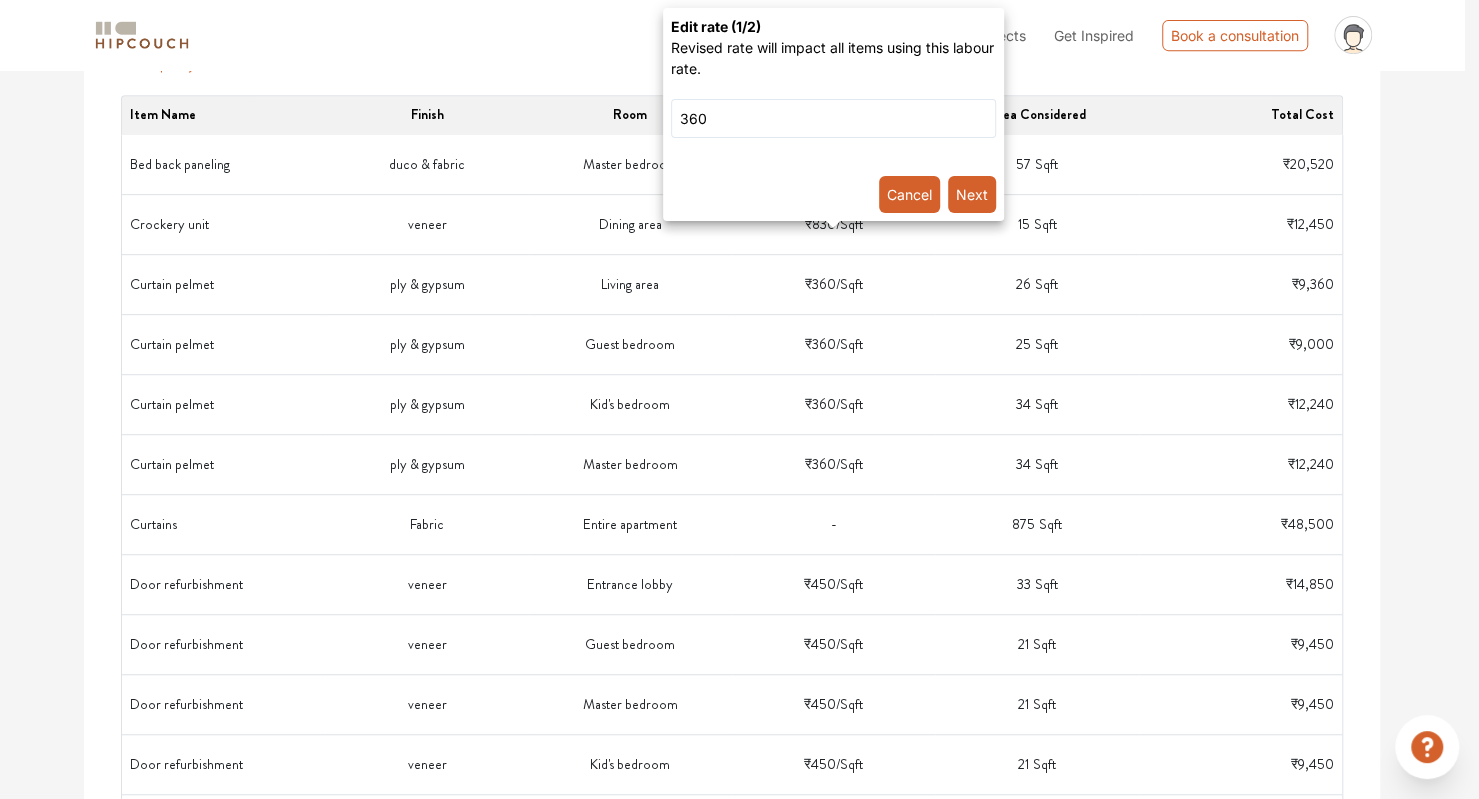 click on "Cancel" at bounding box center [909, 194] 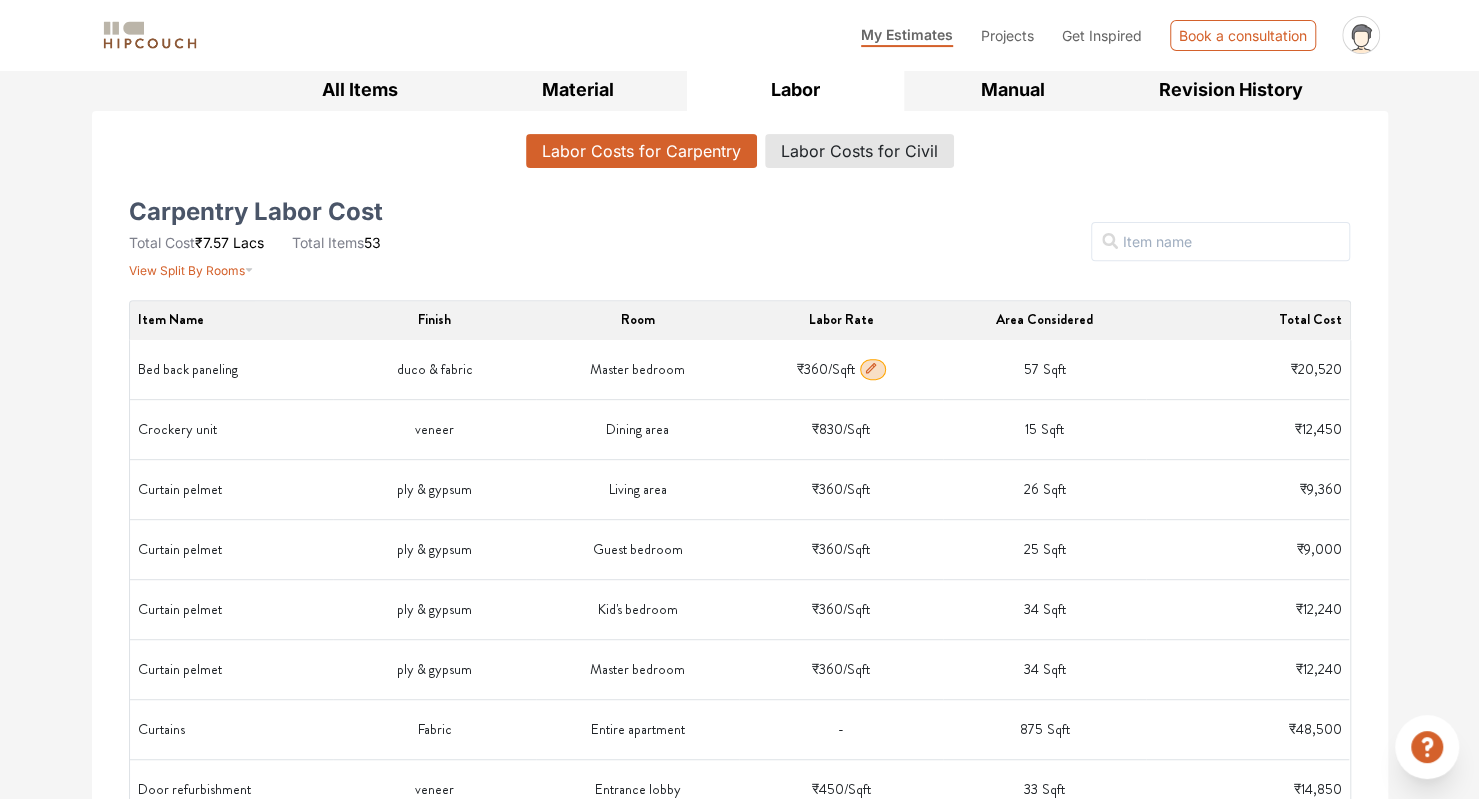 scroll, scrollTop: 298, scrollLeft: 0, axis: vertical 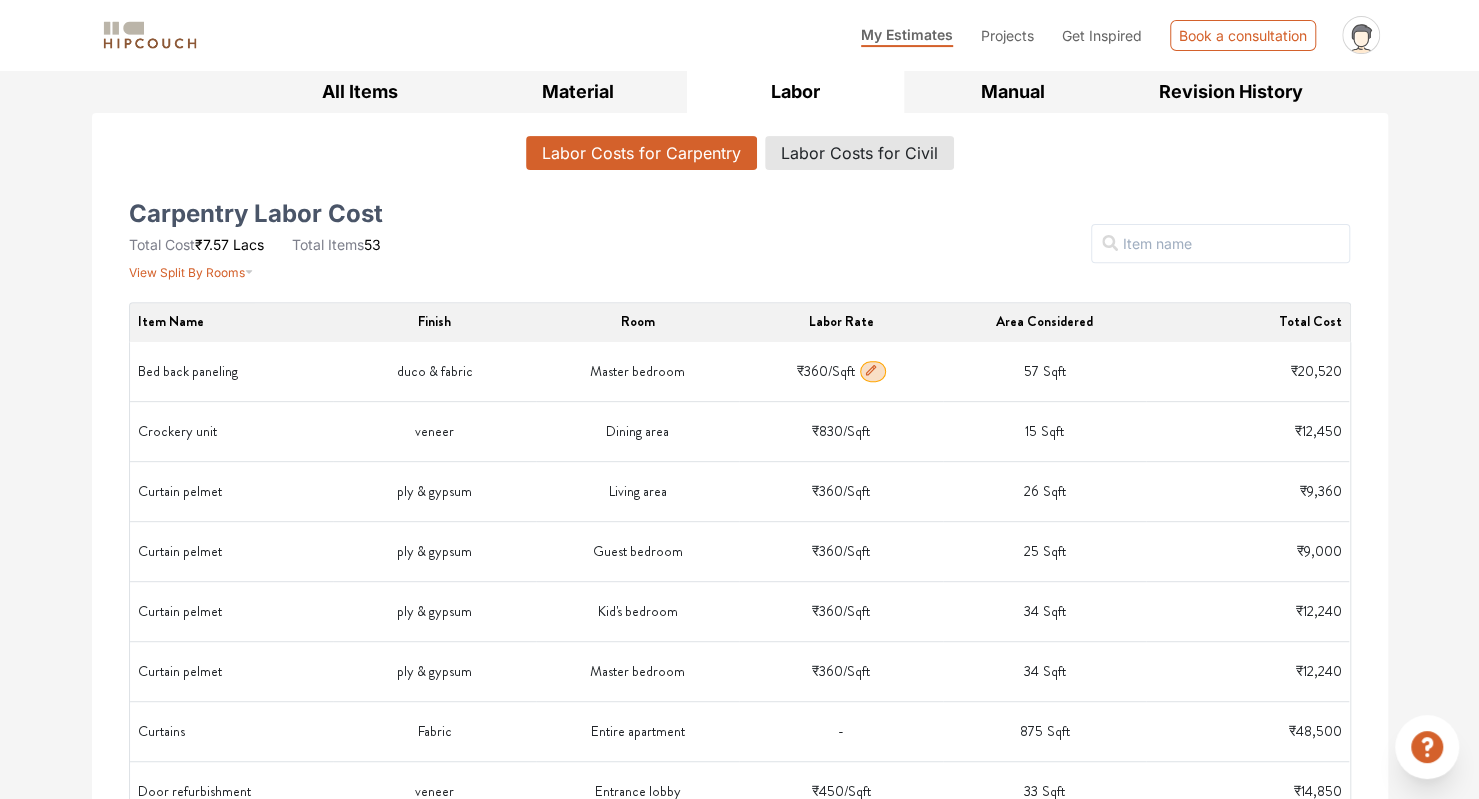 click on "Filter" at bounding box center (947, 244) 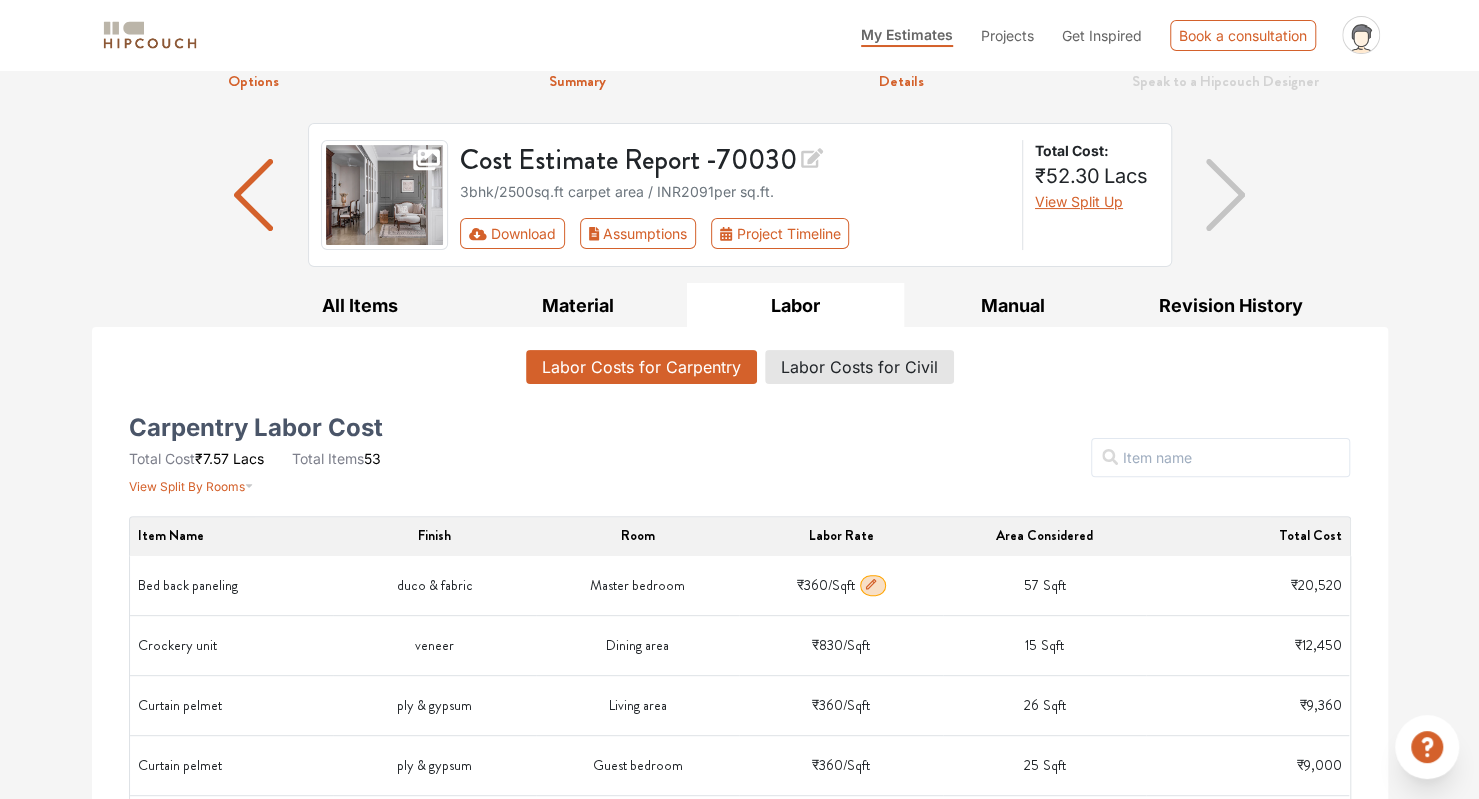scroll, scrollTop: 0, scrollLeft: 0, axis: both 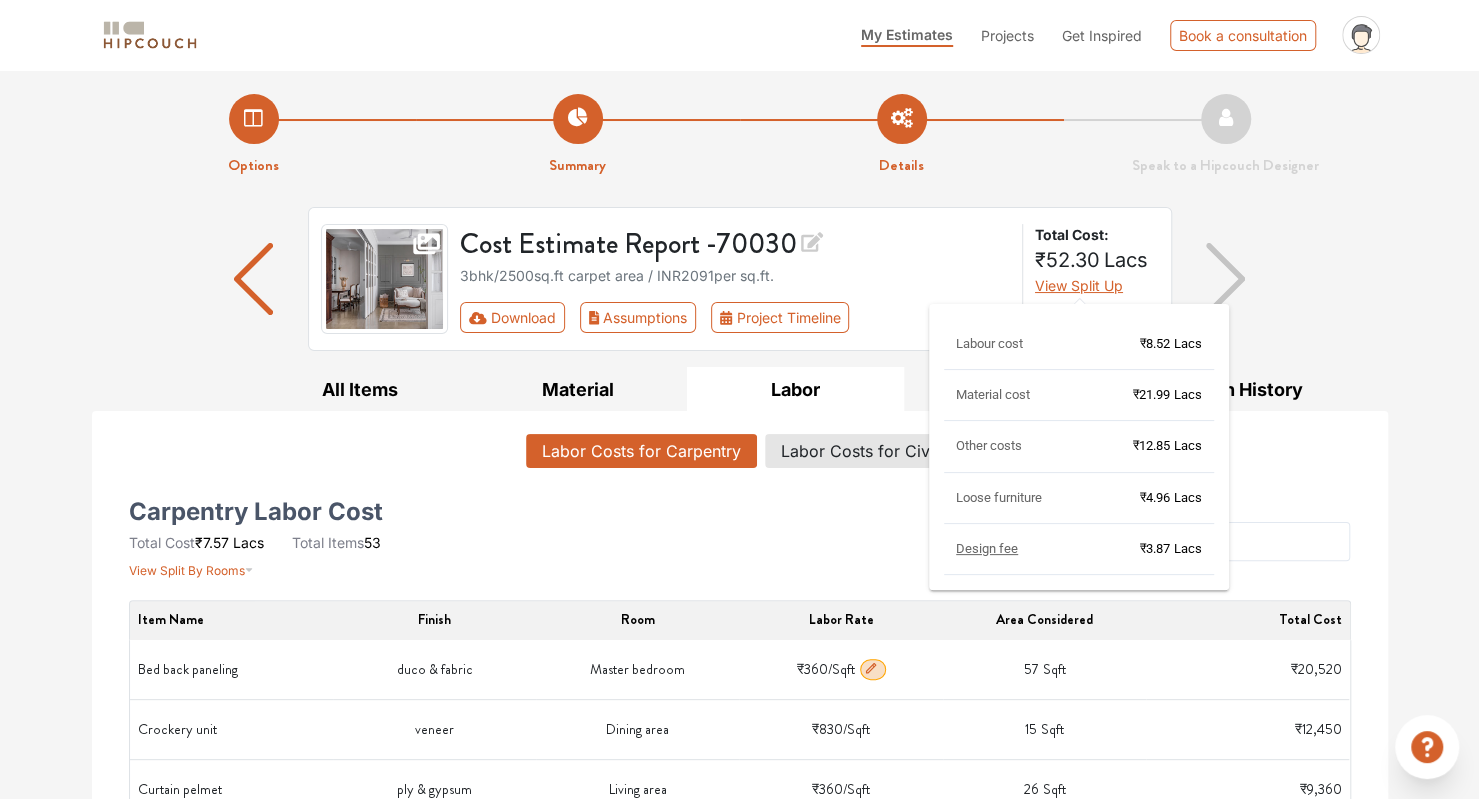 click on "View Split Up" at bounding box center (1079, 285) 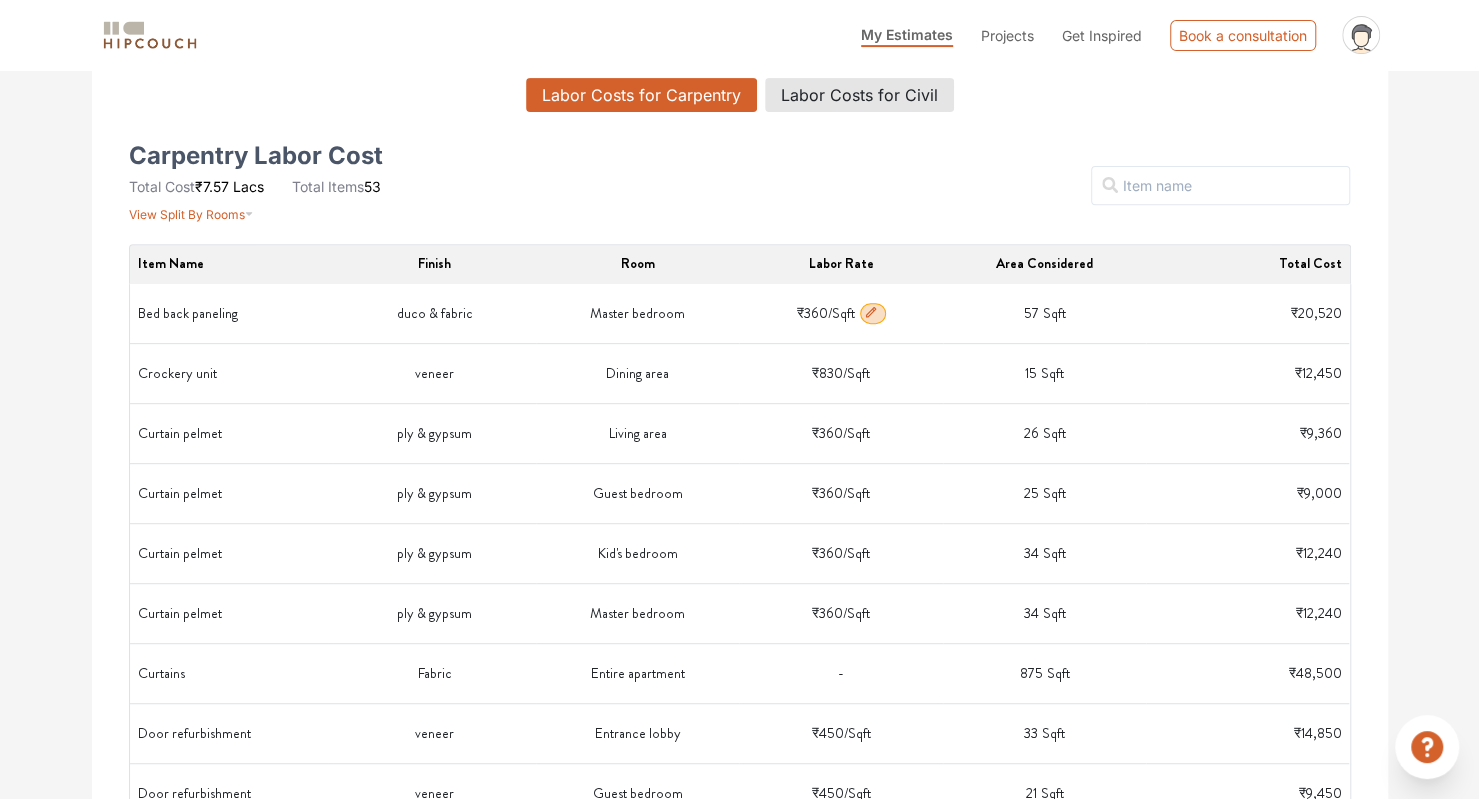 scroll, scrollTop: 0, scrollLeft: 0, axis: both 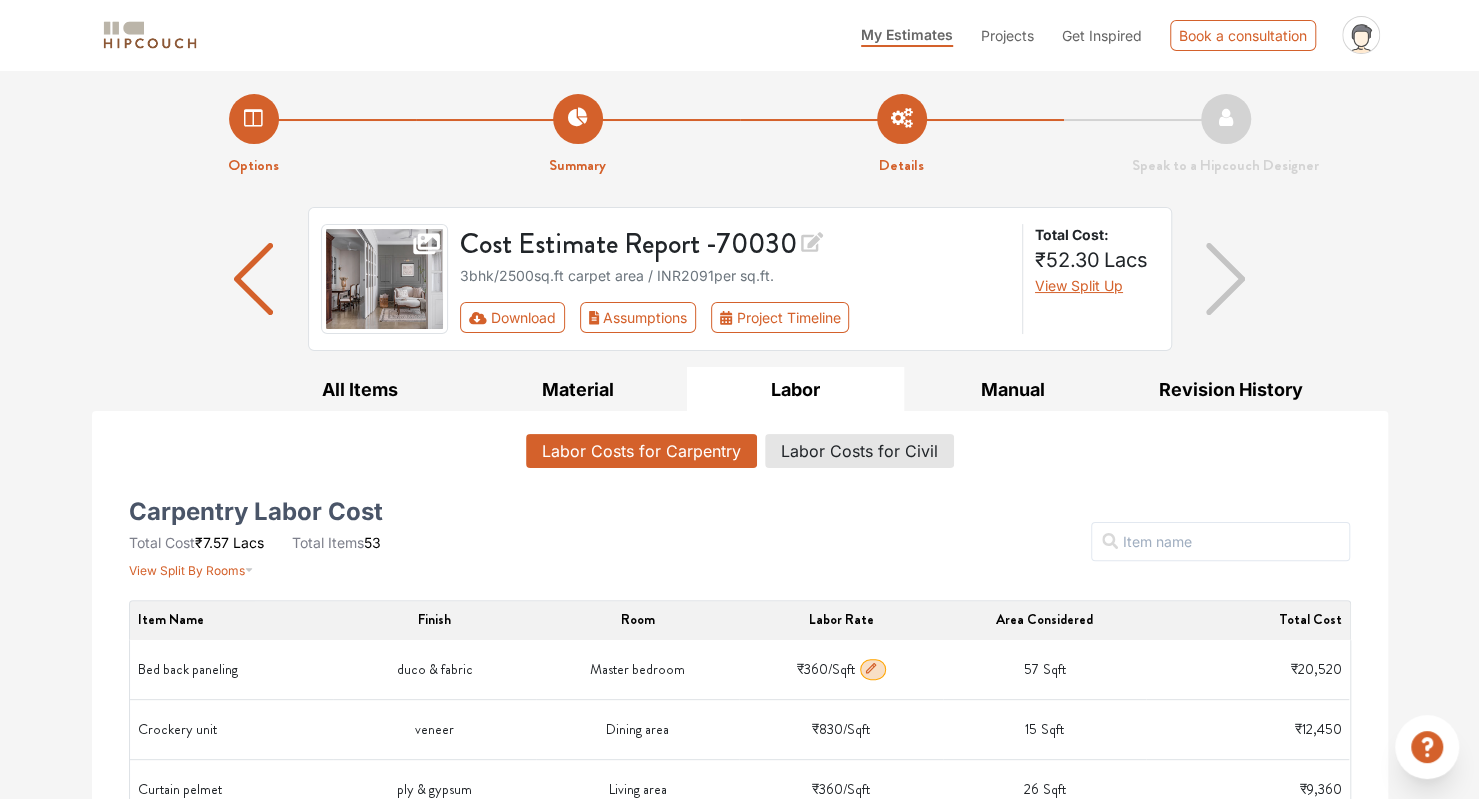 click at bounding box center (253, 279) 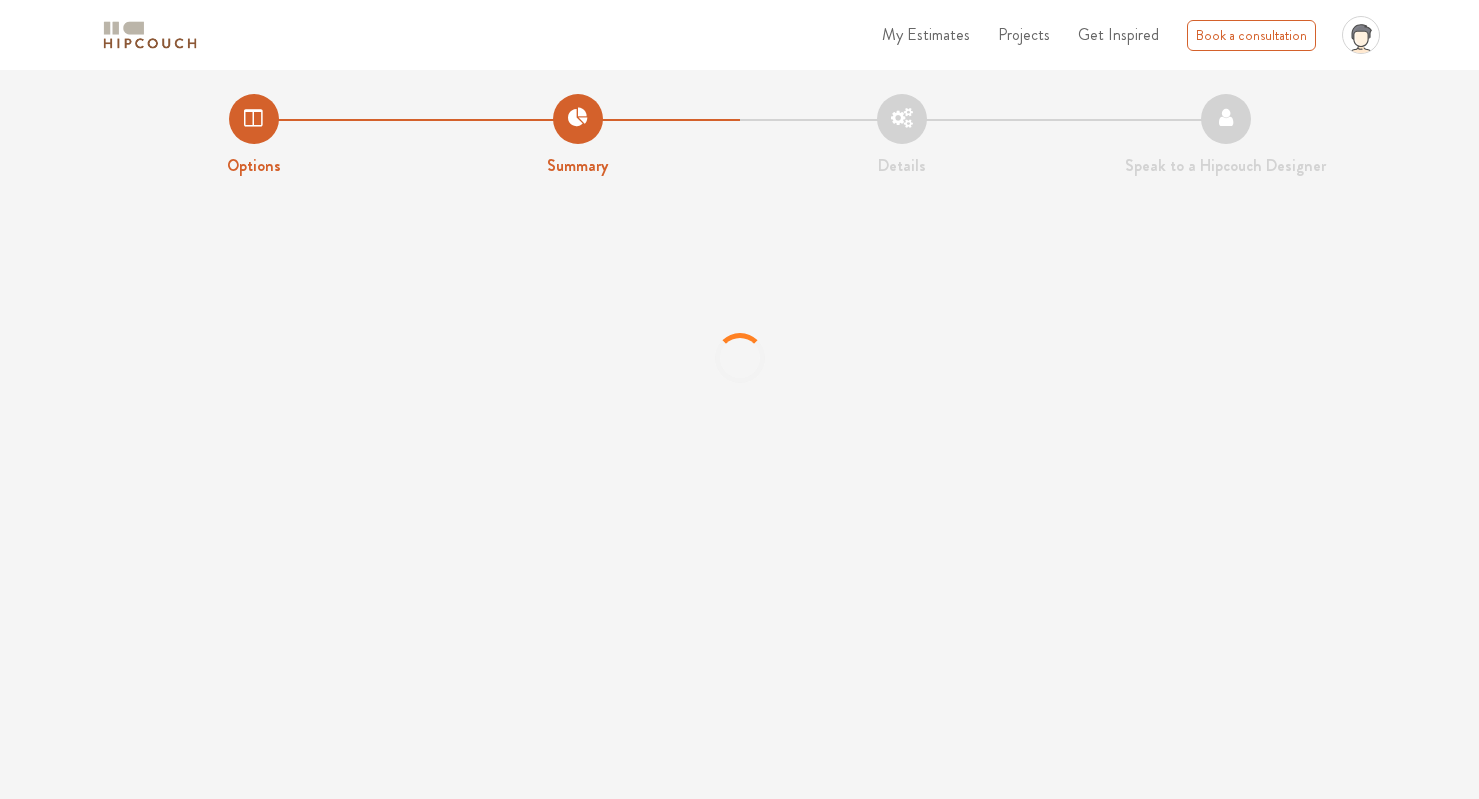 scroll, scrollTop: 0, scrollLeft: 0, axis: both 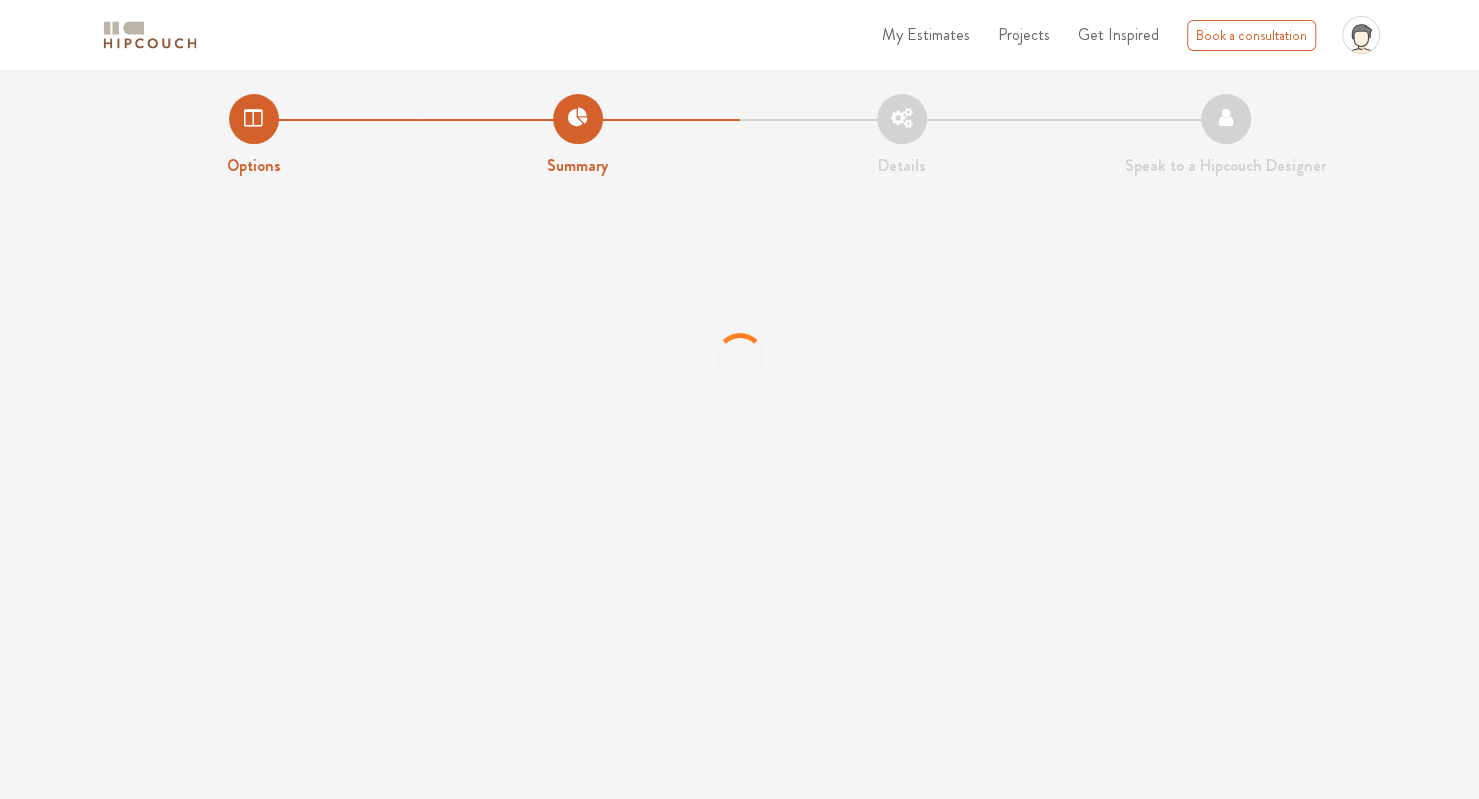 click on "Options" at bounding box center (254, 136) 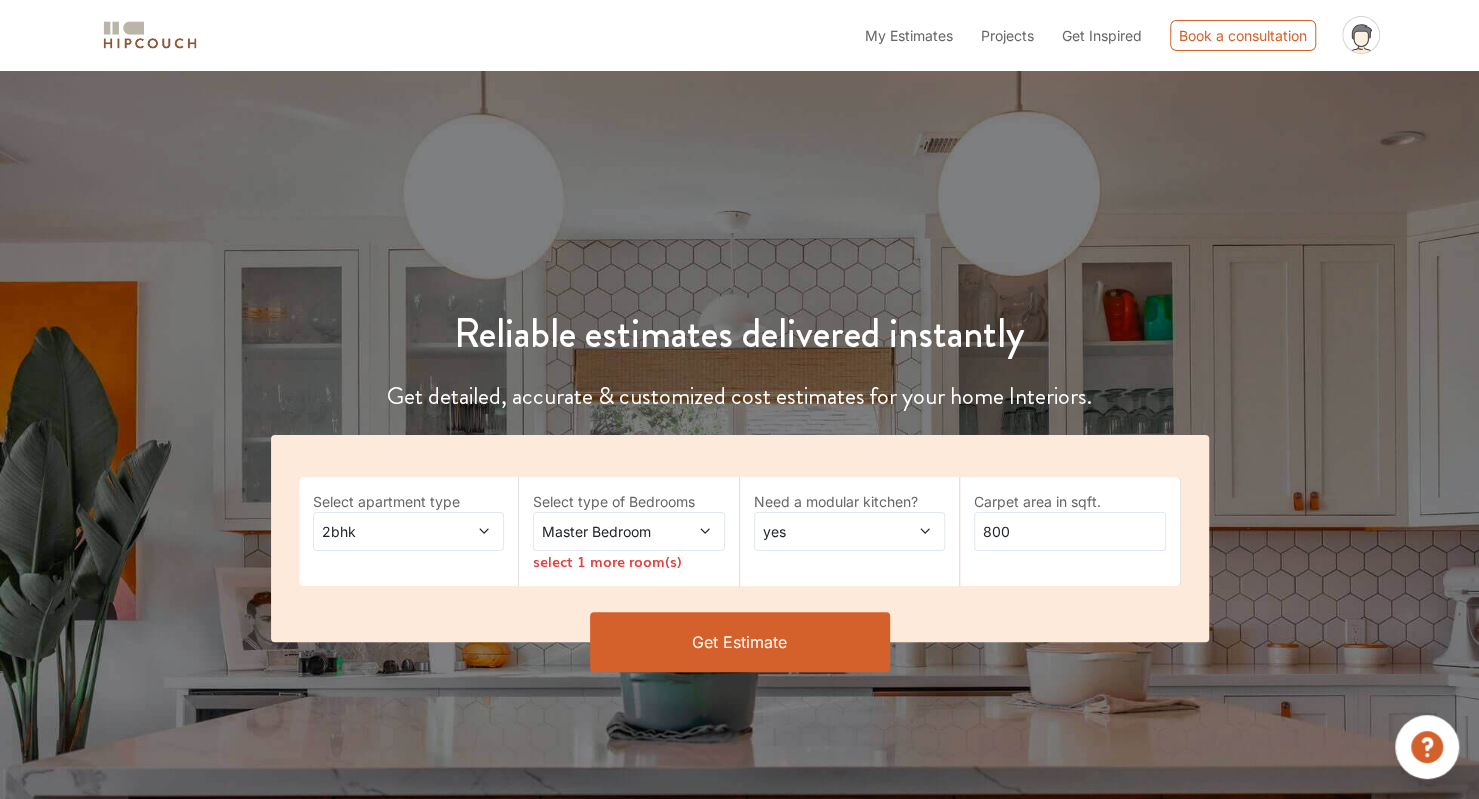 click on "My Estimates Projects Get Inspired Book a consultation profile pic Upload Boq Logout" at bounding box center [802, 35] 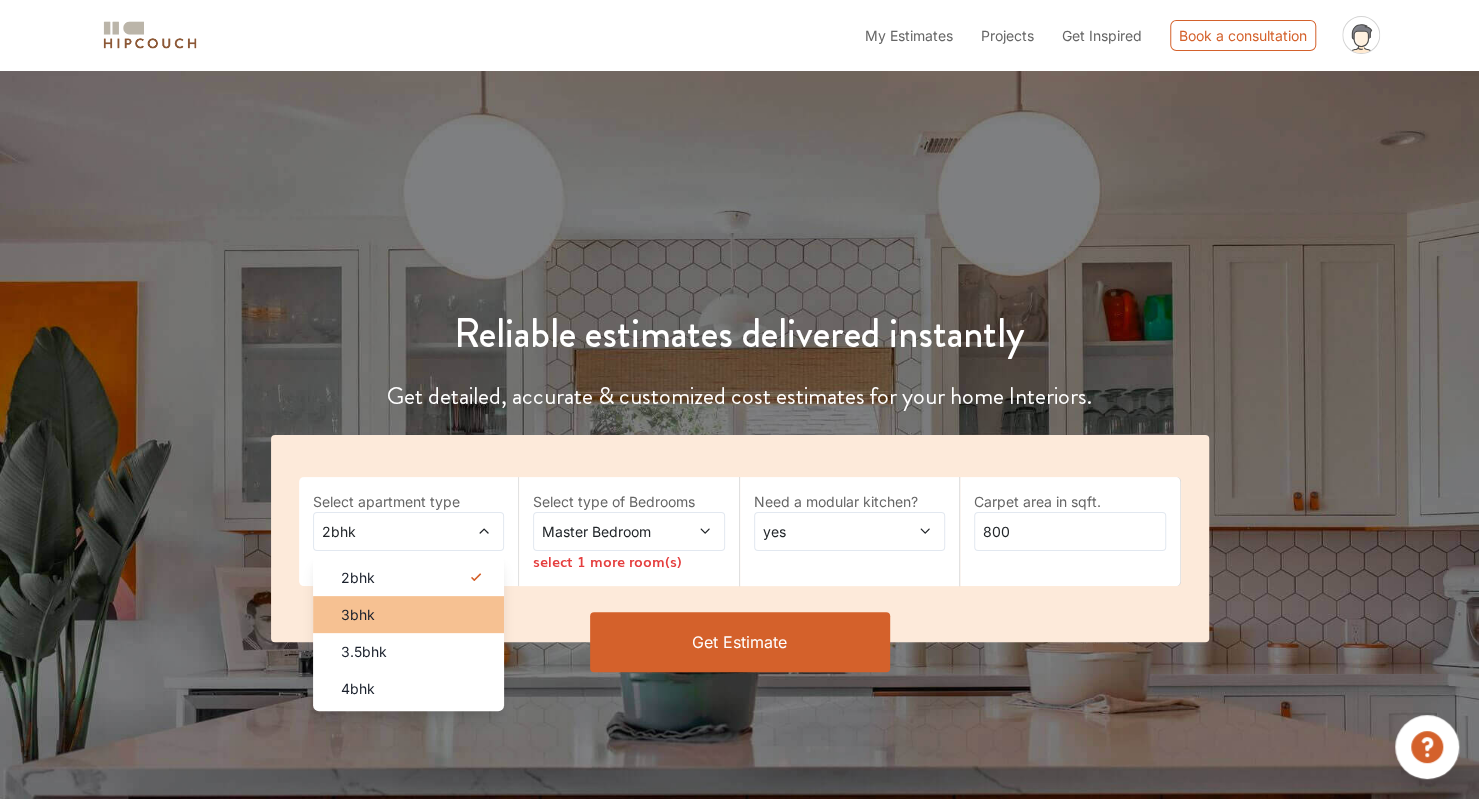 click on "3bhk" at bounding box center [409, 614] 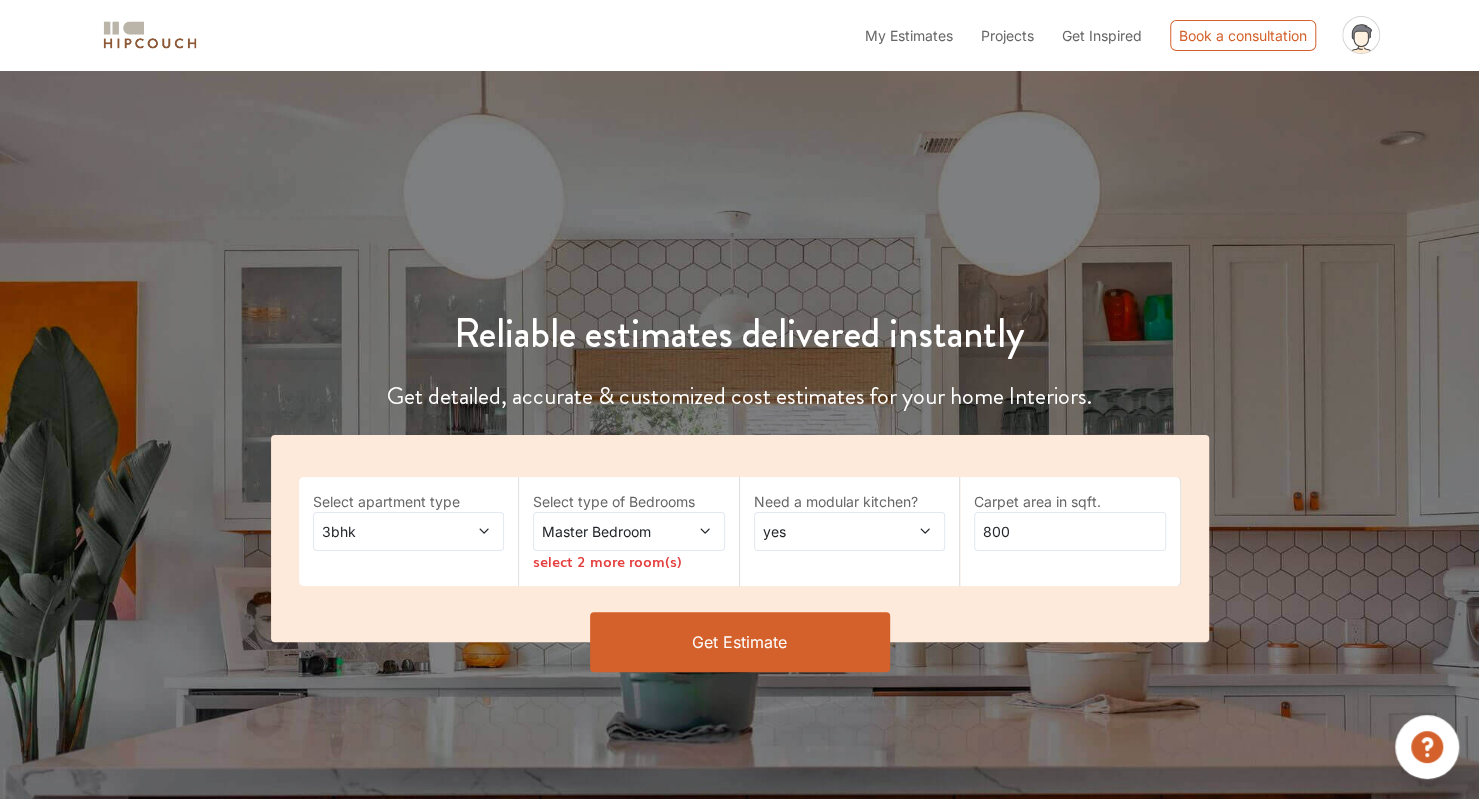click 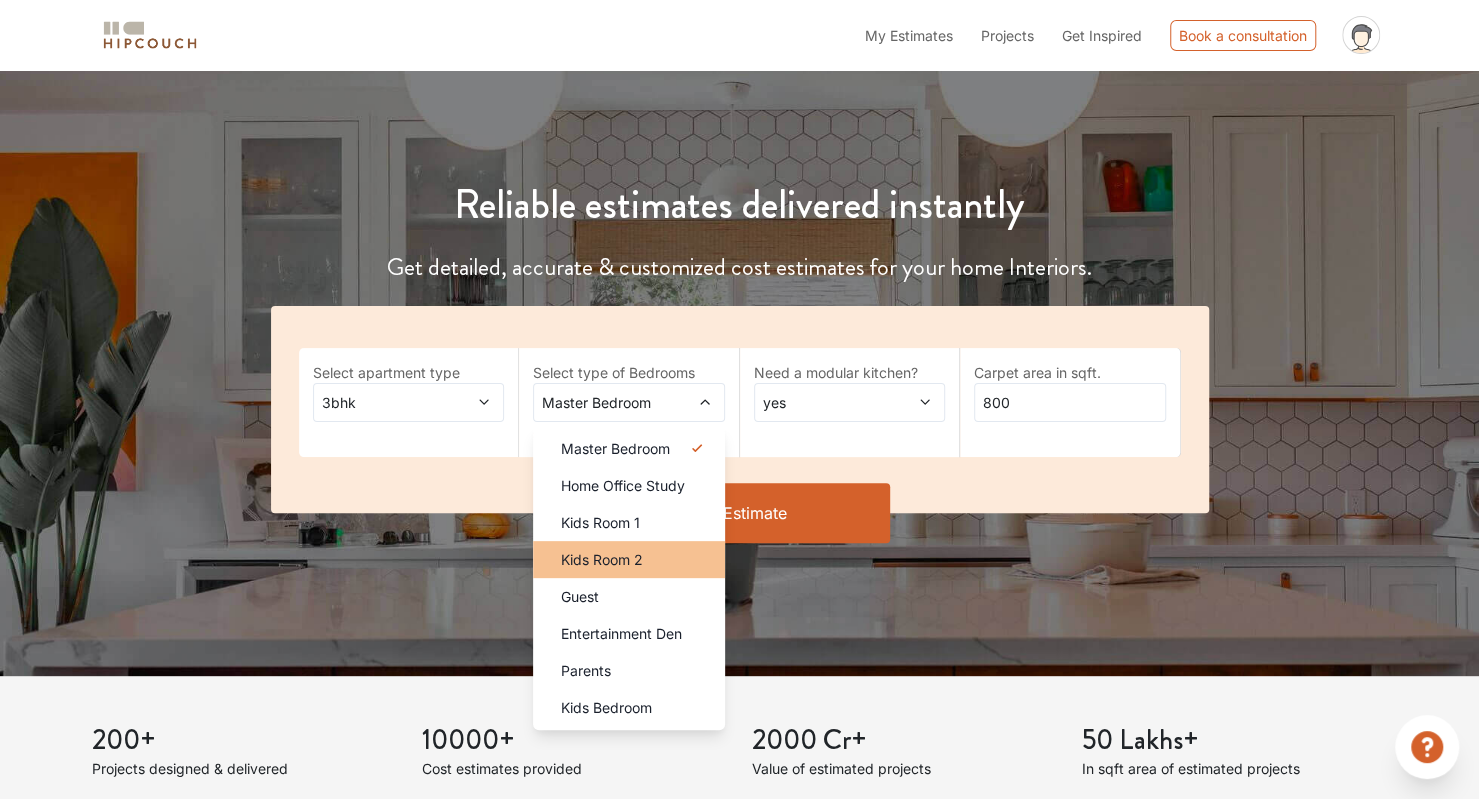 scroll, scrollTop: 130, scrollLeft: 0, axis: vertical 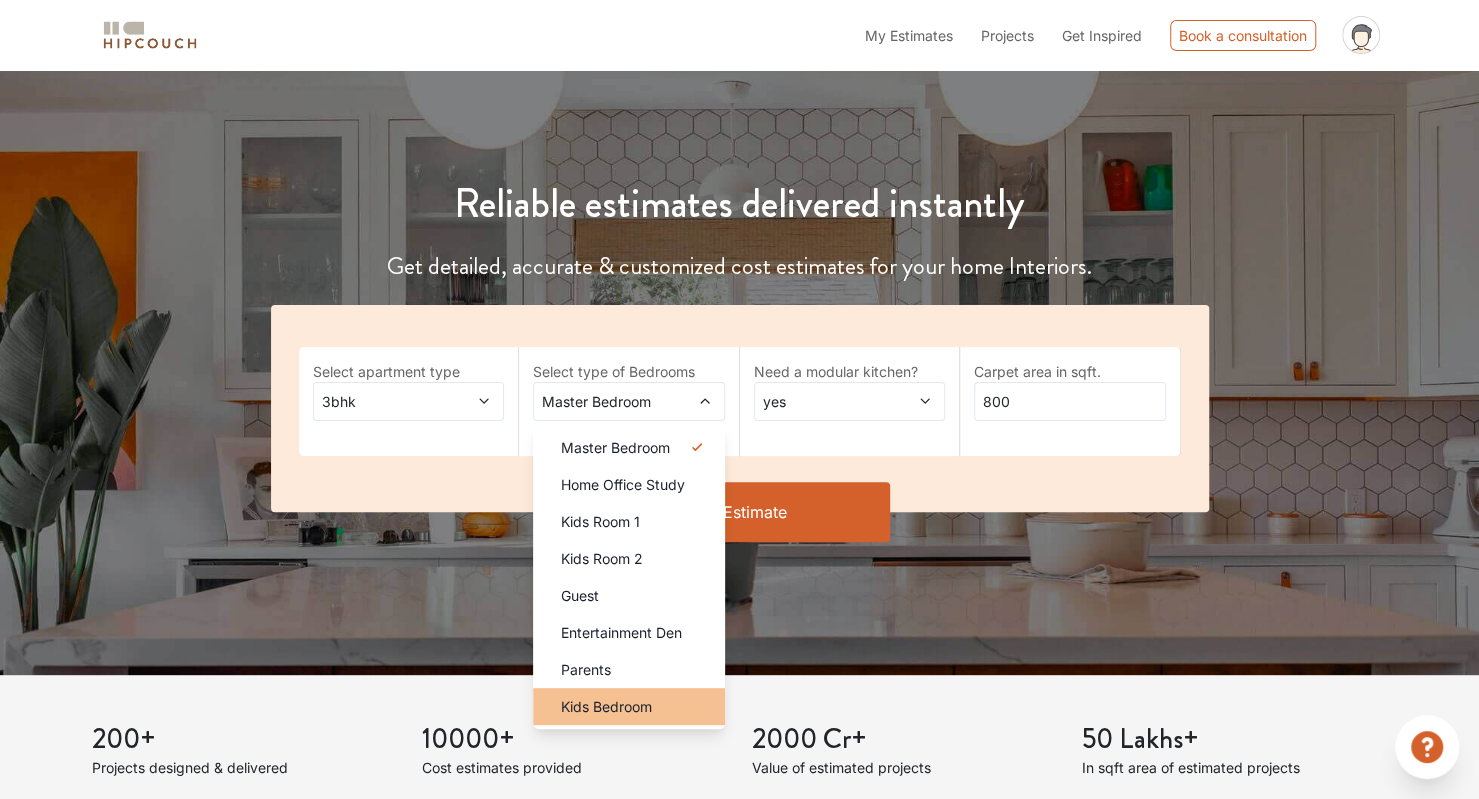 click on "Kids Bedroom" at bounding box center [606, 706] 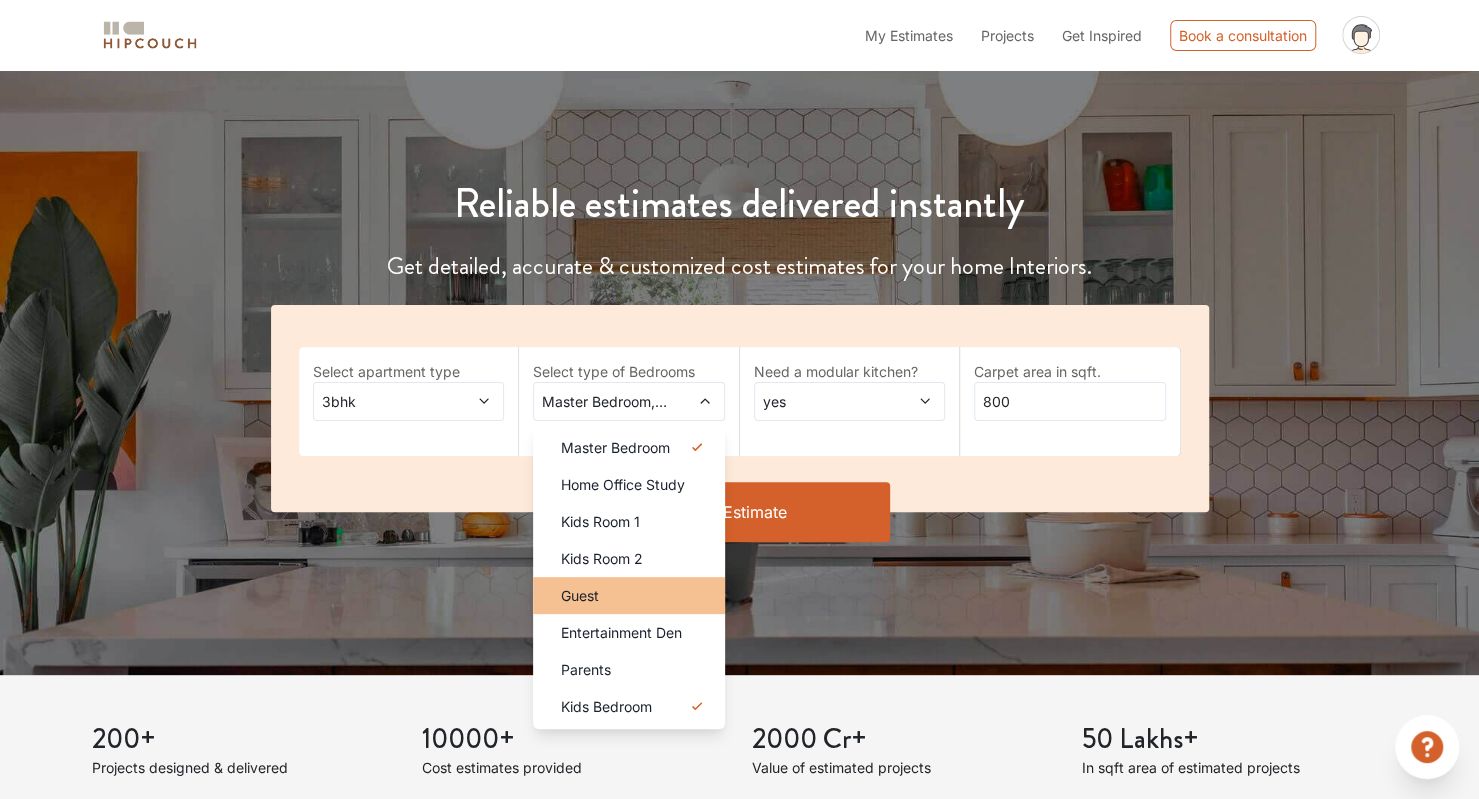 click on "Guest" at bounding box center (635, 595) 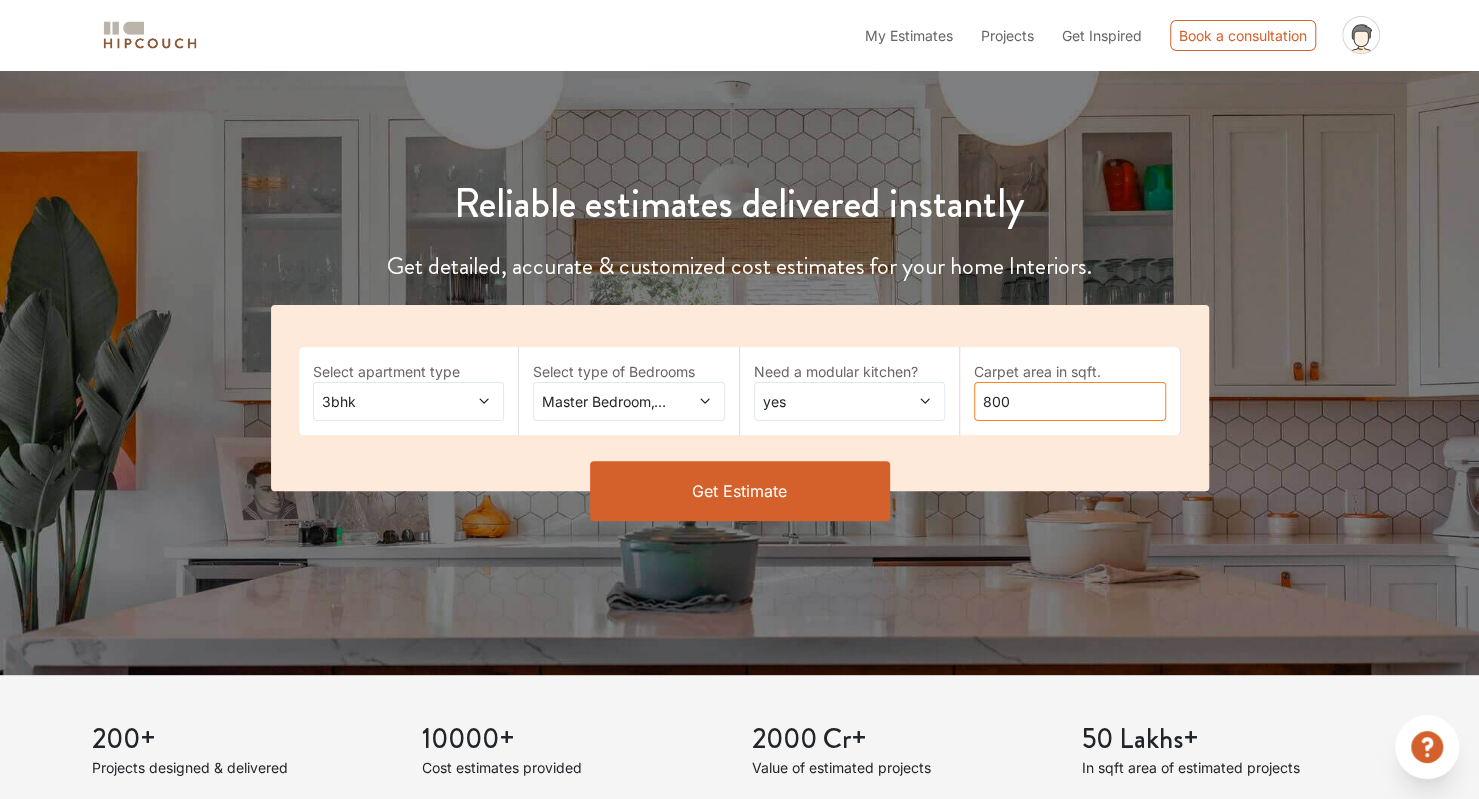 click on "800" at bounding box center (1070, 401) 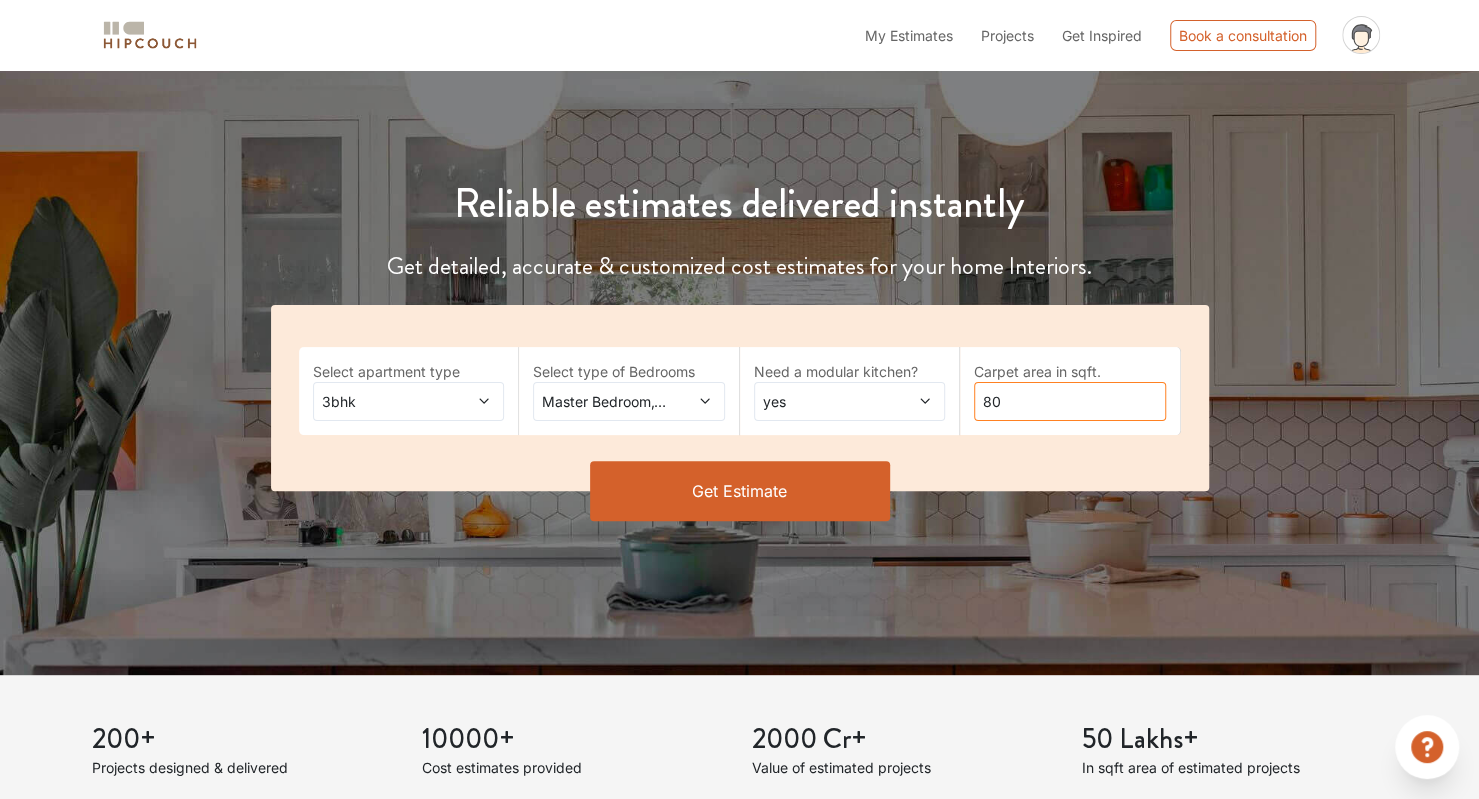 type on "8" 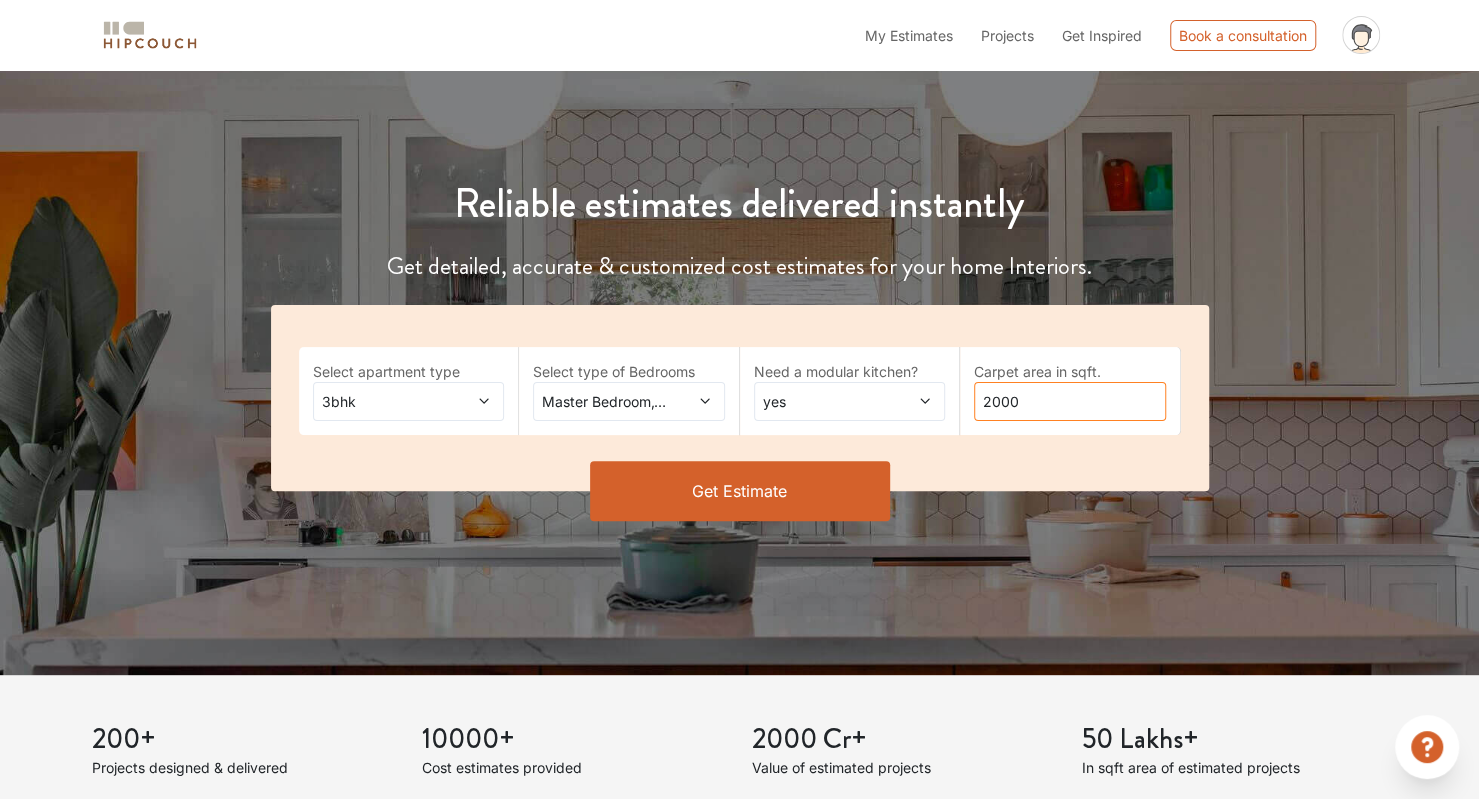 type on "2000" 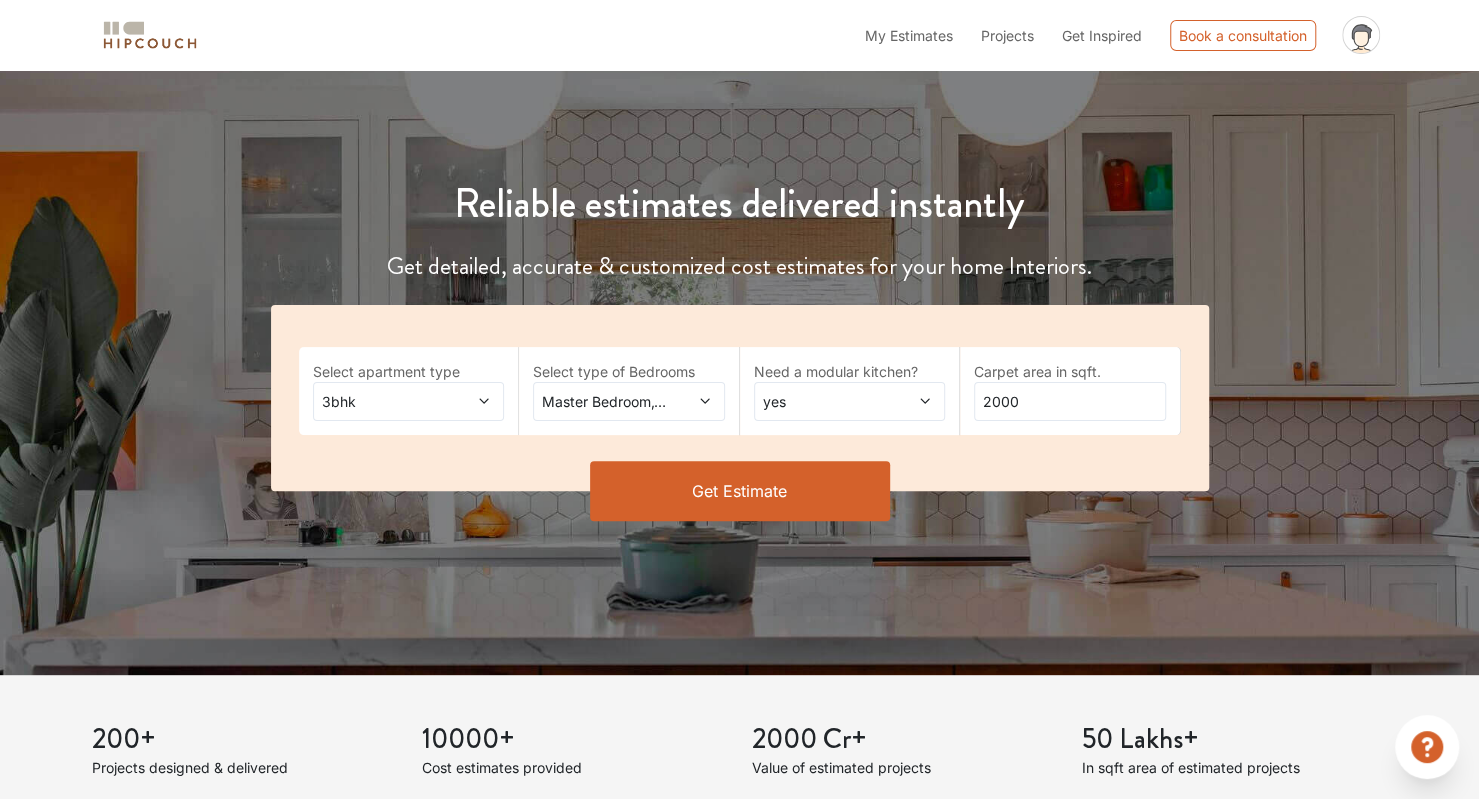 click on "Get Estimate" at bounding box center [740, 491] 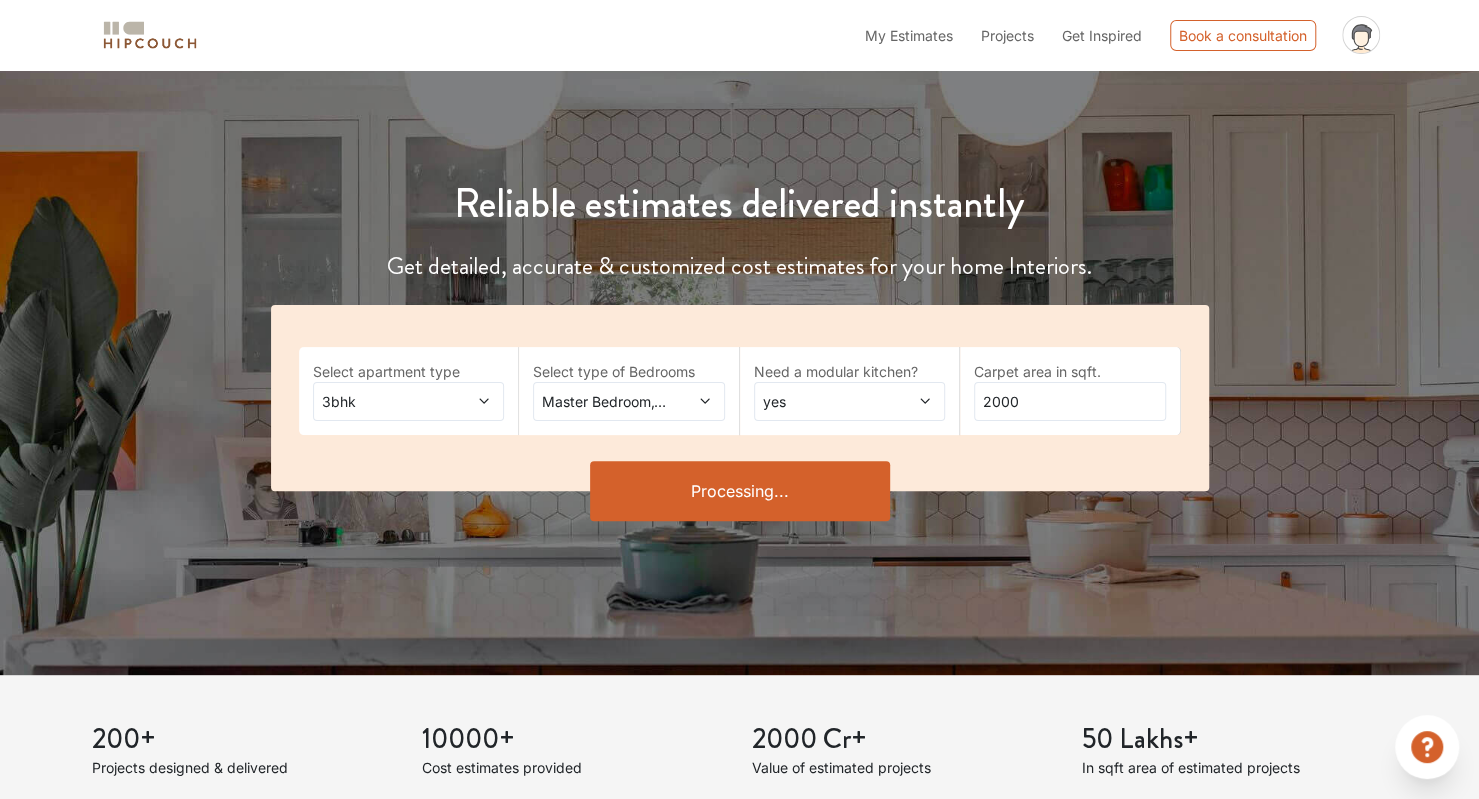 scroll, scrollTop: 0, scrollLeft: 0, axis: both 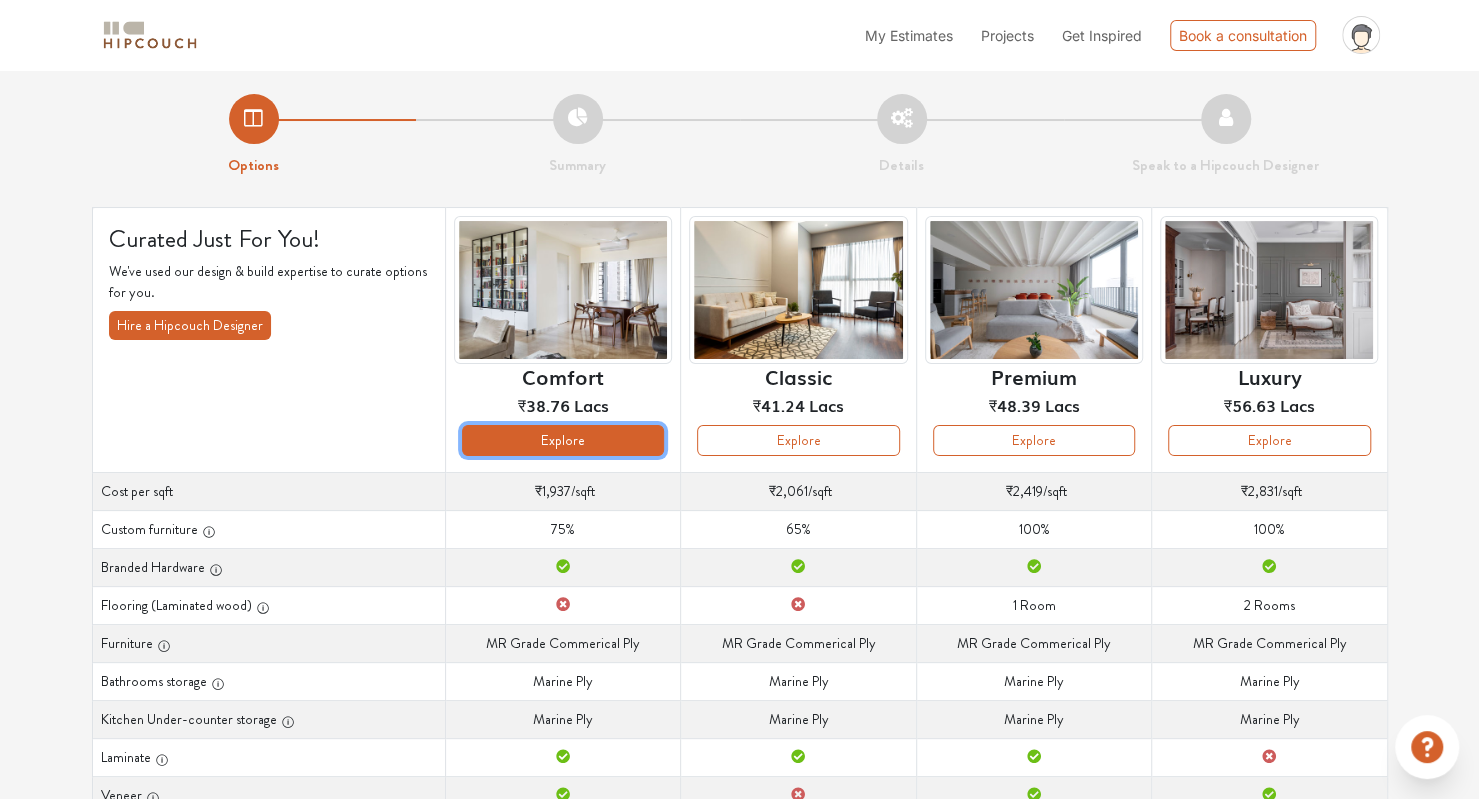 click on "Explore" at bounding box center (563, 440) 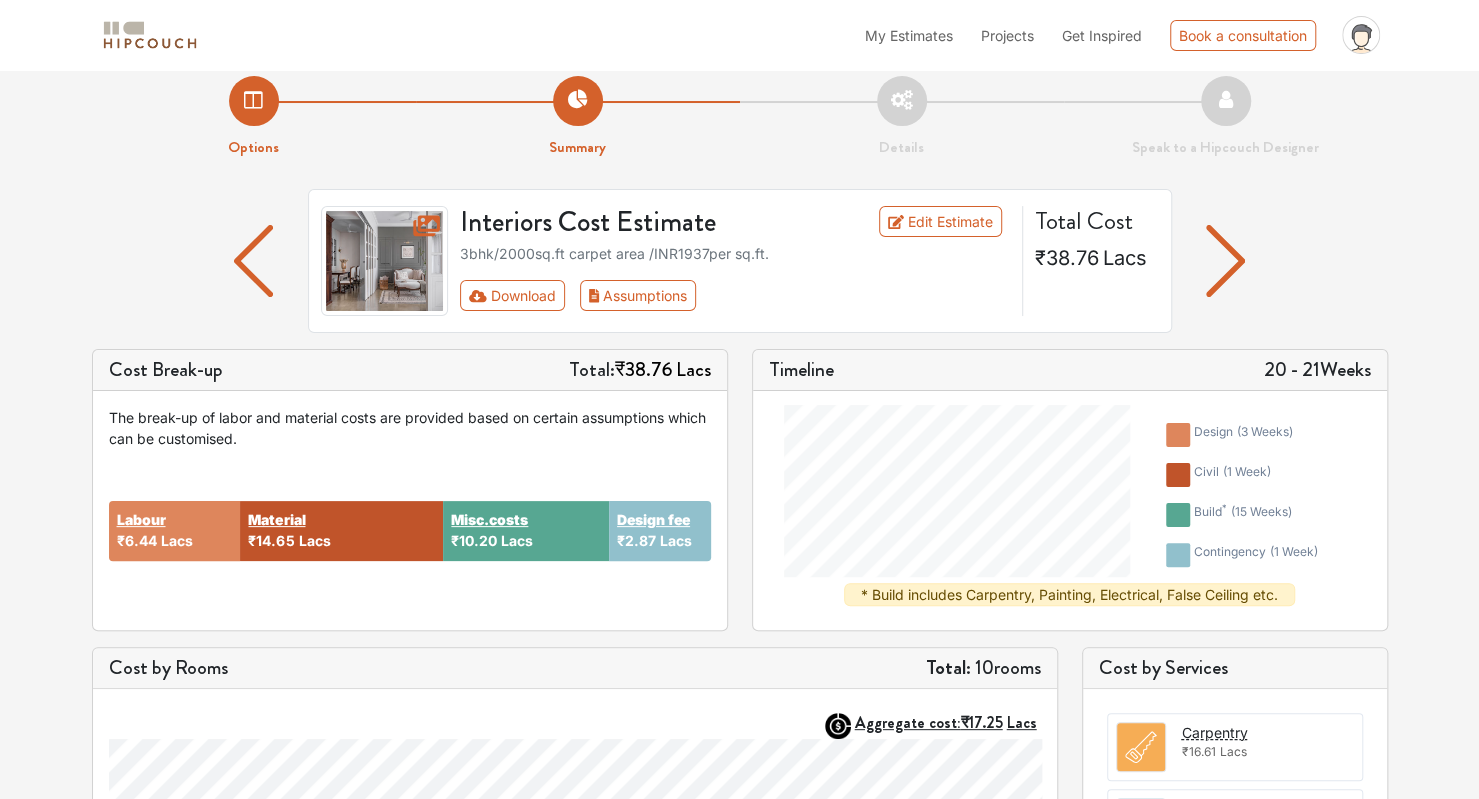scroll, scrollTop: 16, scrollLeft: 0, axis: vertical 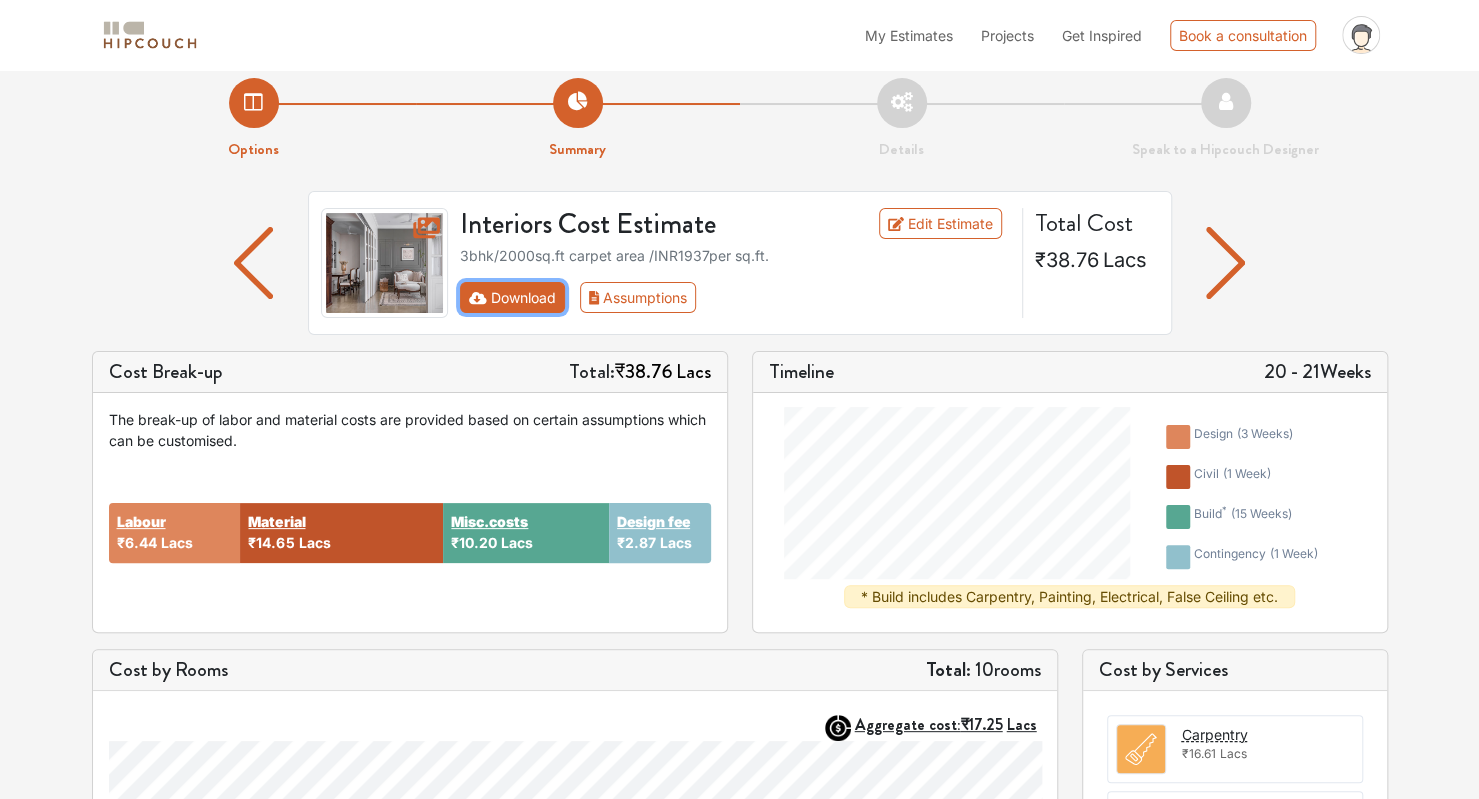 click on "Download" at bounding box center [512, 297] 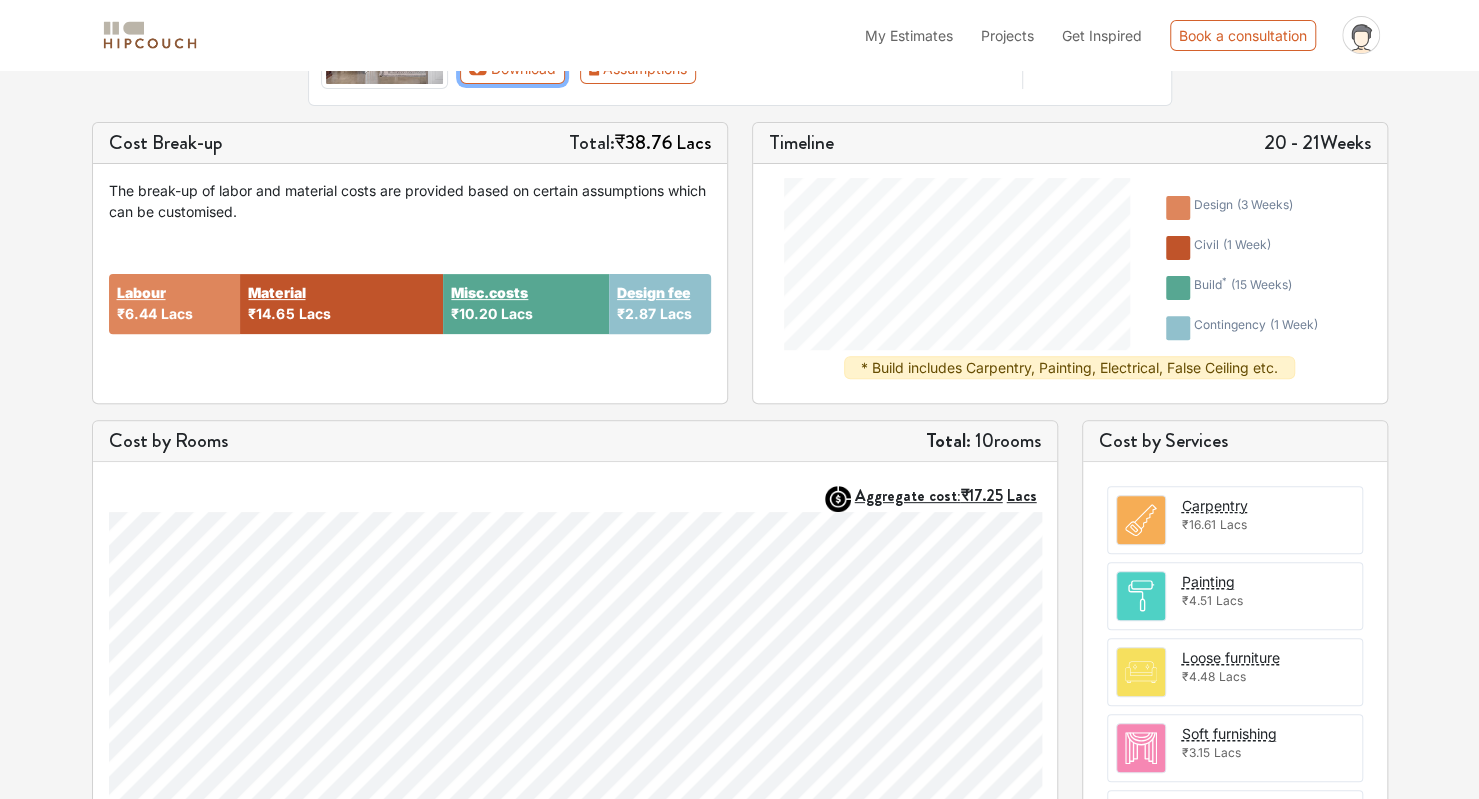 scroll, scrollTop: 246, scrollLeft: 0, axis: vertical 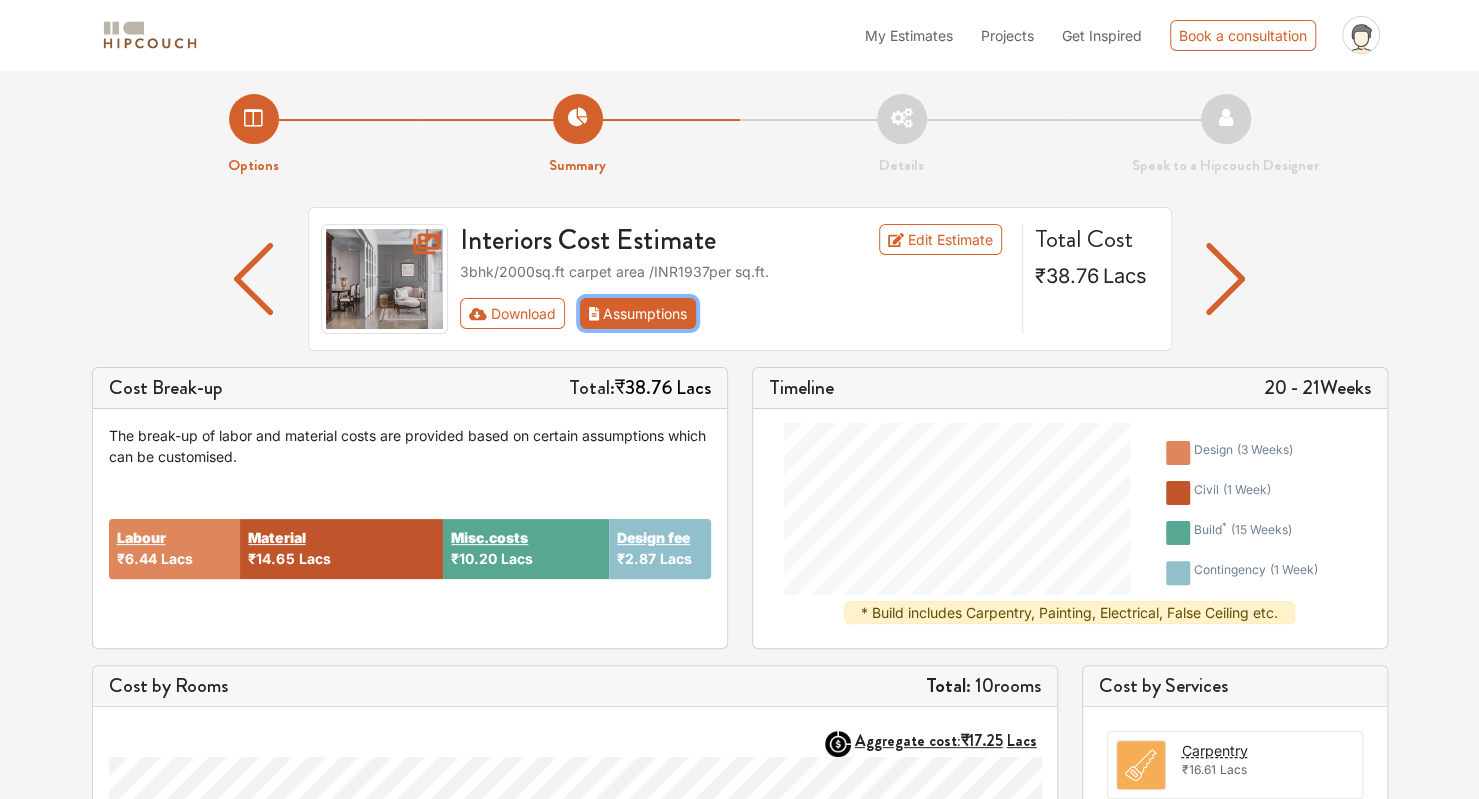 click on "Assumptions" at bounding box center [638, 313] 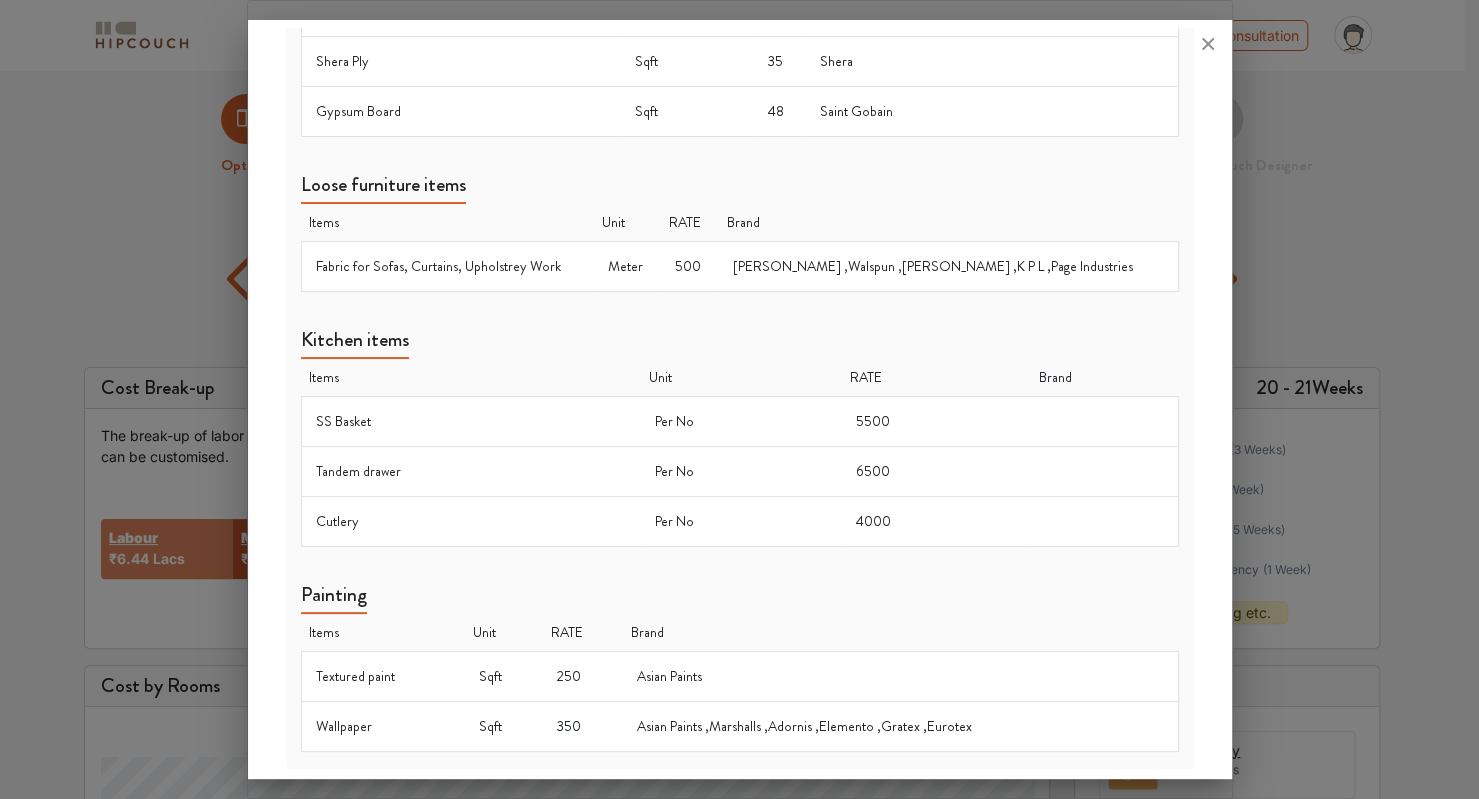 scroll, scrollTop: 0, scrollLeft: 0, axis: both 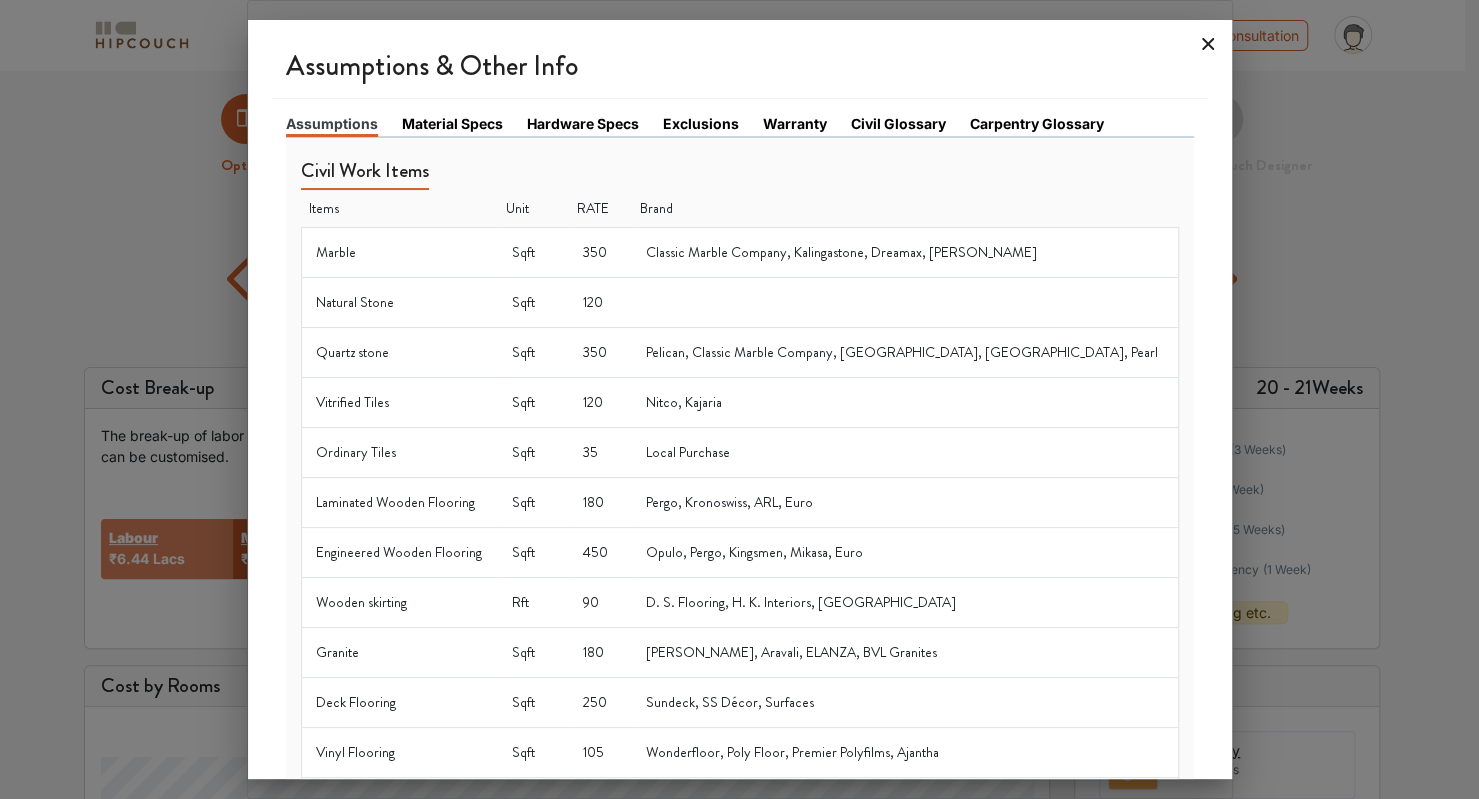 click 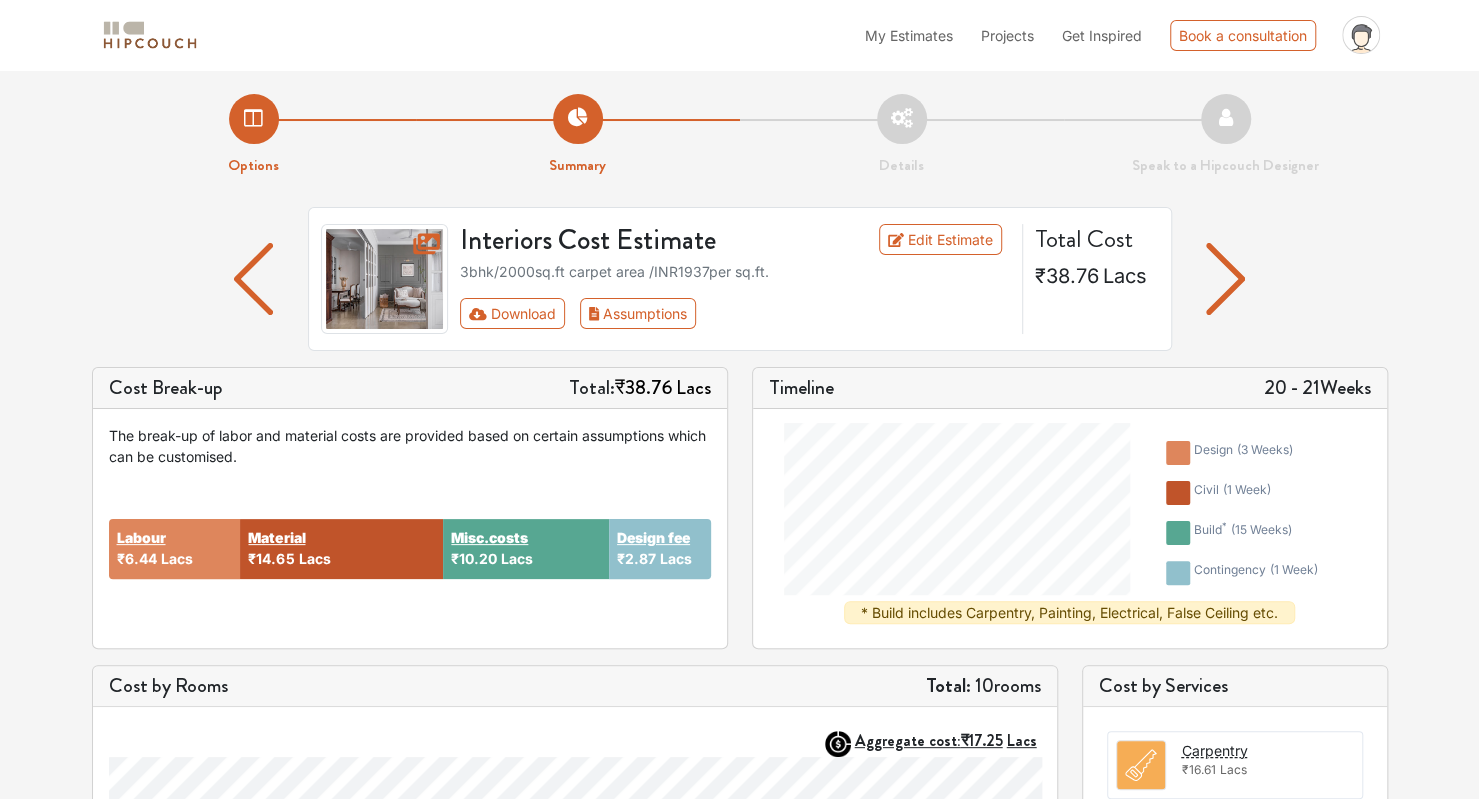 click on "Details" at bounding box center (902, 135) 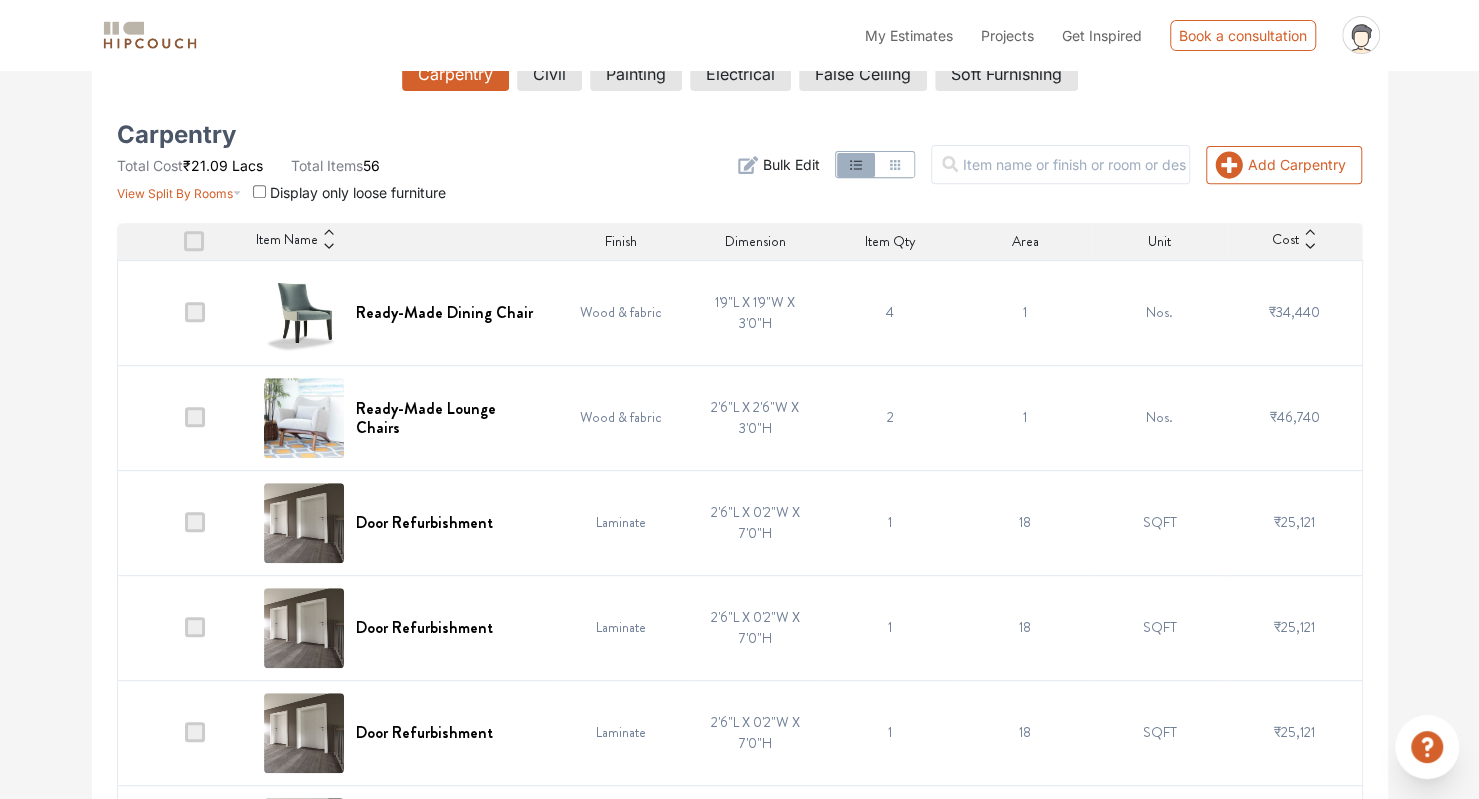 scroll, scrollTop: 0, scrollLeft: 0, axis: both 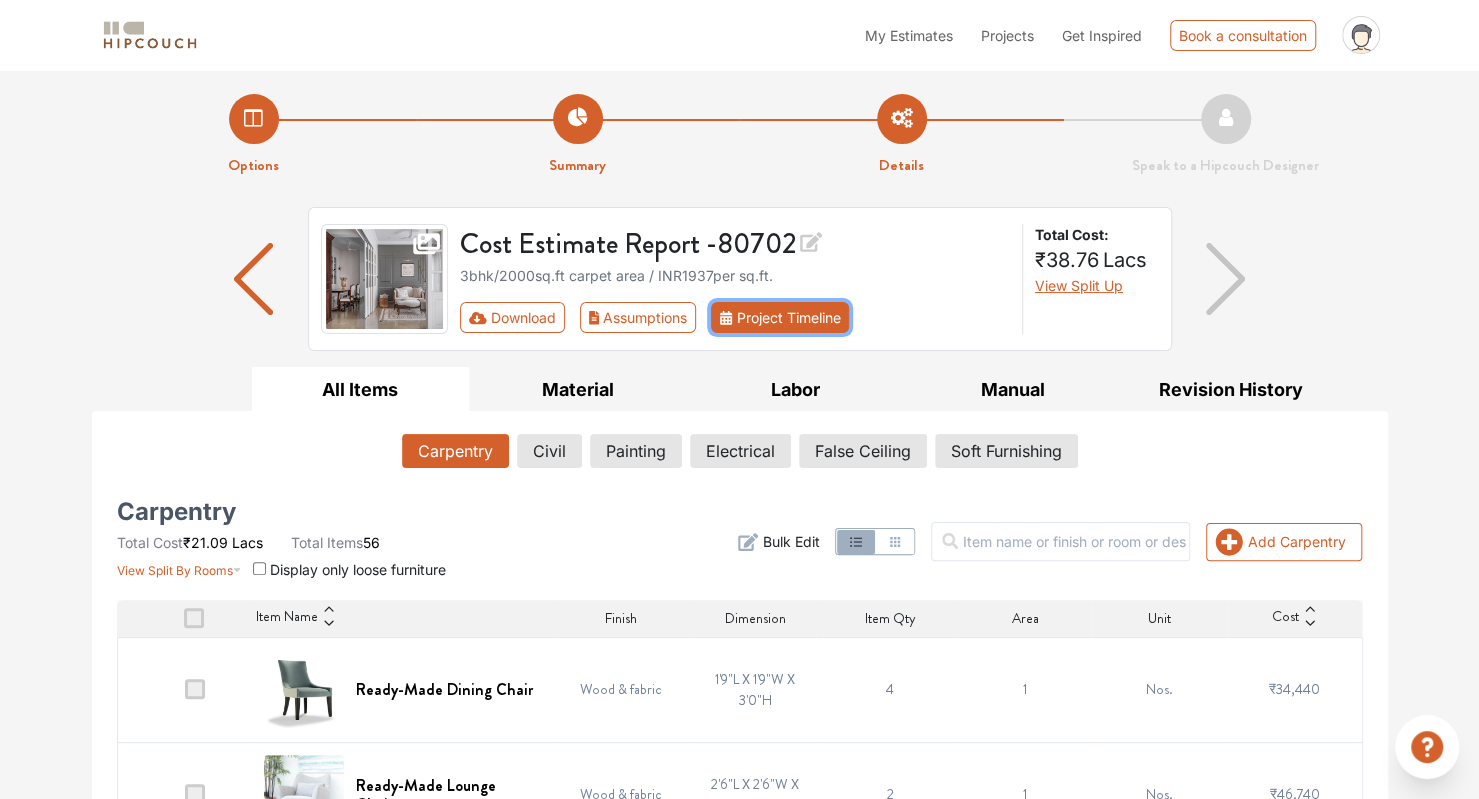 click on "Project Timeline" at bounding box center (780, 317) 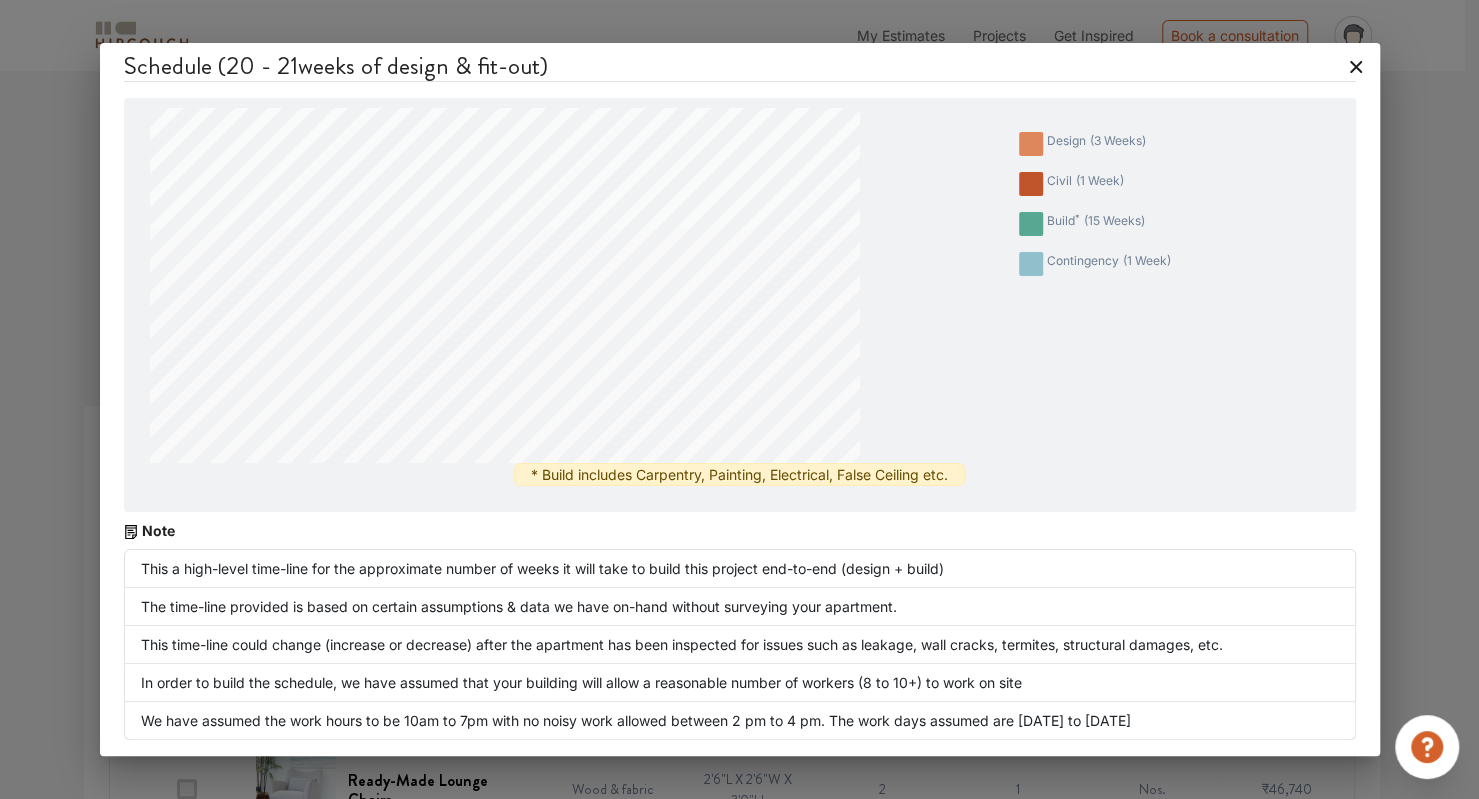 scroll, scrollTop: 0, scrollLeft: 0, axis: both 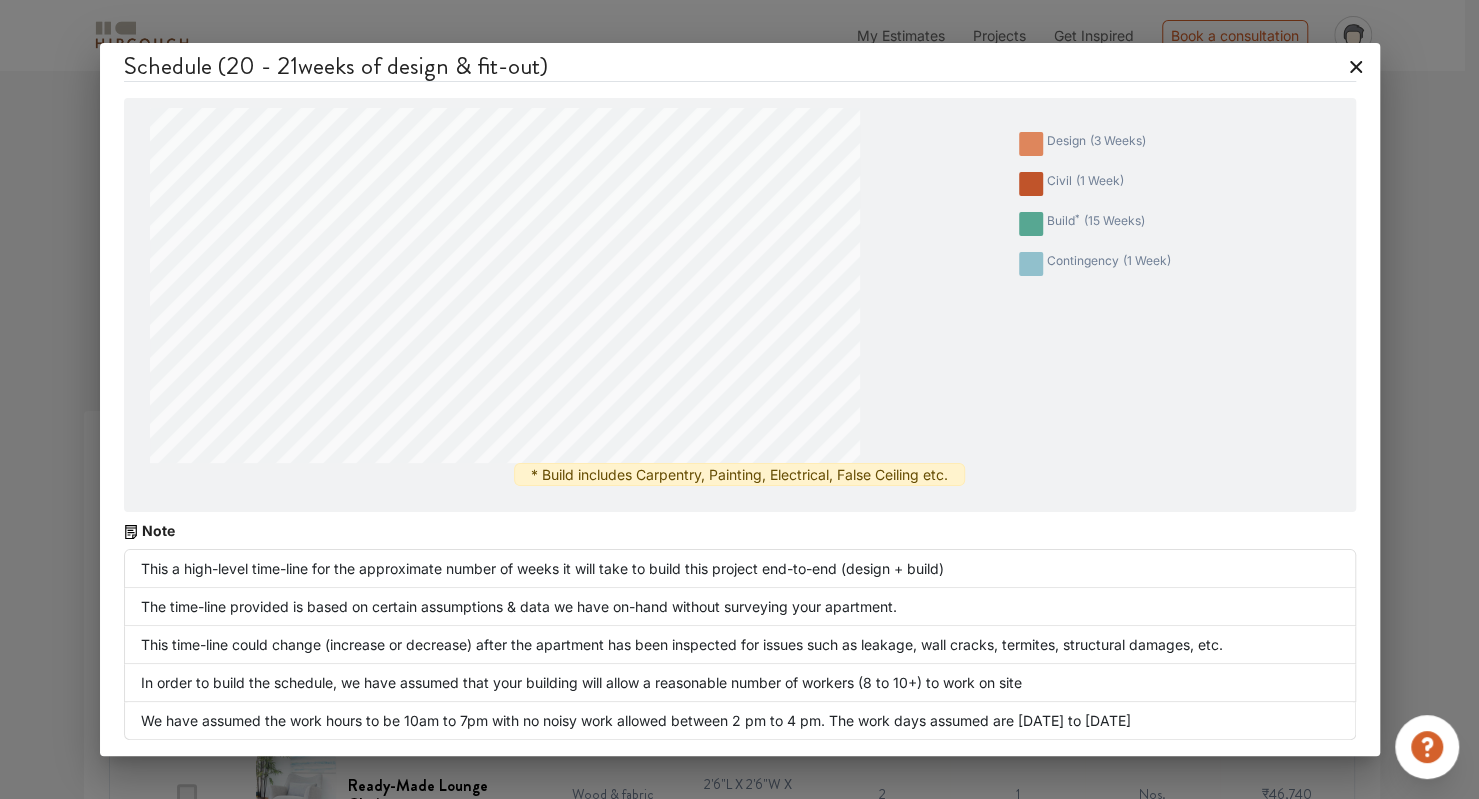 click 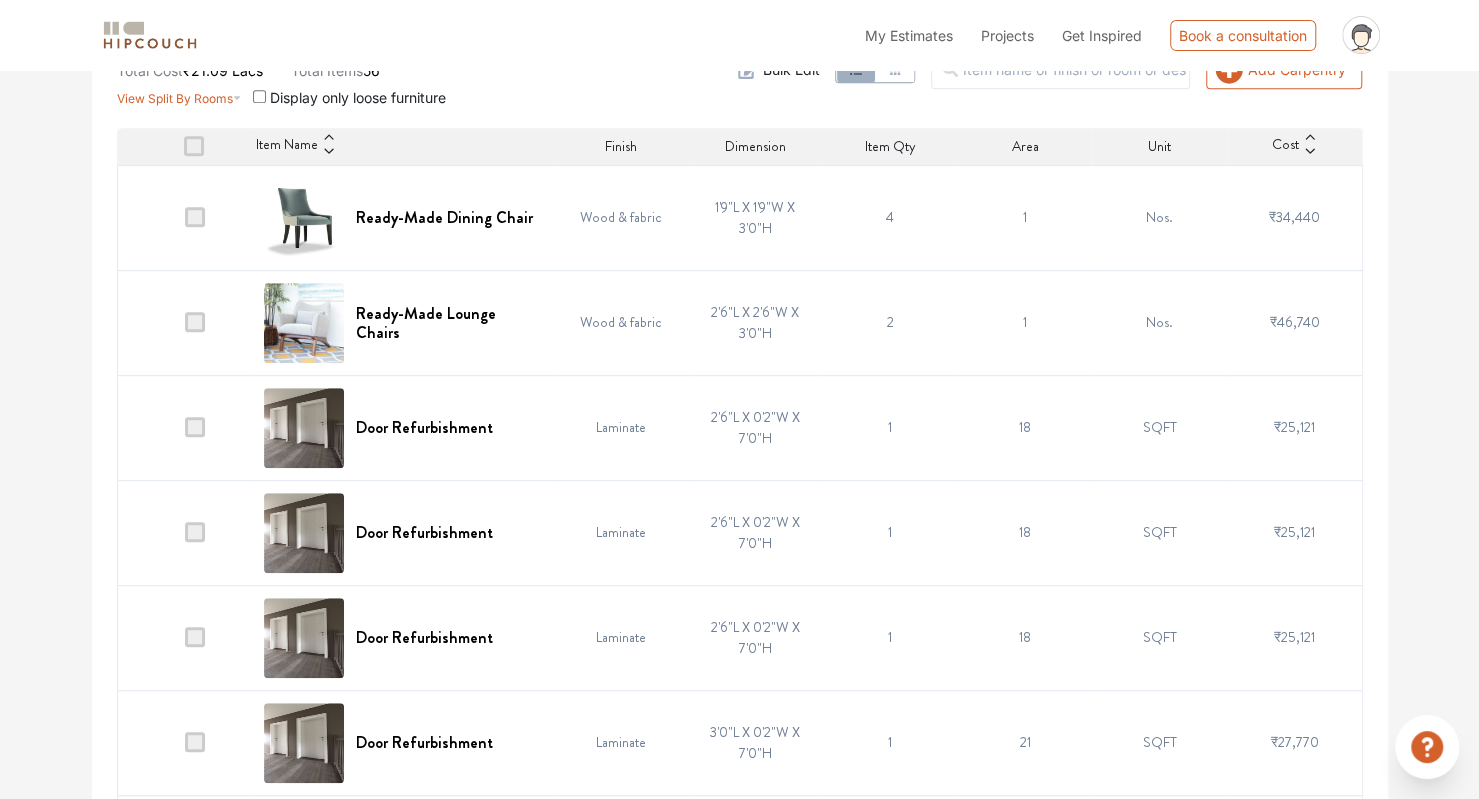 scroll, scrollTop: 451, scrollLeft: 0, axis: vertical 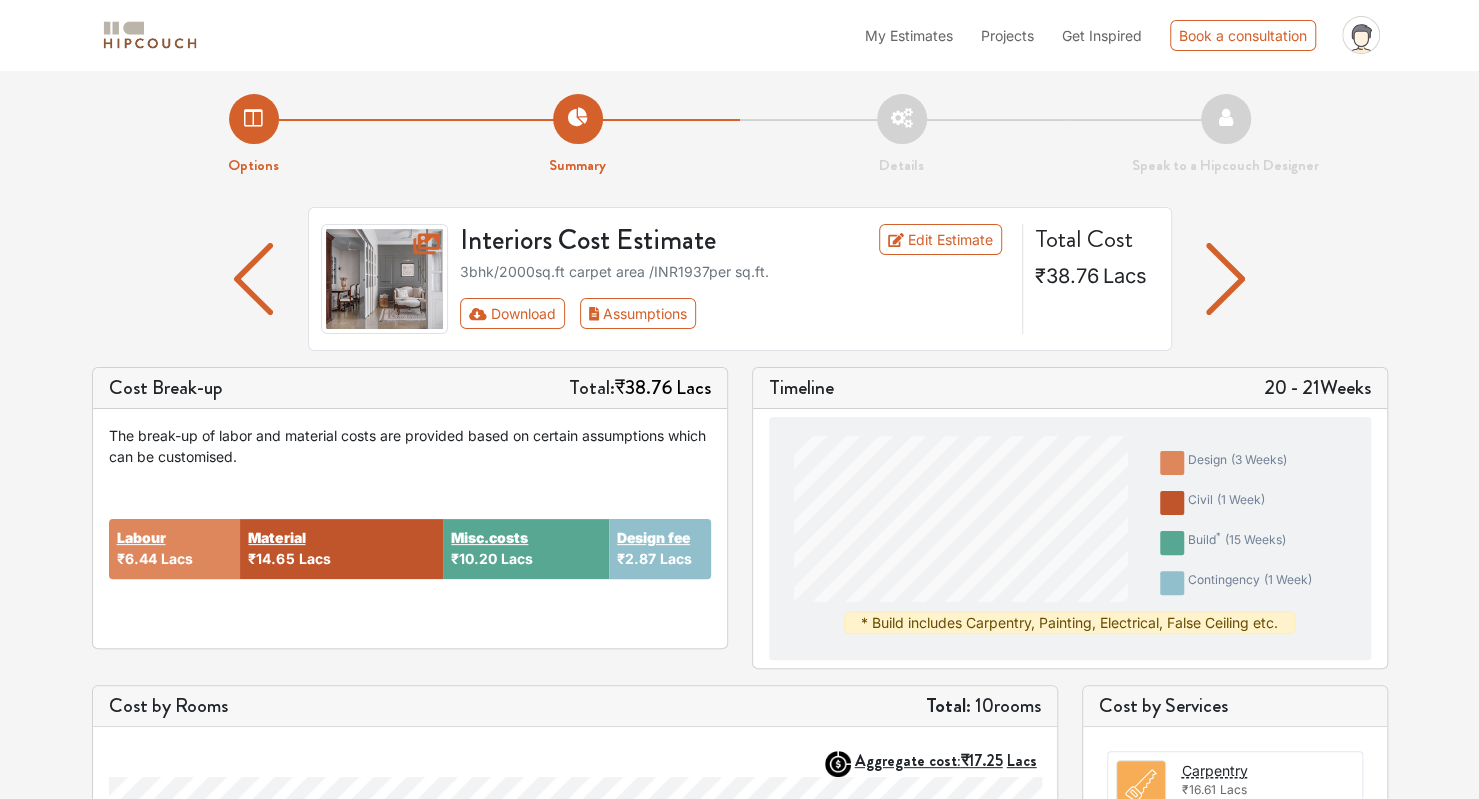 click on "Details" at bounding box center (902, 135) 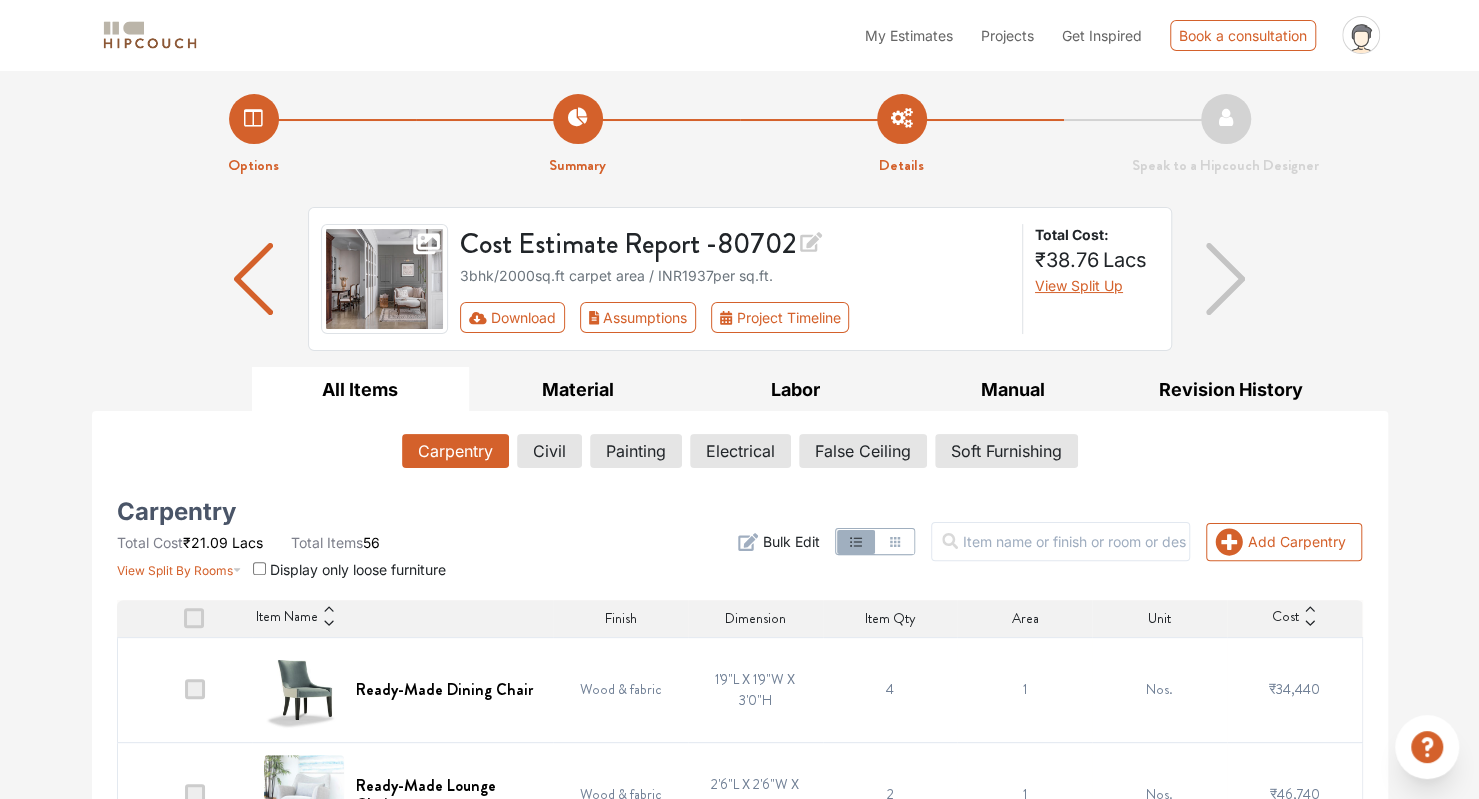 click at bounding box center (1225, 279) 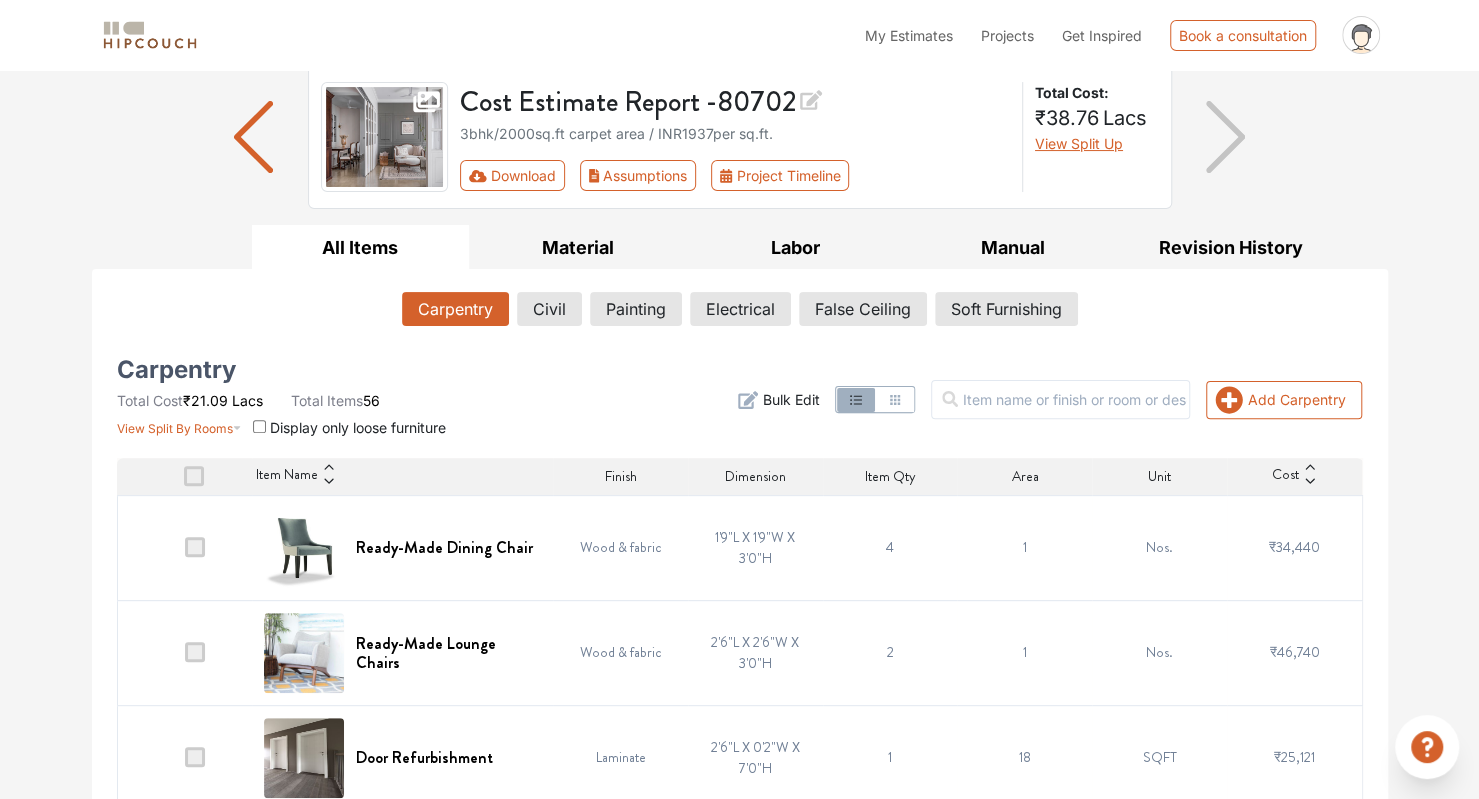 scroll, scrollTop: 0, scrollLeft: 0, axis: both 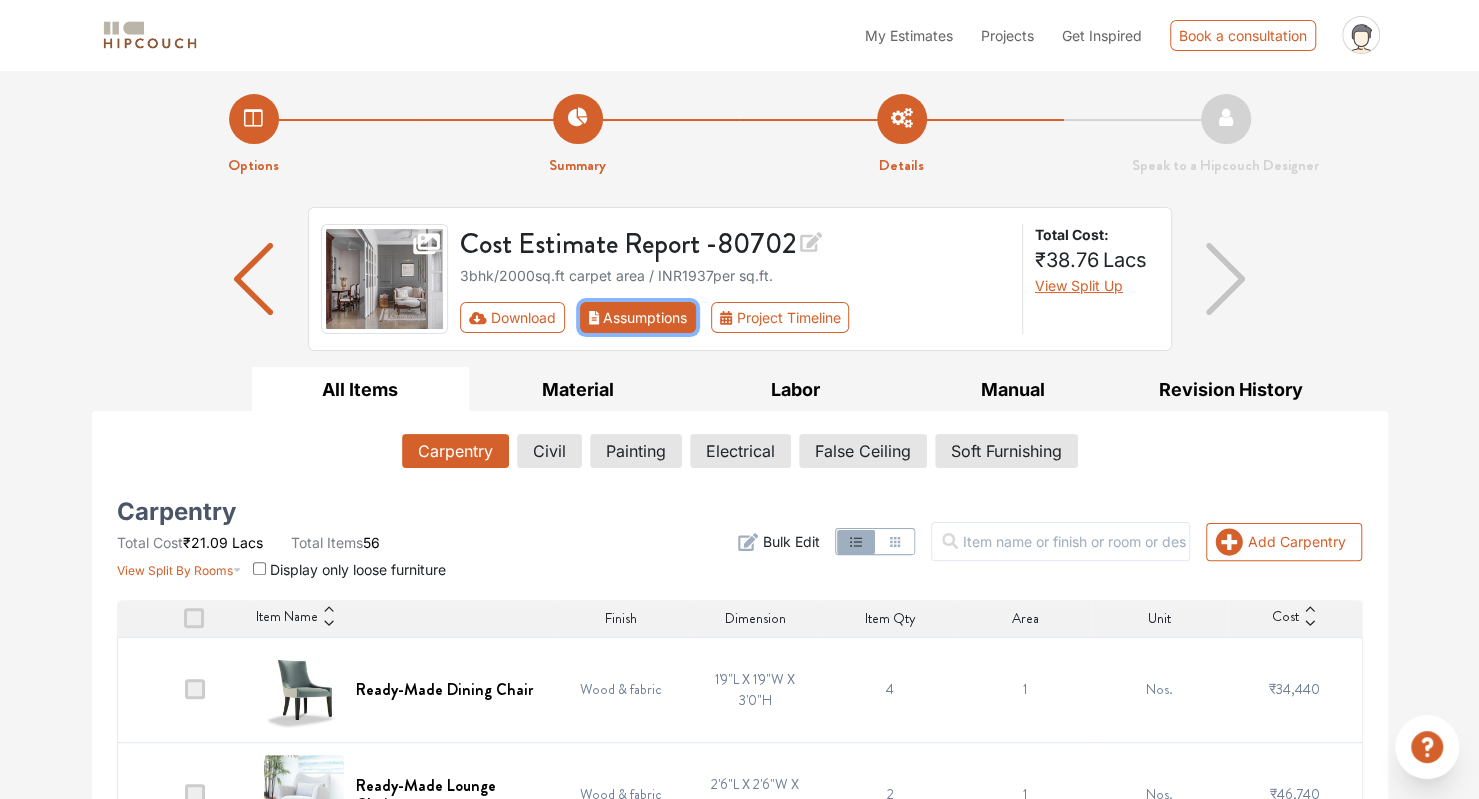 click on "Assumptions" at bounding box center (638, 317) 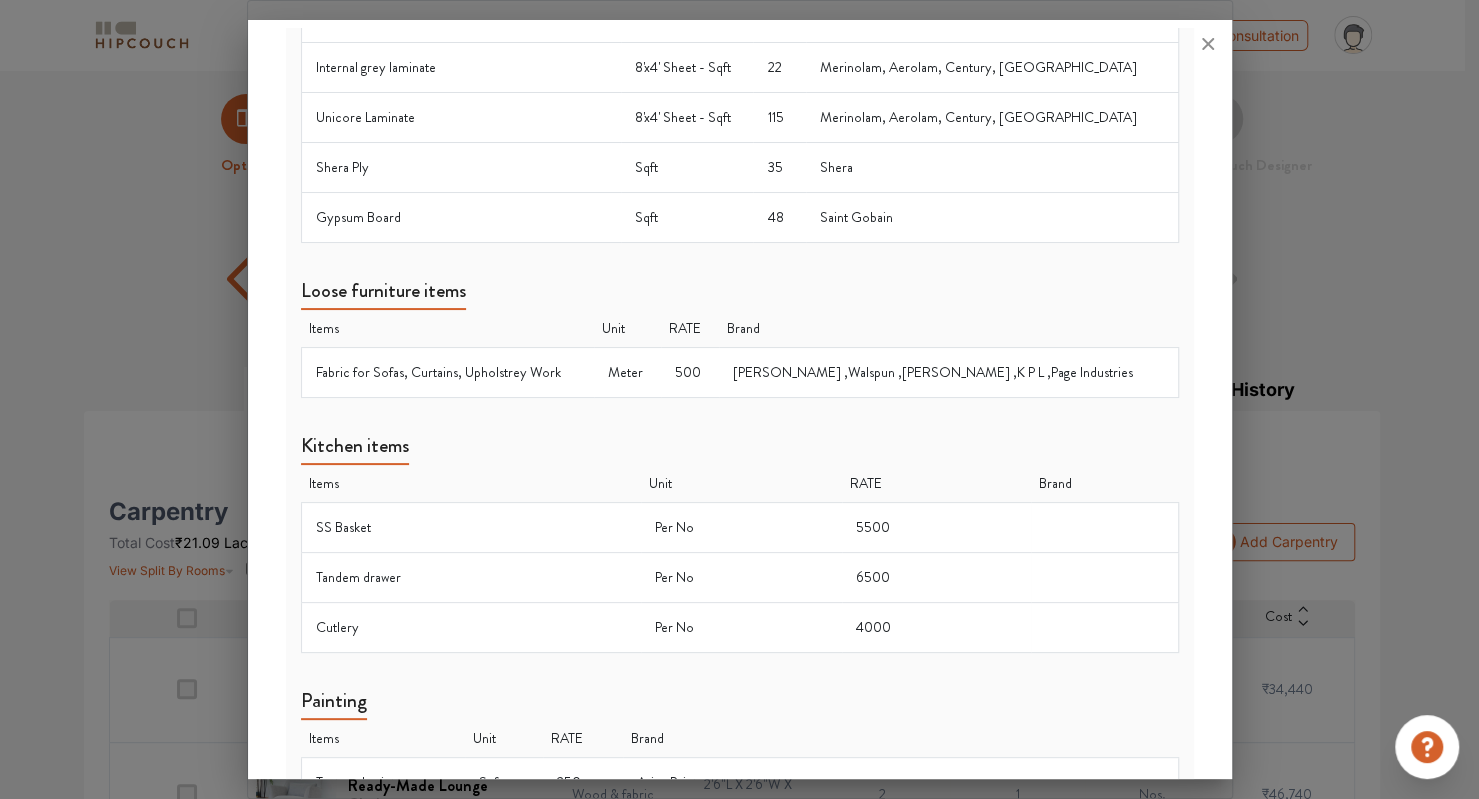 scroll, scrollTop: 1196, scrollLeft: 0, axis: vertical 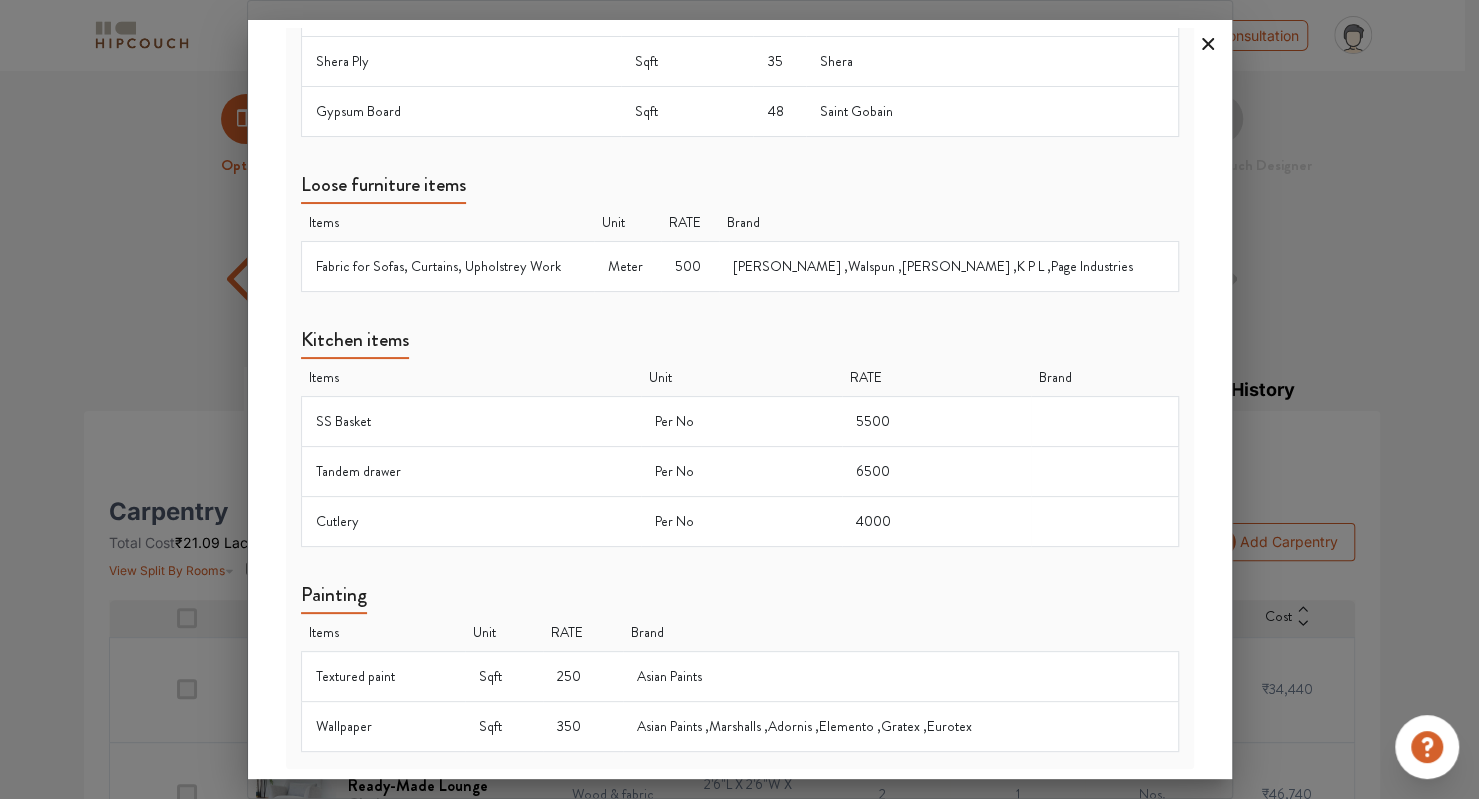 click 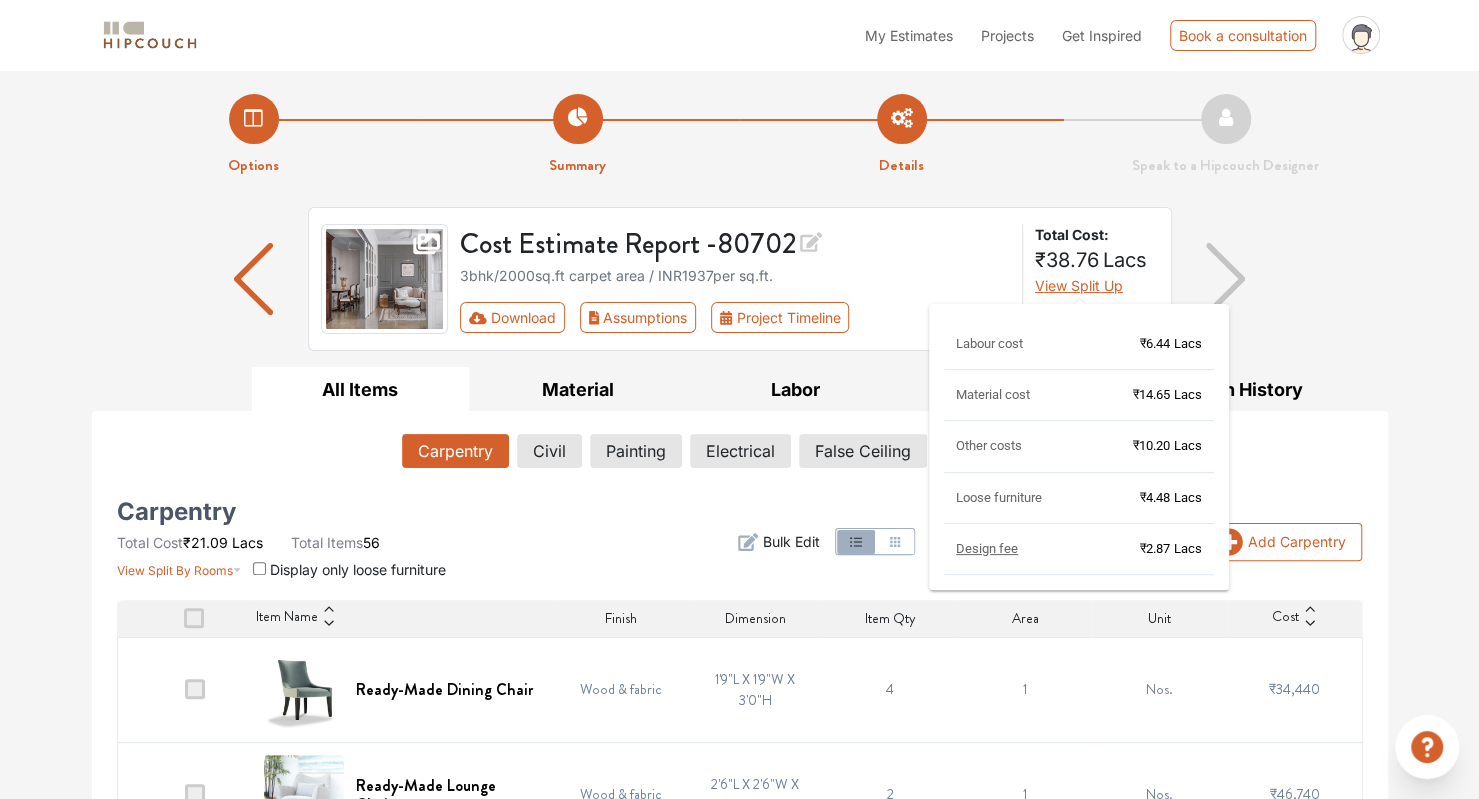 click on "View Split Up" at bounding box center [1079, 285] 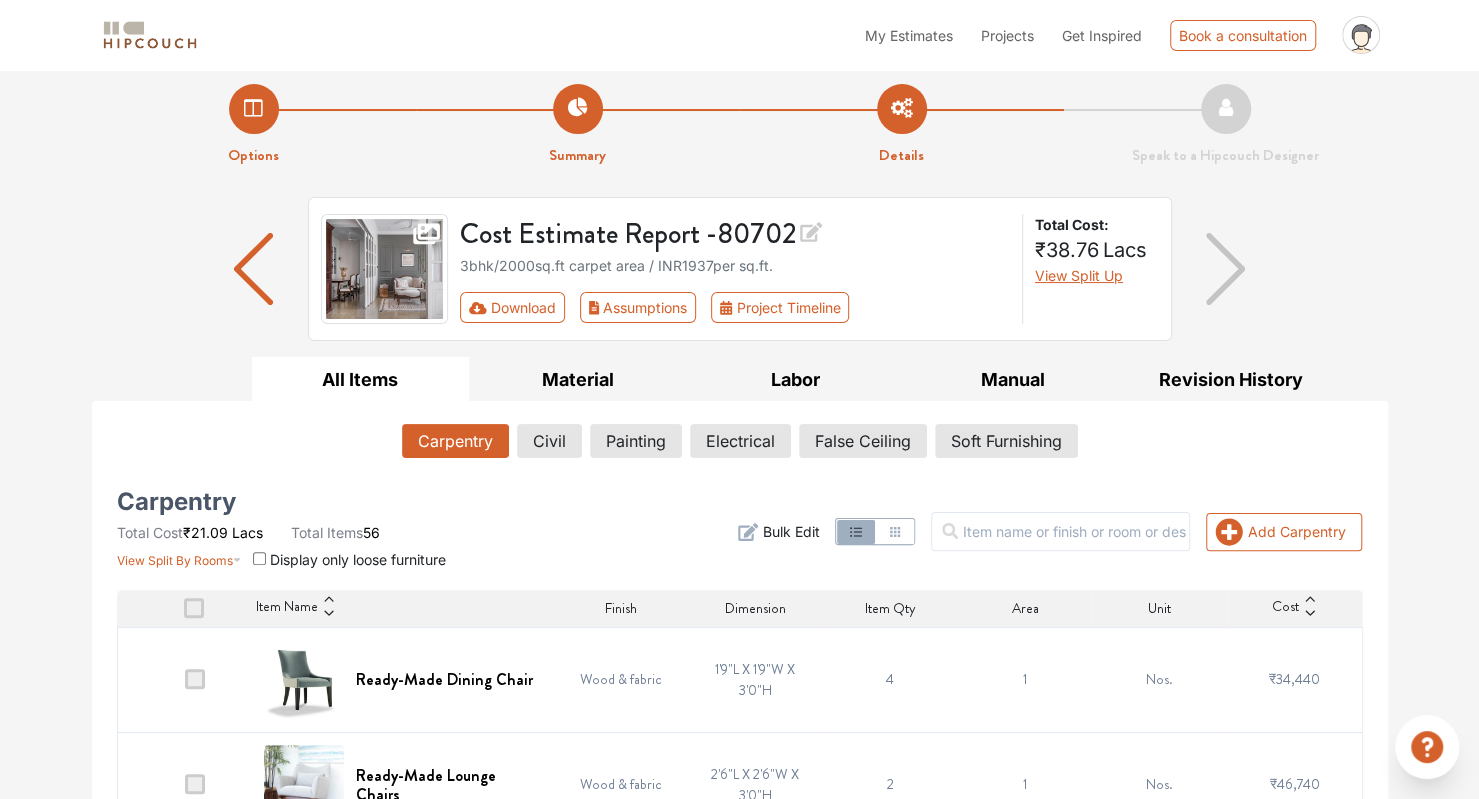 scroll, scrollTop: 0, scrollLeft: 0, axis: both 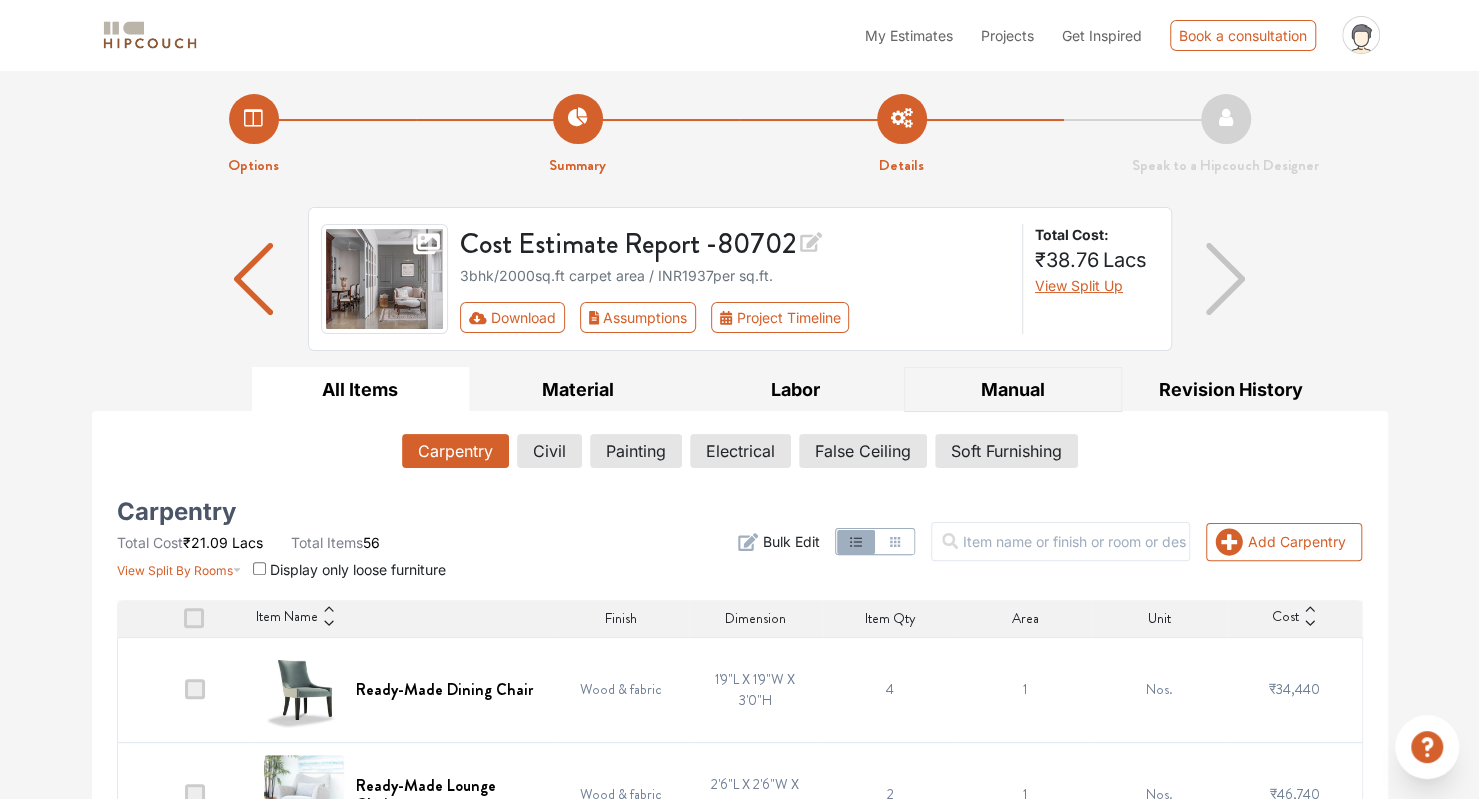 click on "Manual" at bounding box center [1013, 389] 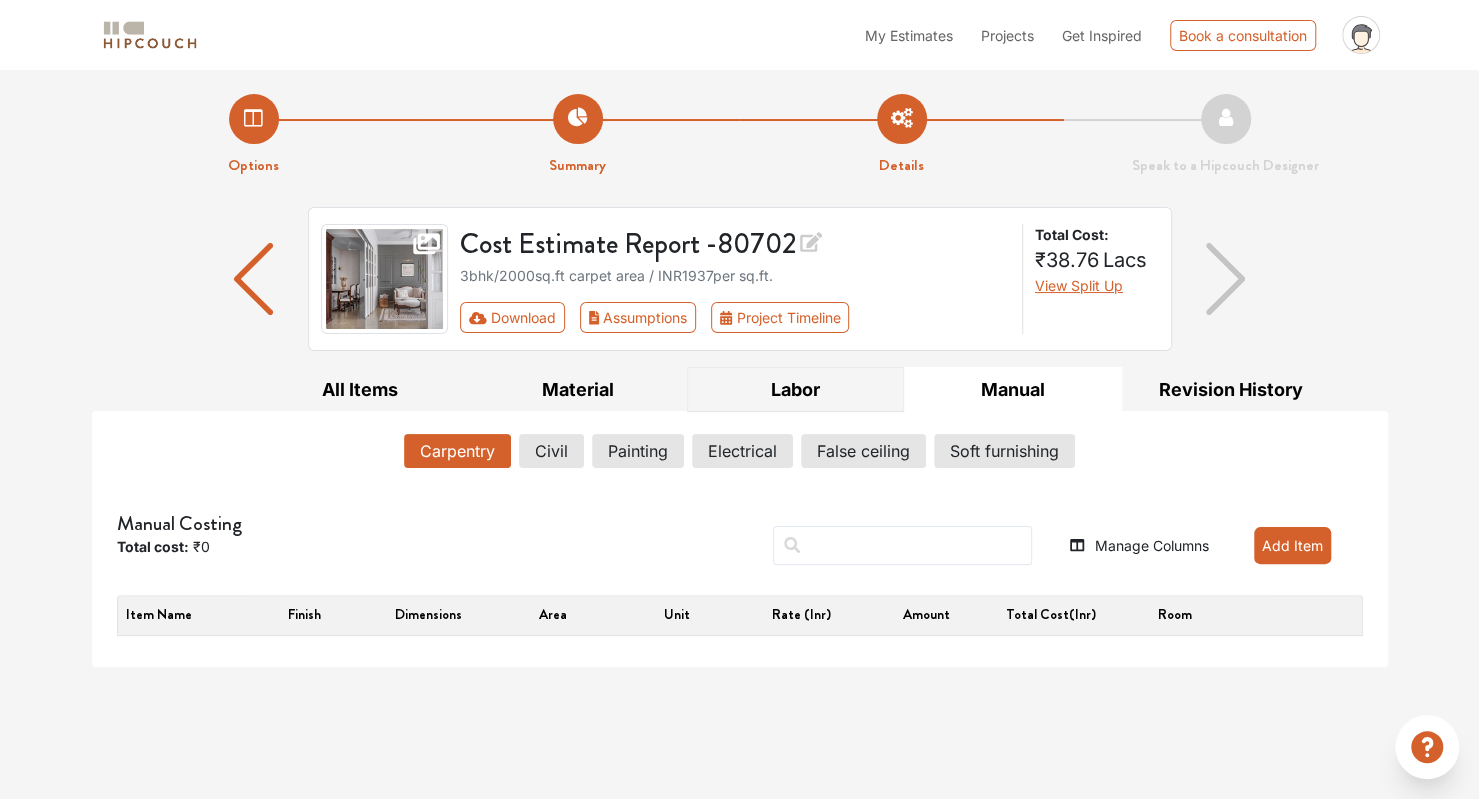 click on "Labor" at bounding box center (796, 389) 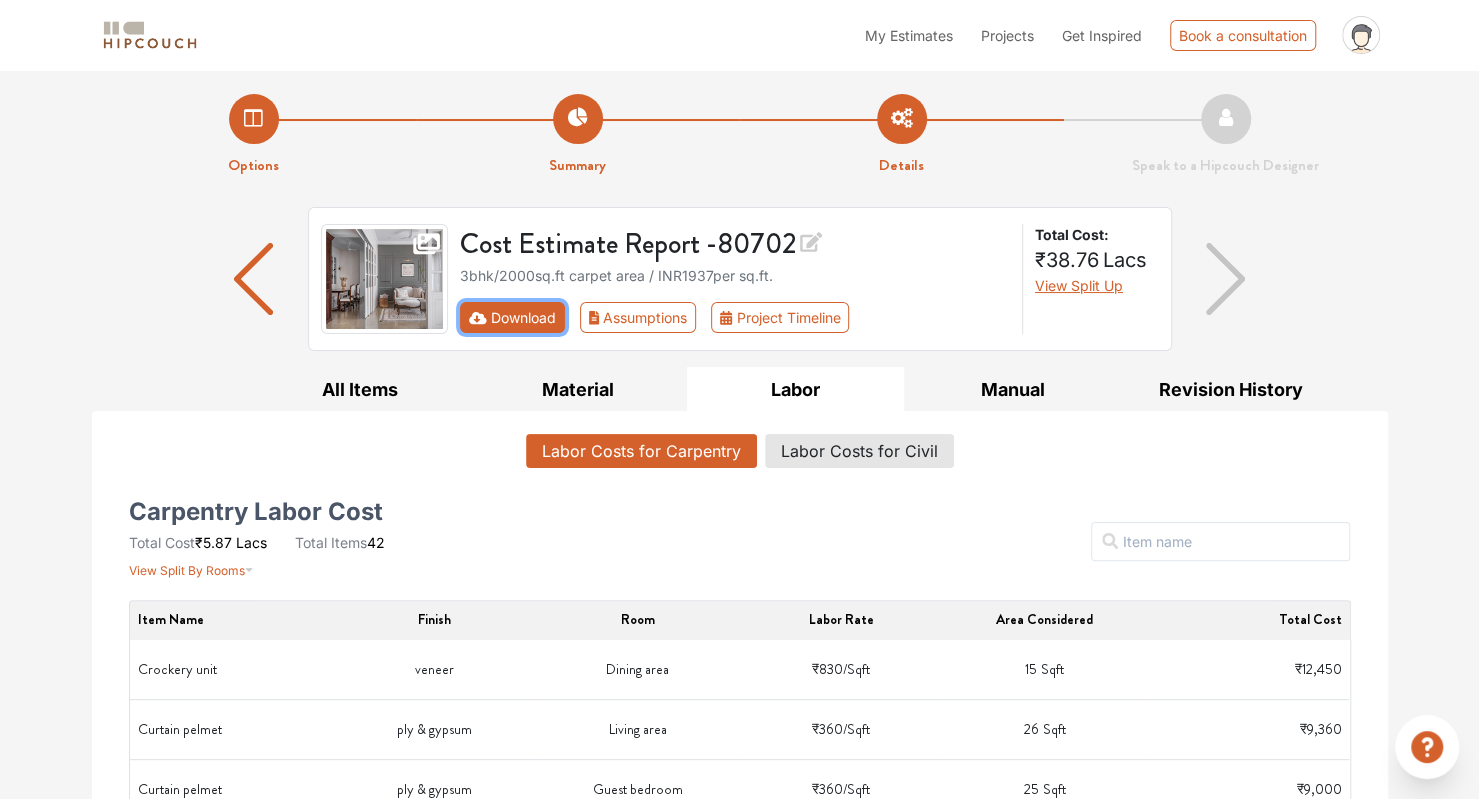click on "Download" at bounding box center (512, 317) 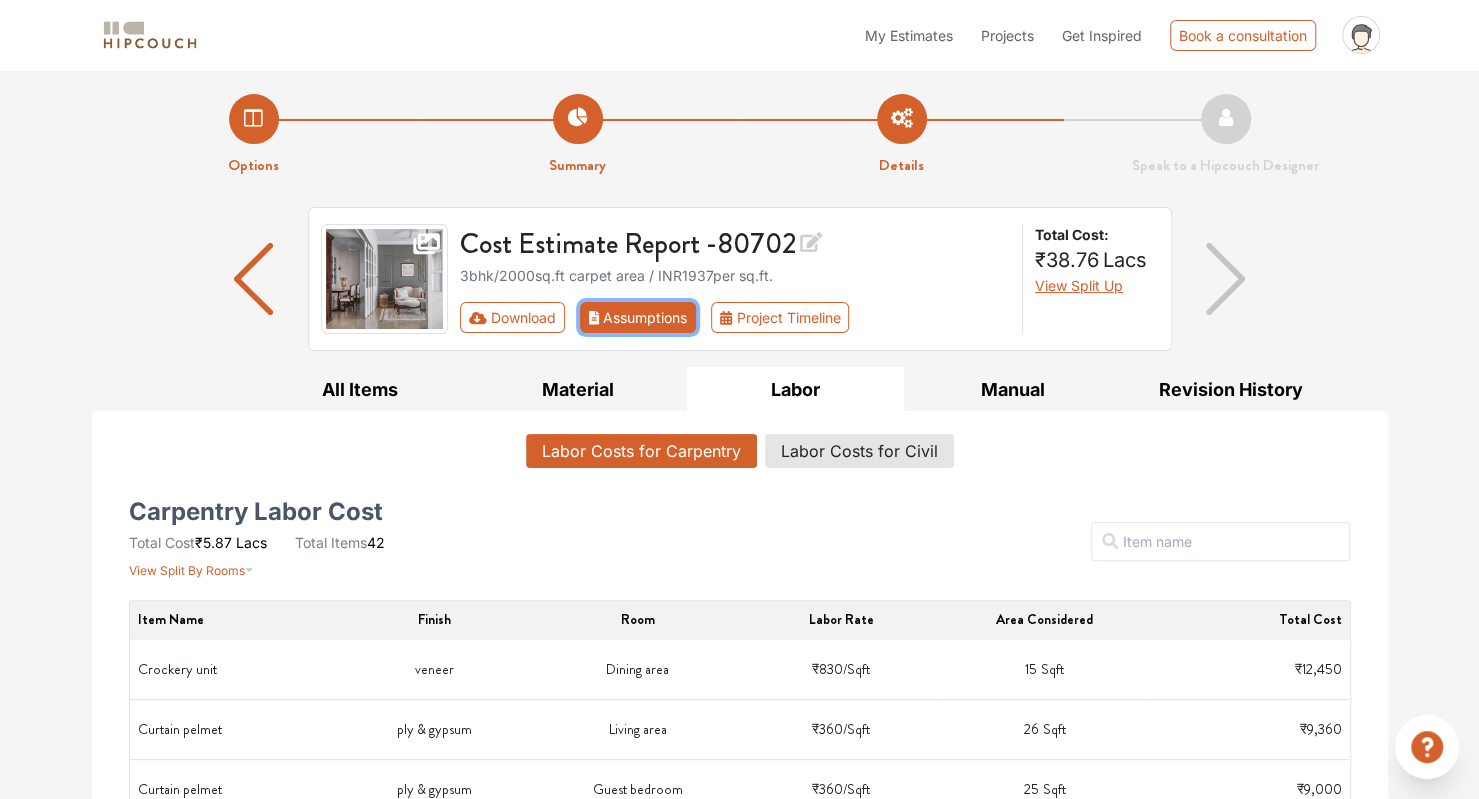 click on "Assumptions" at bounding box center (638, 317) 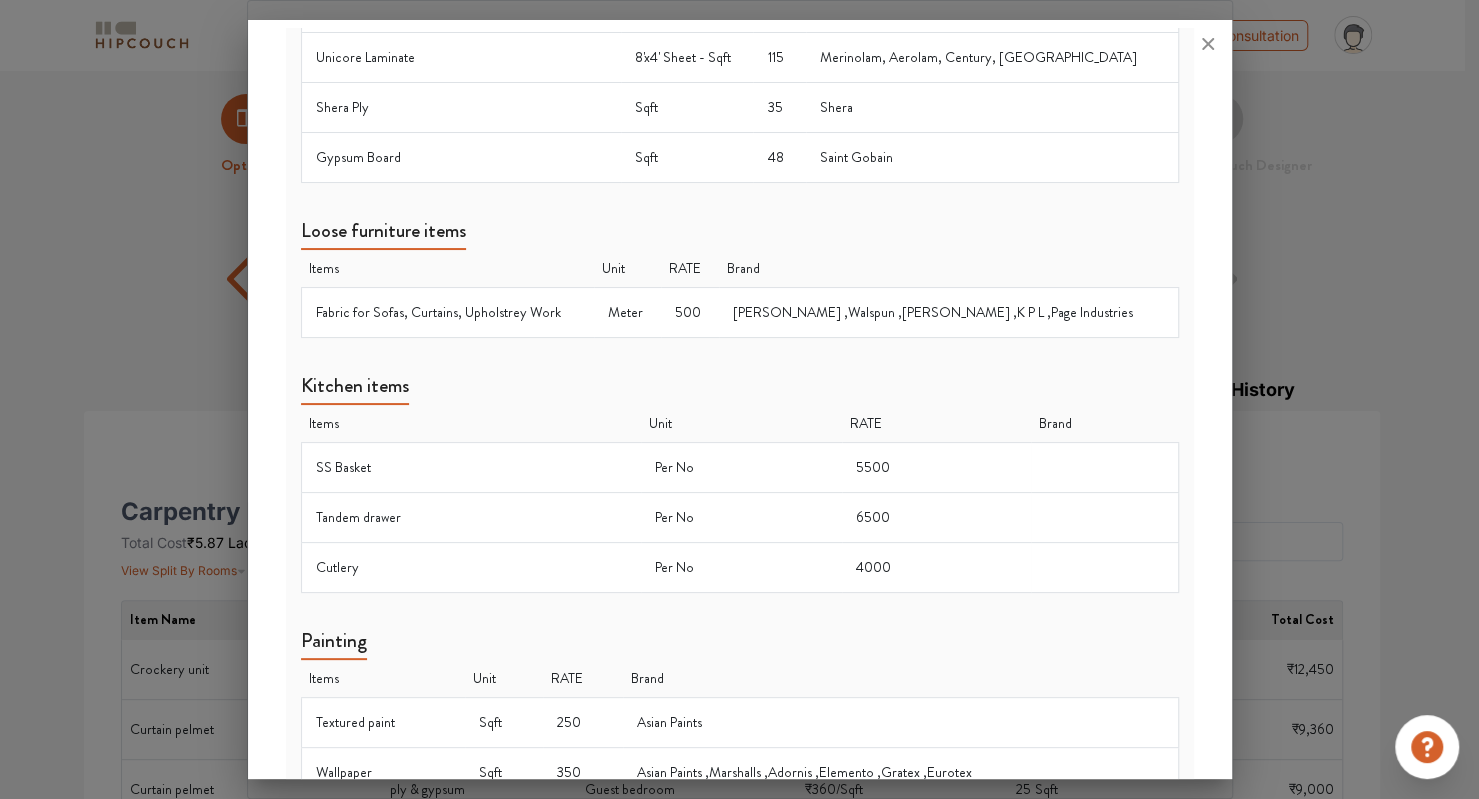 scroll, scrollTop: 1196, scrollLeft: 0, axis: vertical 